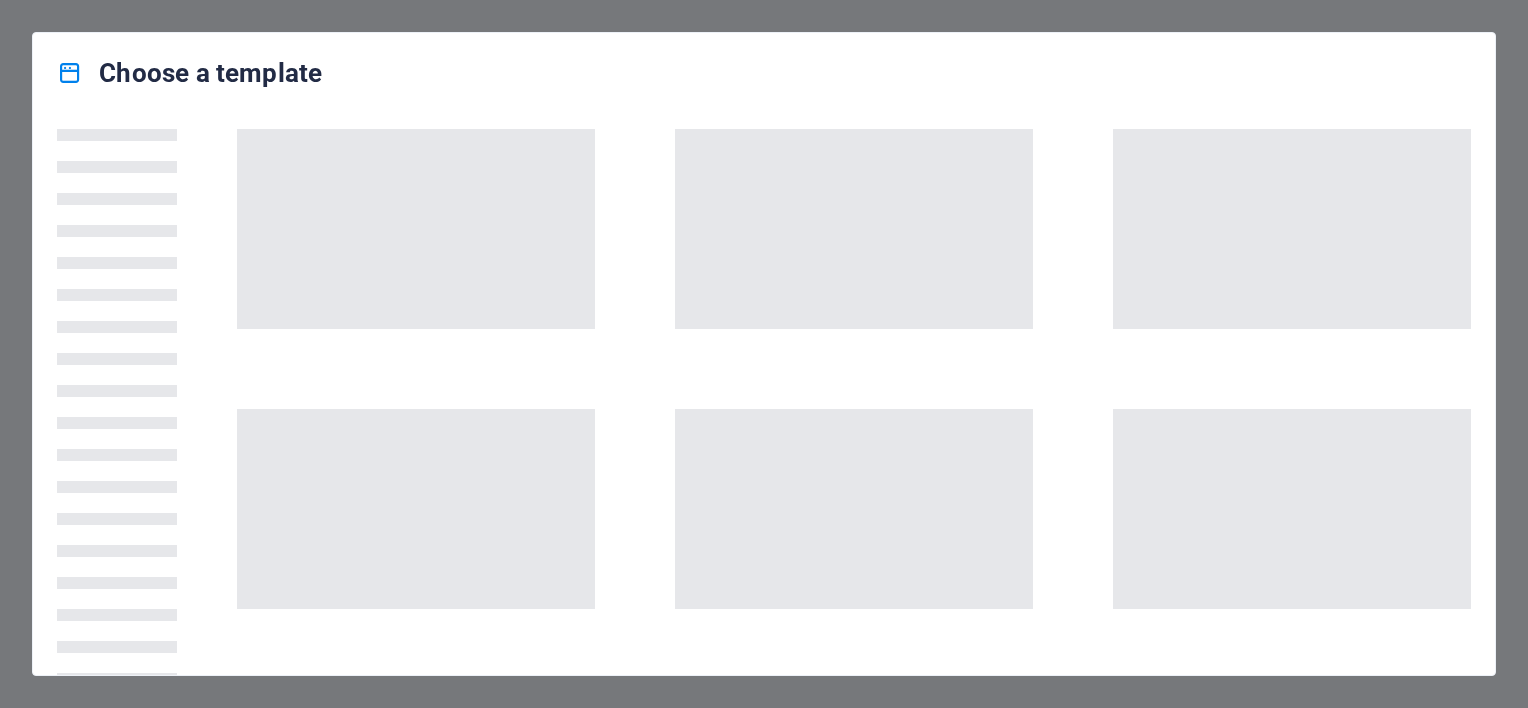 scroll, scrollTop: 0, scrollLeft: 0, axis: both 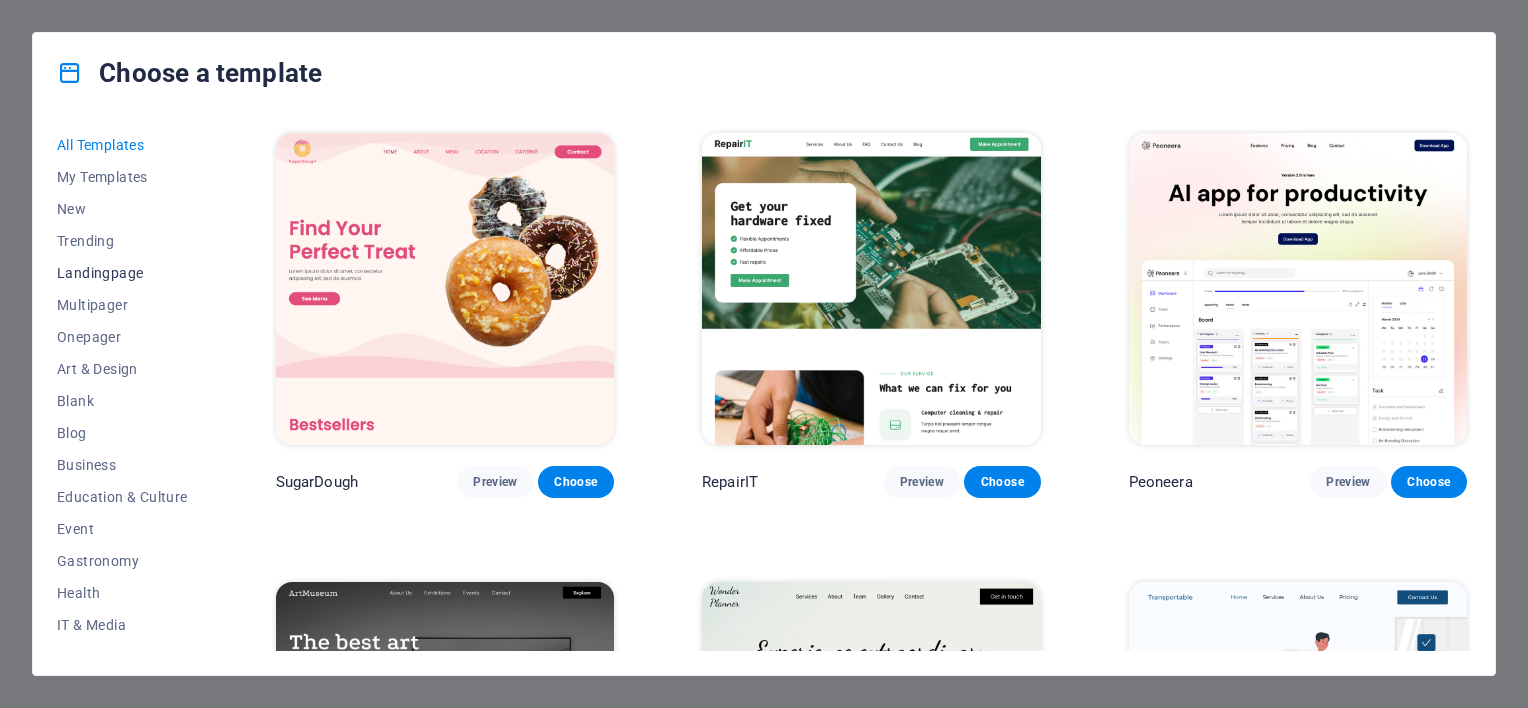 click on "Landingpage" at bounding box center [122, 273] 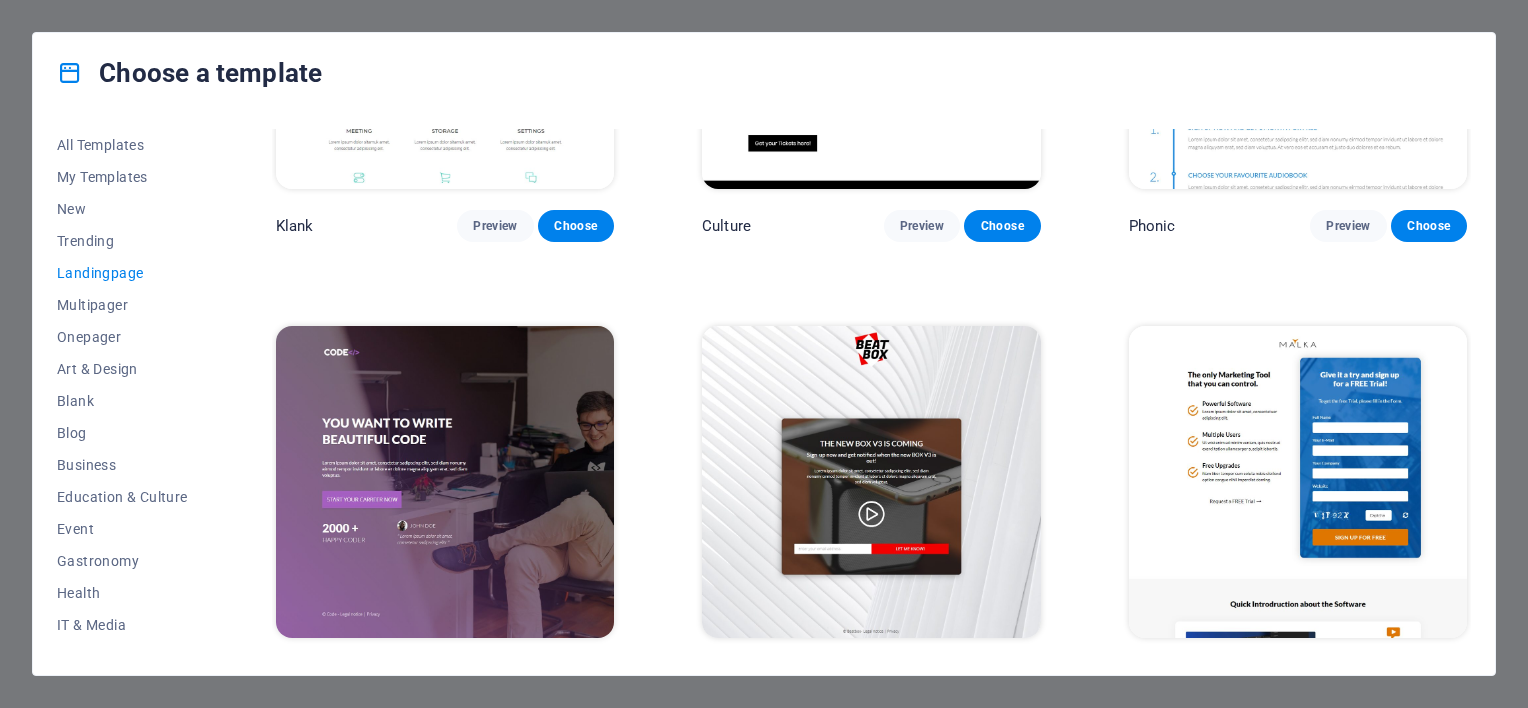 scroll, scrollTop: 300, scrollLeft: 0, axis: vertical 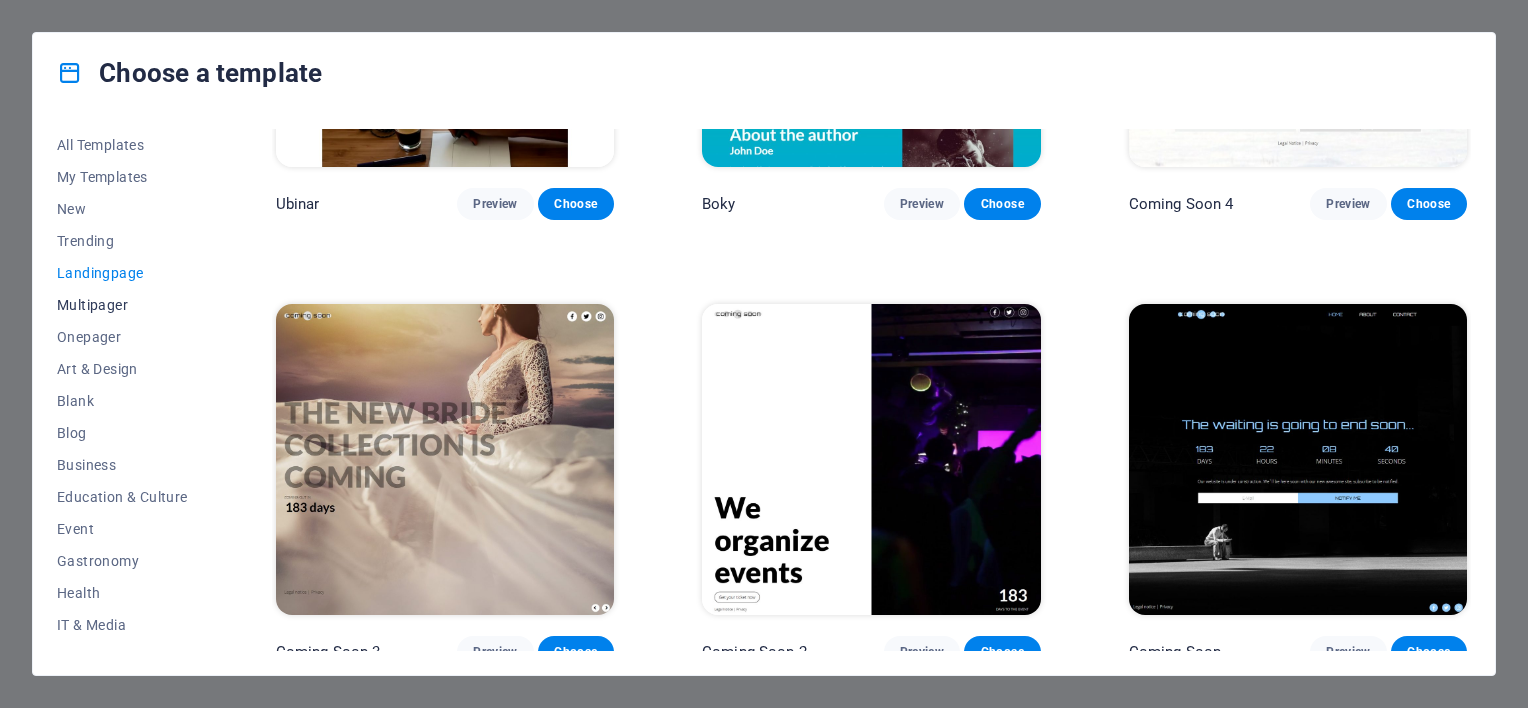 click on "Multipager" at bounding box center [122, 305] 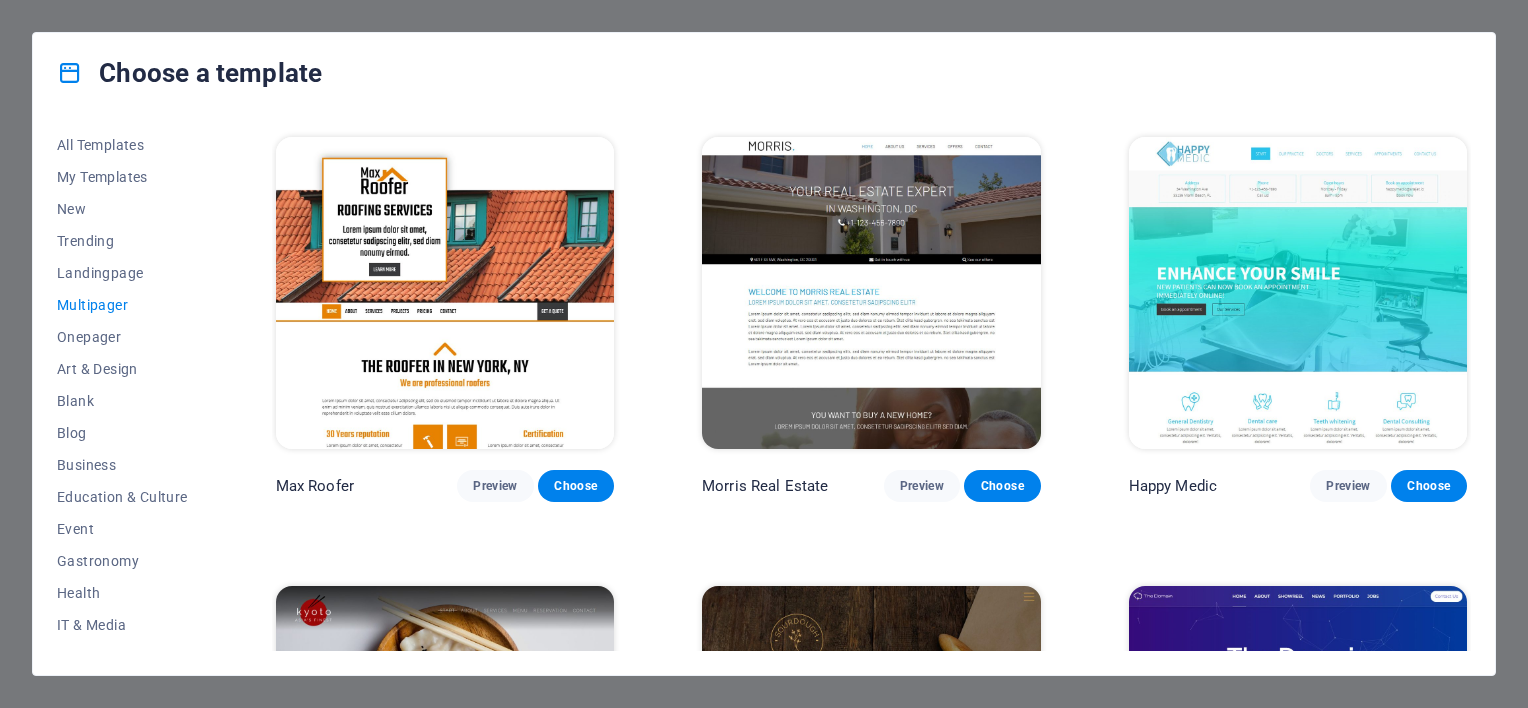 scroll, scrollTop: 5420, scrollLeft: 0, axis: vertical 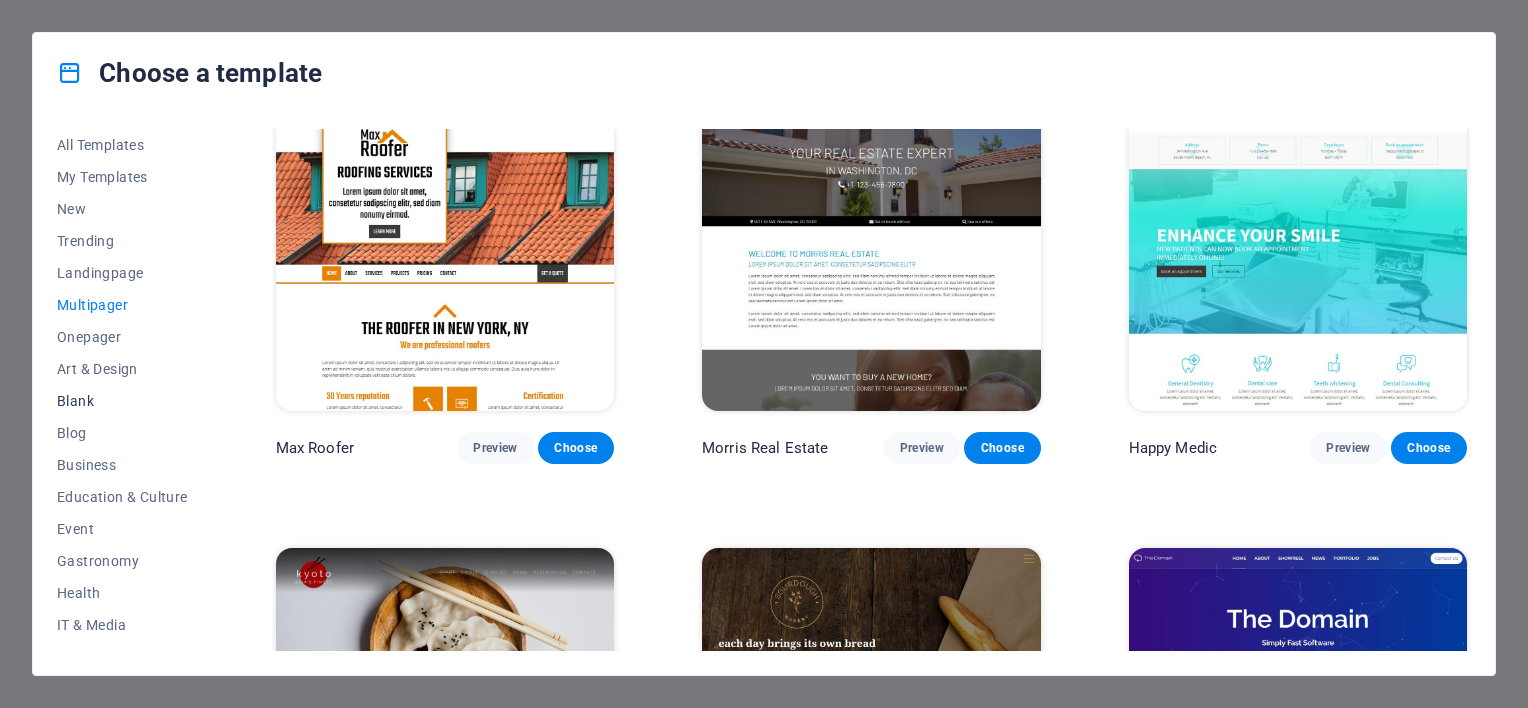 click on "Blank" at bounding box center (122, 401) 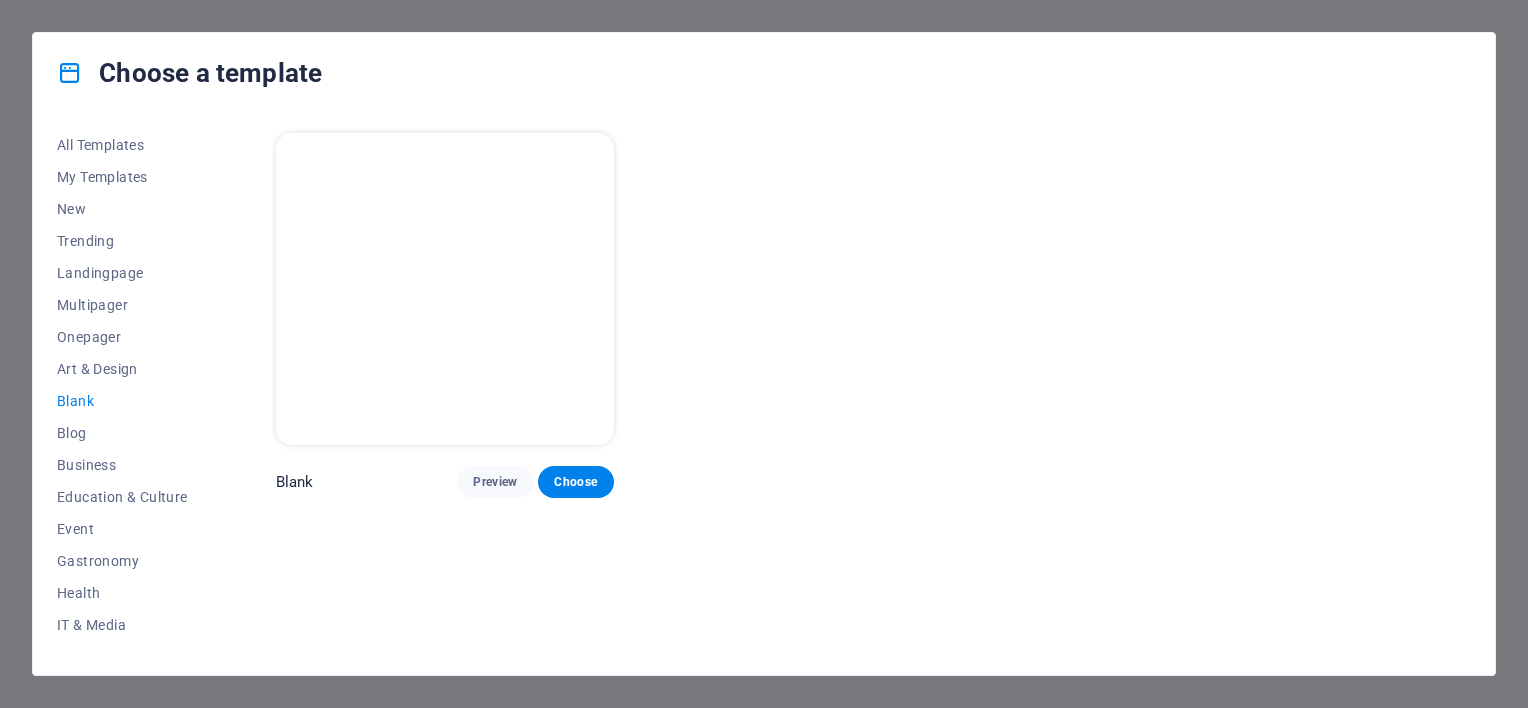 scroll, scrollTop: 0, scrollLeft: 0, axis: both 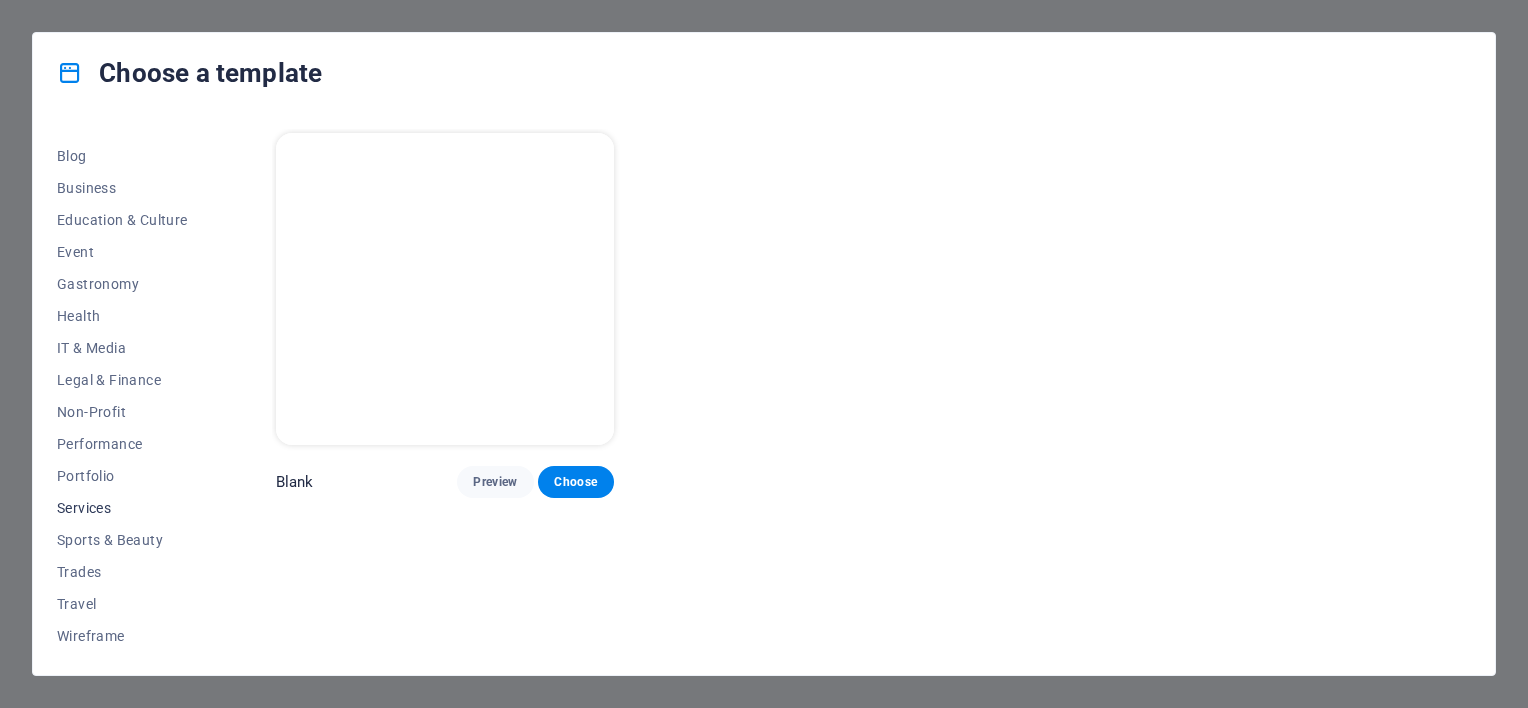 click on "Services" at bounding box center [122, 508] 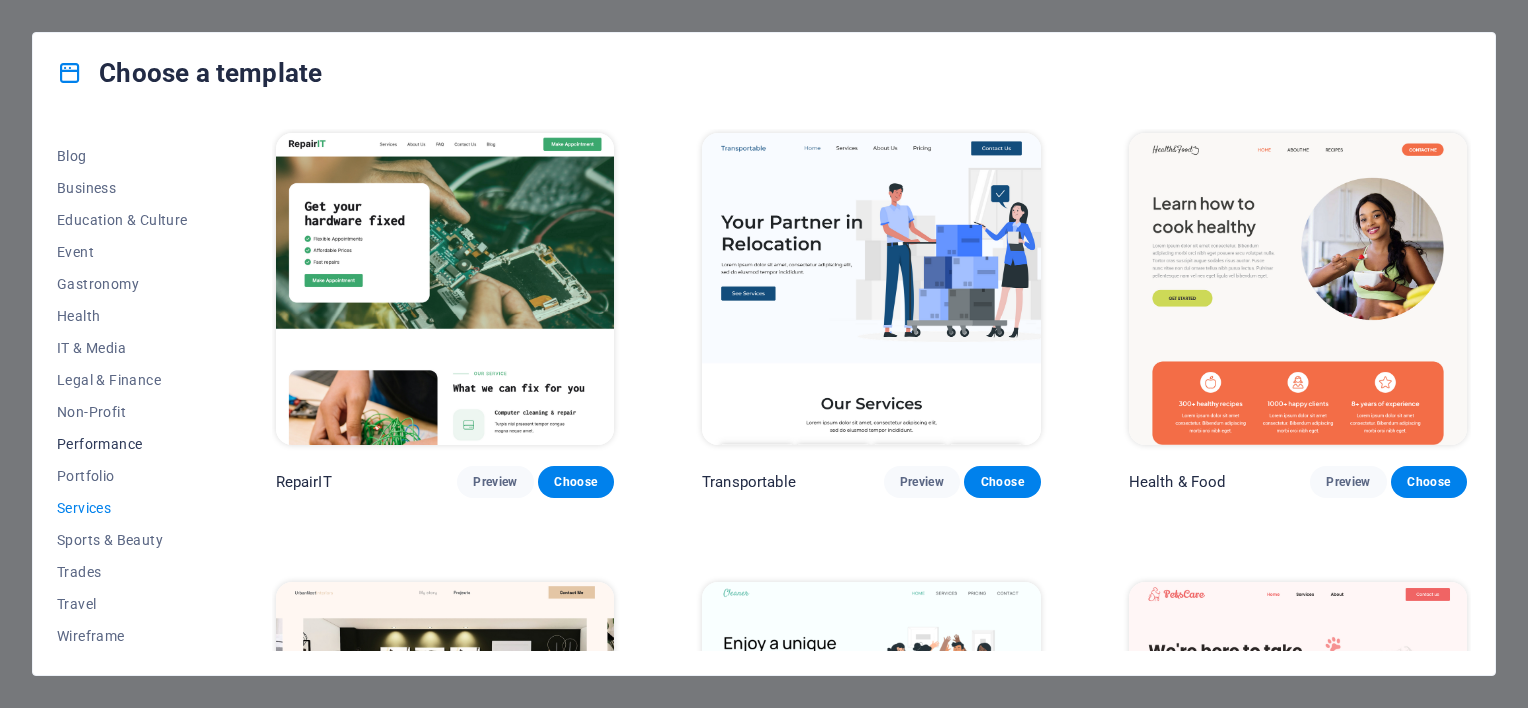 click on "Performance" at bounding box center (122, 444) 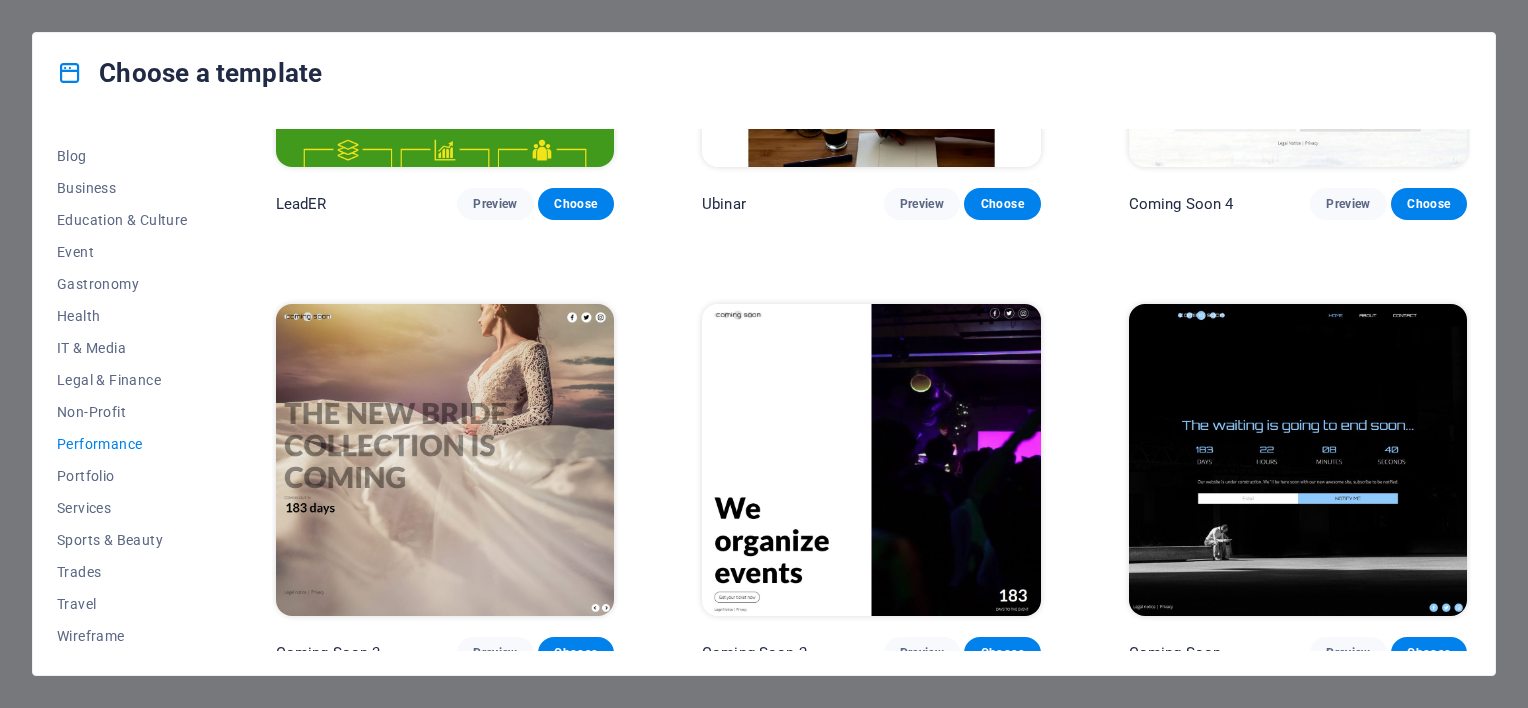 scroll, scrollTop: 2079, scrollLeft: 0, axis: vertical 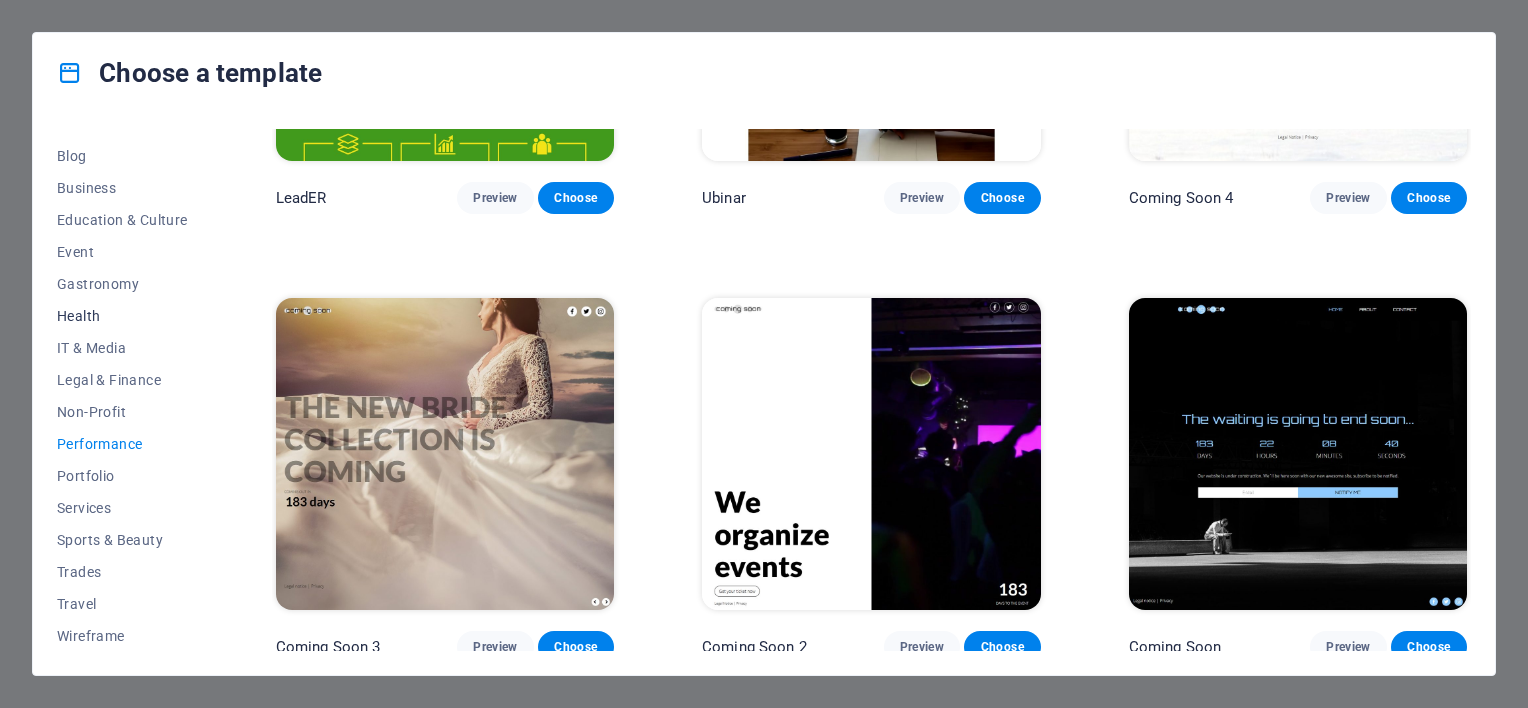click on "Health" at bounding box center (122, 316) 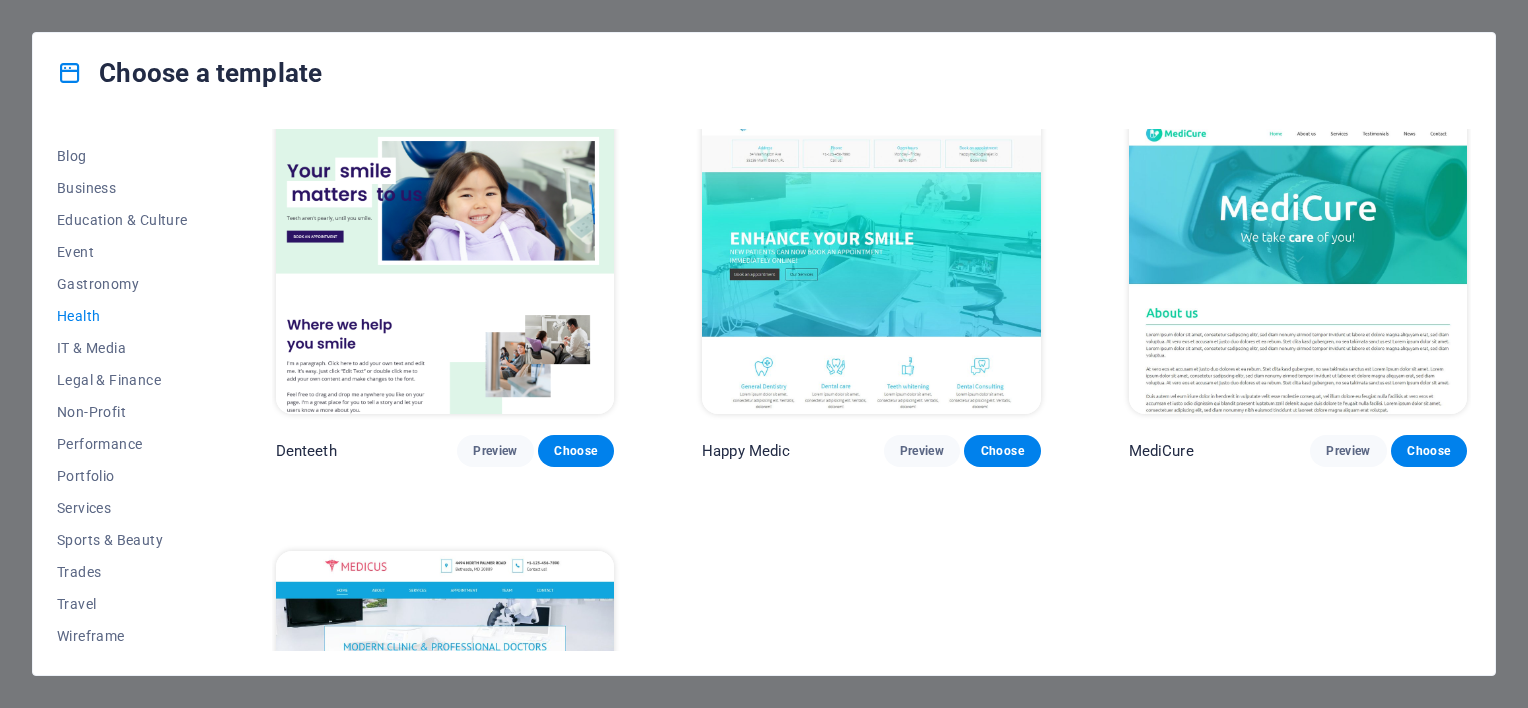 scroll, scrollTop: 500, scrollLeft: 0, axis: vertical 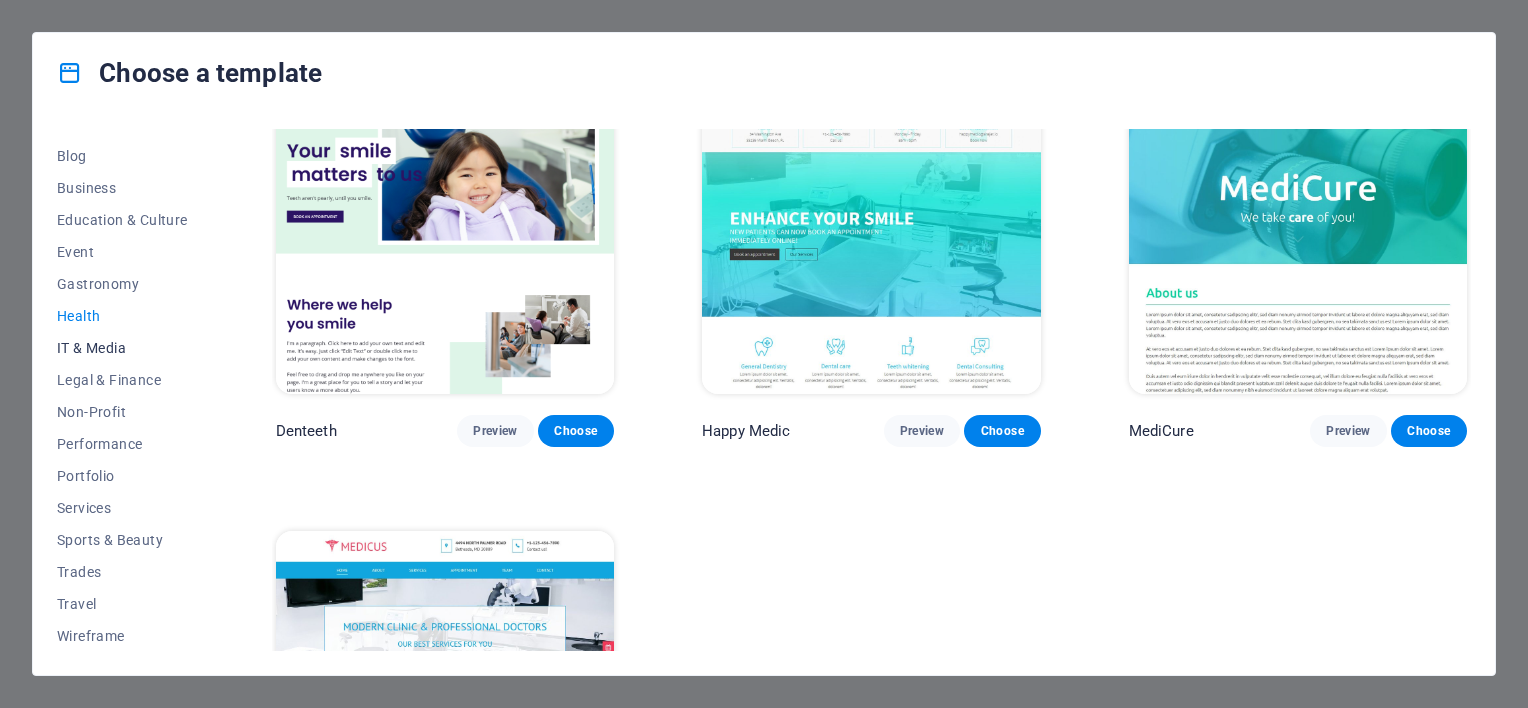 click on "IT & Media" at bounding box center (122, 348) 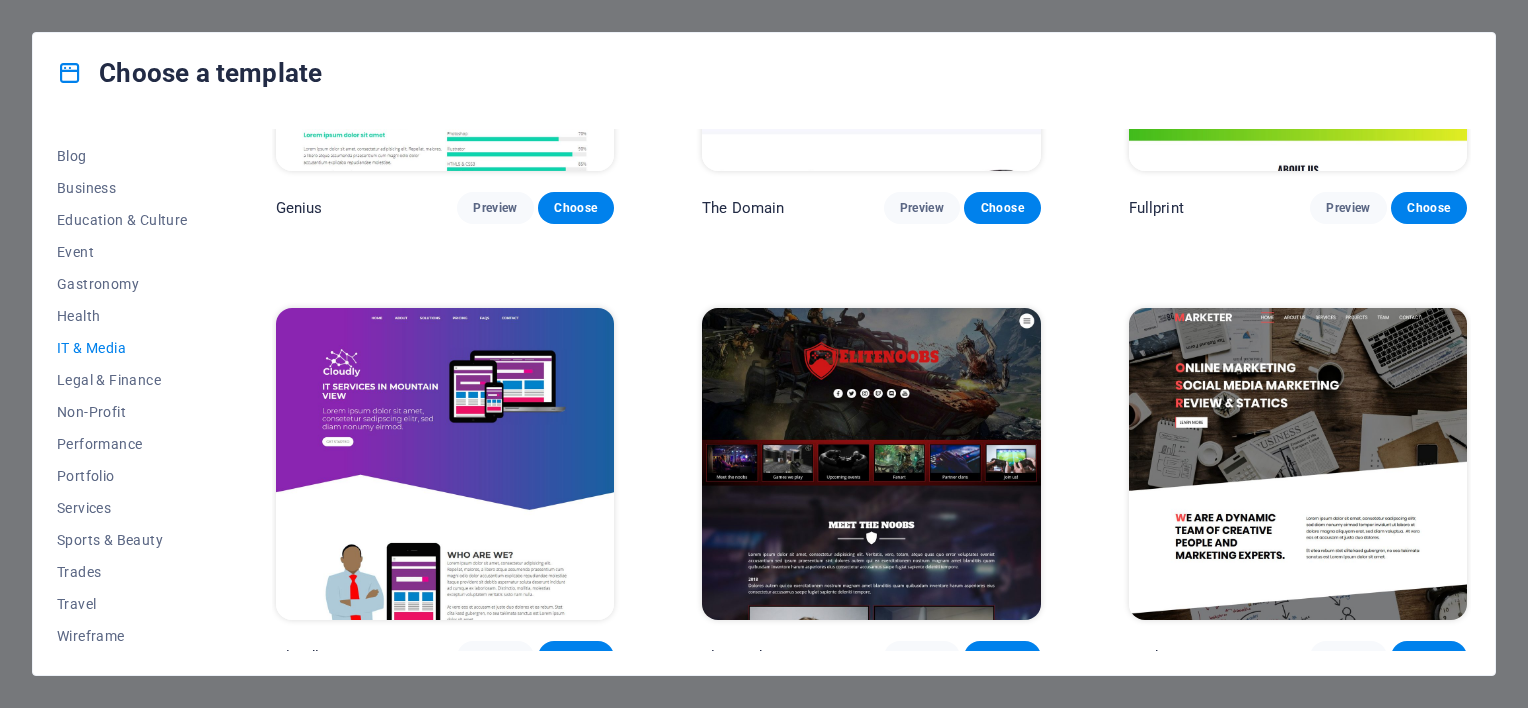 scroll, scrollTop: 1185, scrollLeft: 0, axis: vertical 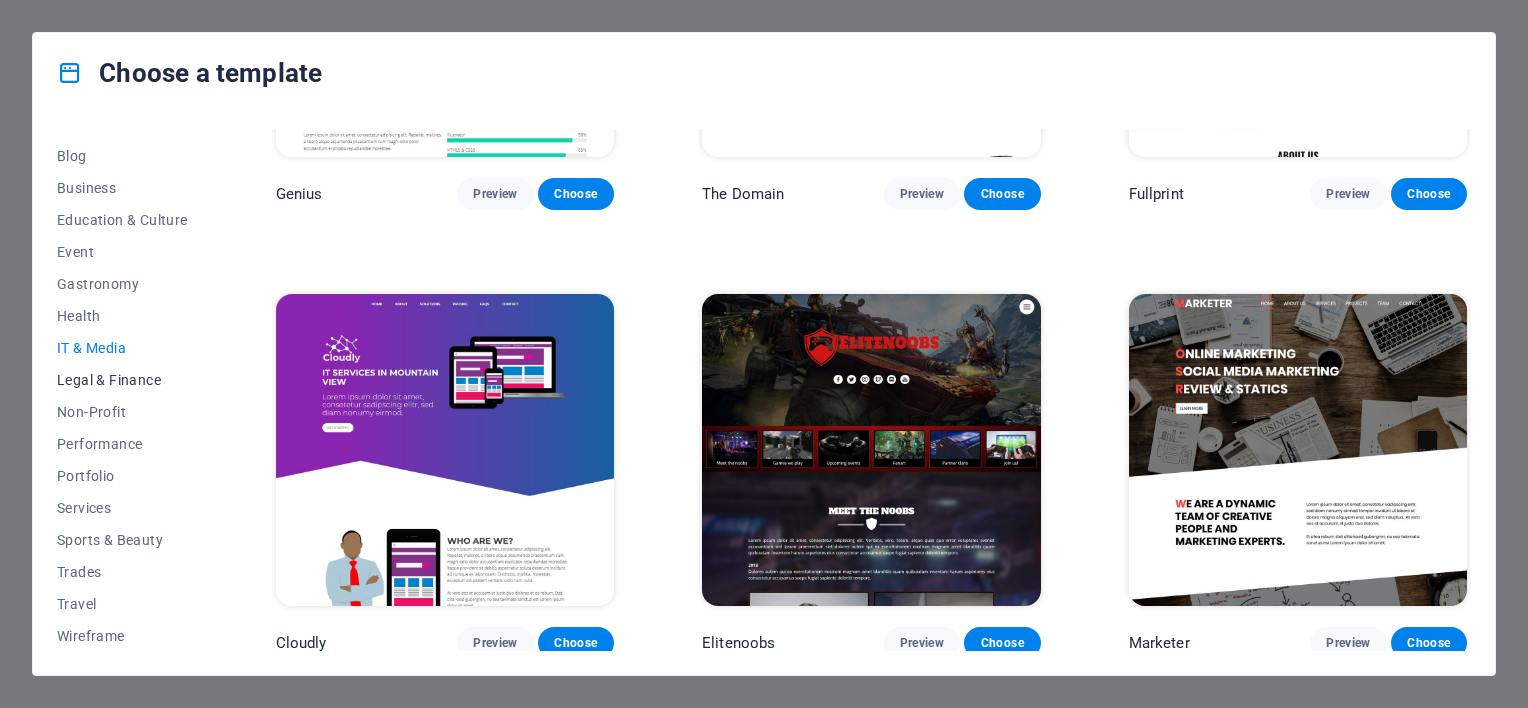 click on "Legal & Finance" at bounding box center (122, 380) 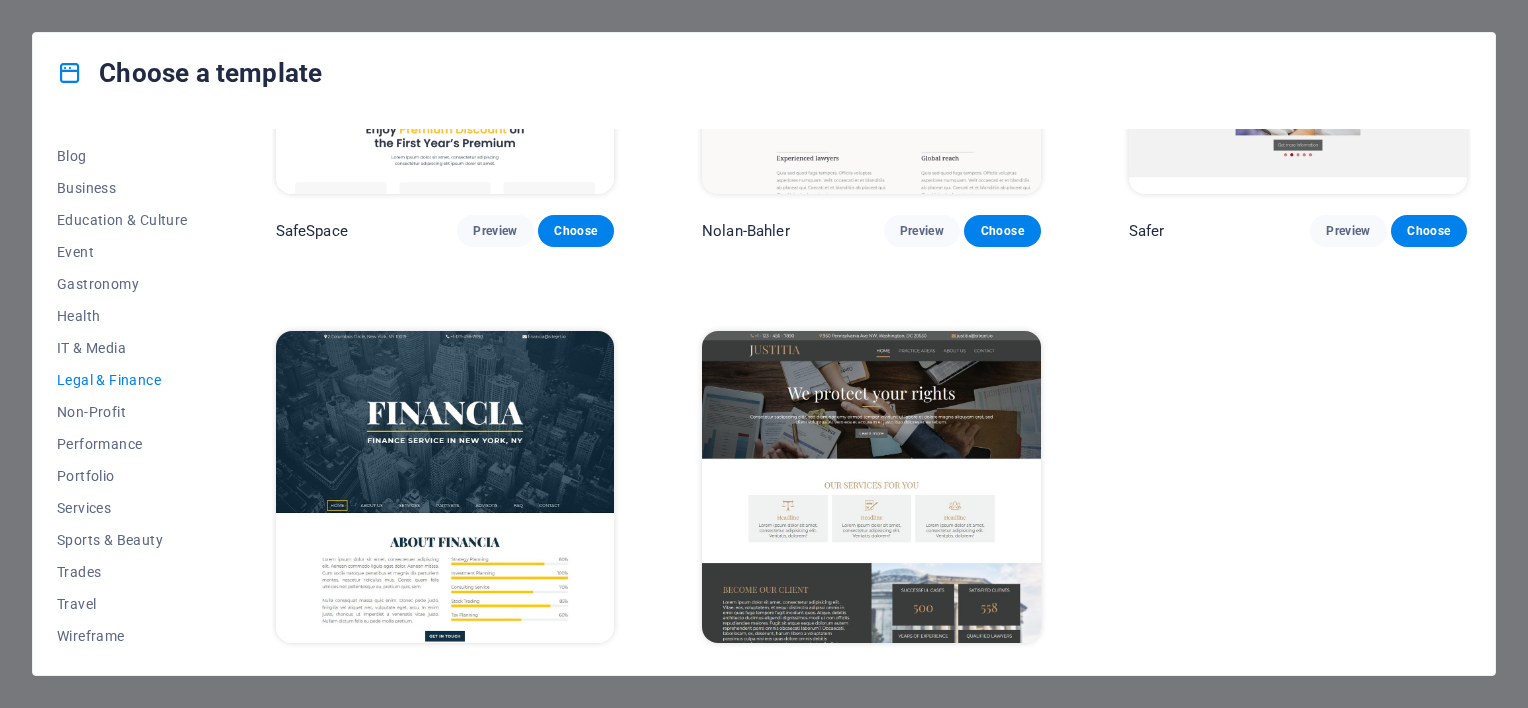 scroll, scrollTop: 291, scrollLeft: 0, axis: vertical 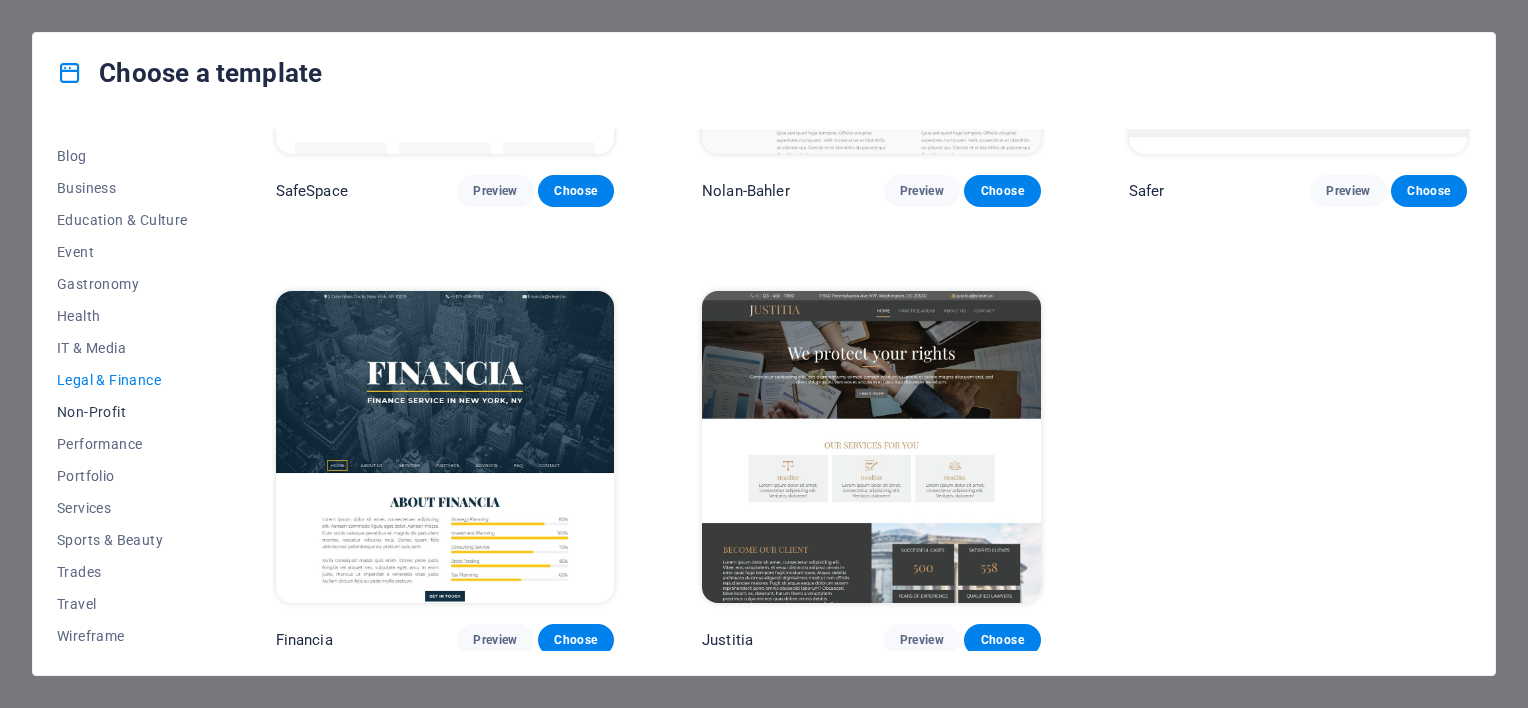 click on "Non-Profit" at bounding box center (122, 412) 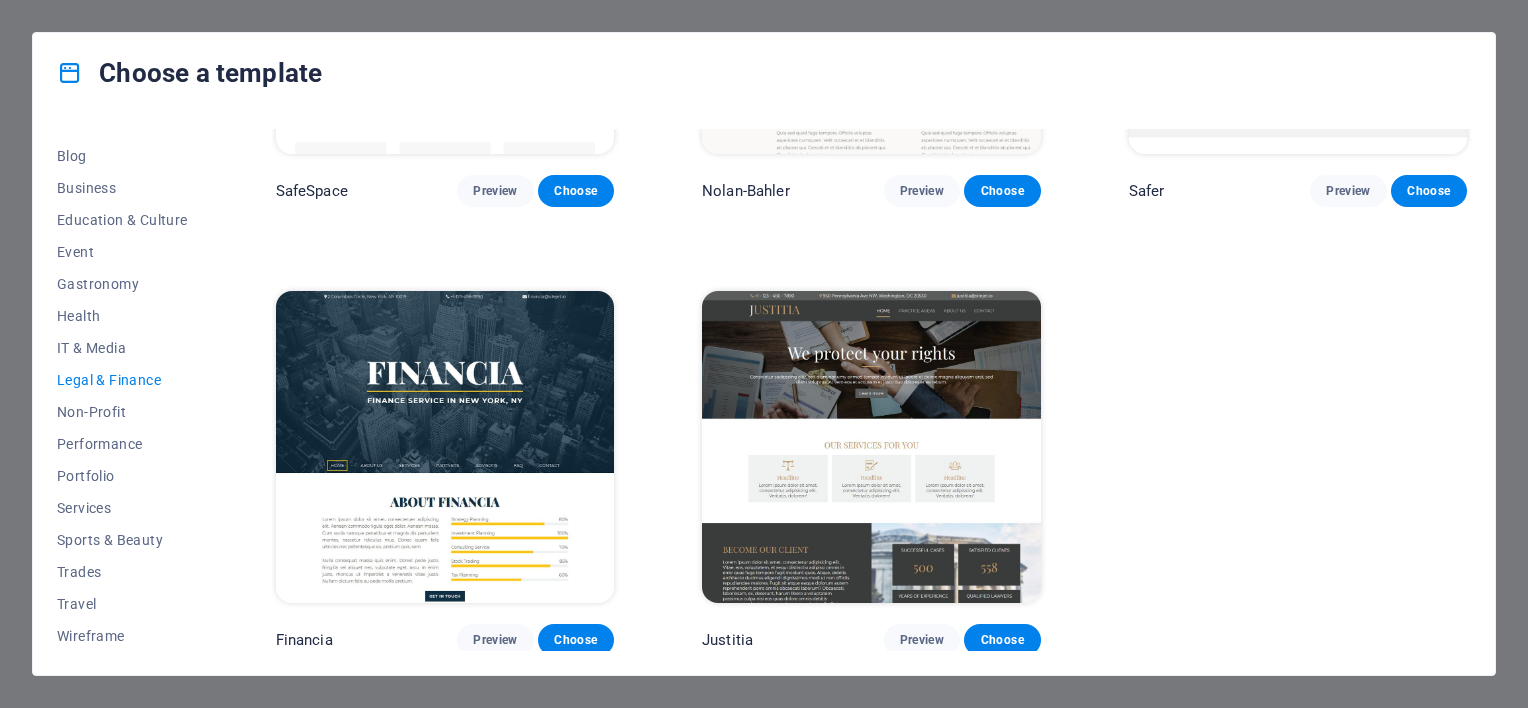 scroll, scrollTop: 0, scrollLeft: 0, axis: both 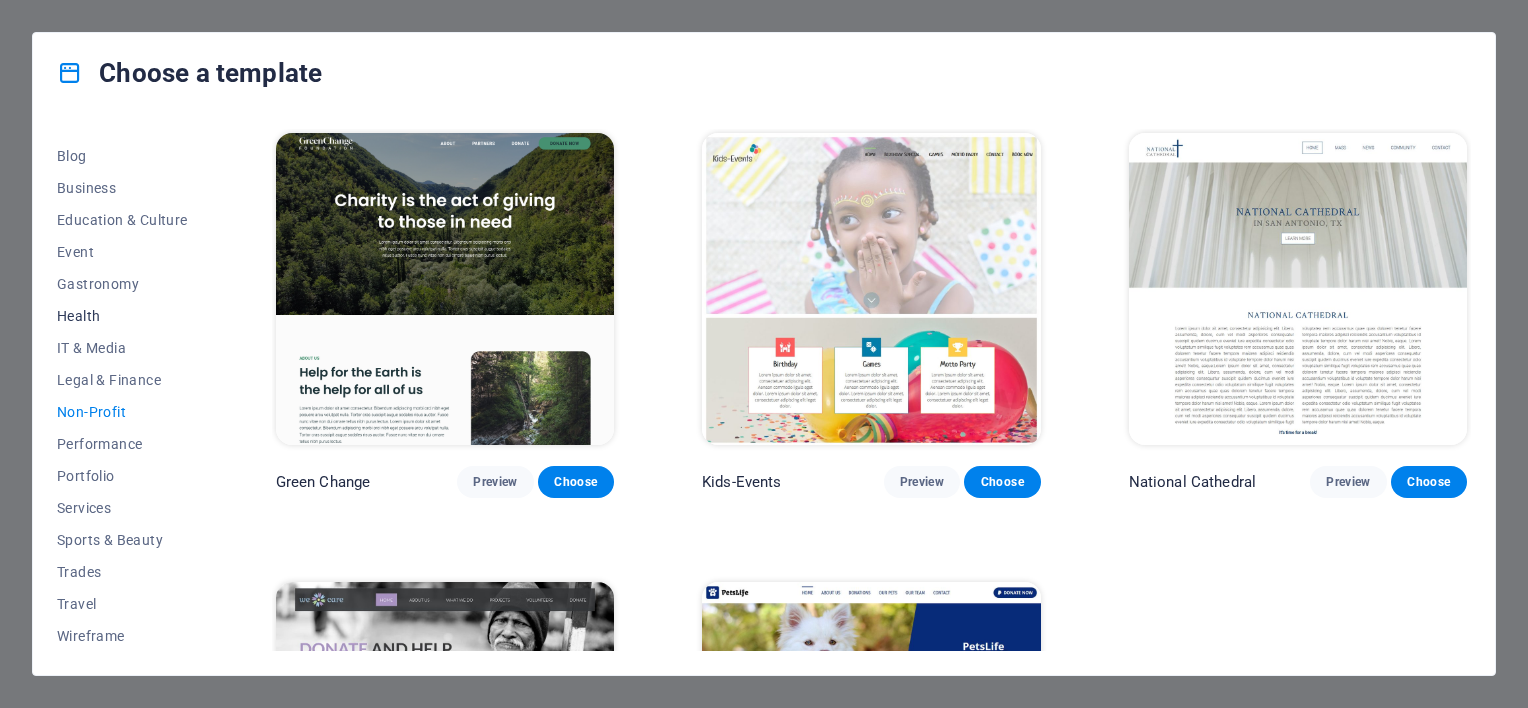 click on "Health" at bounding box center [122, 316] 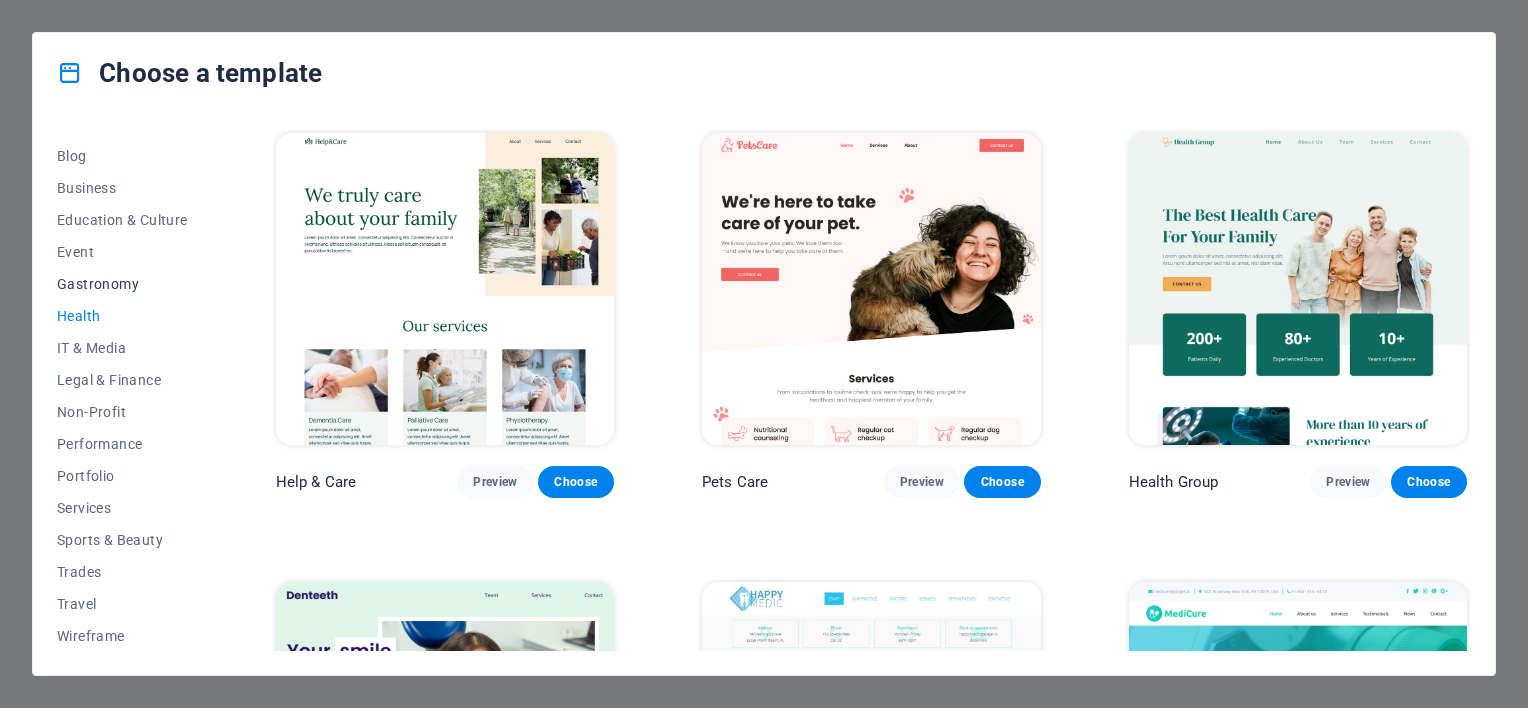 click on "Gastronomy" at bounding box center (122, 284) 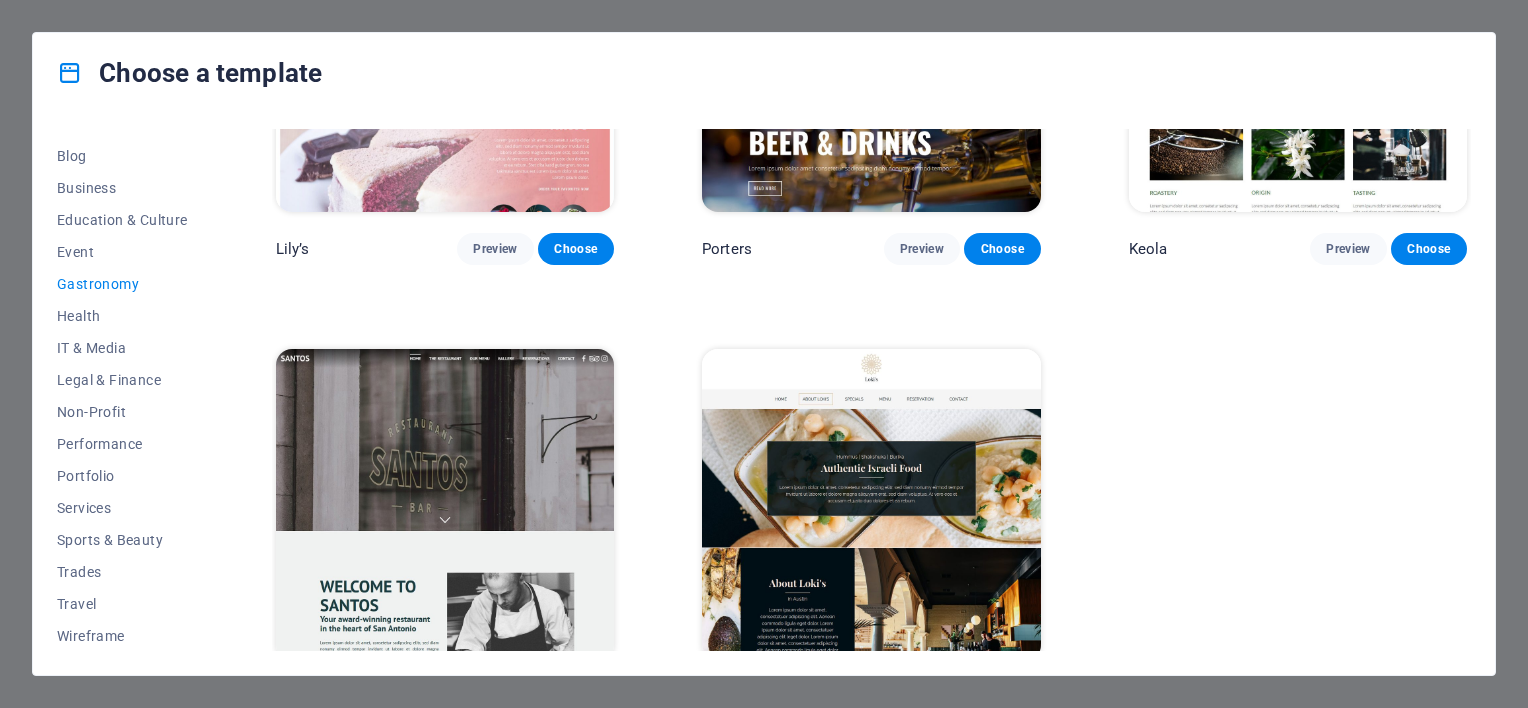 scroll, scrollTop: 2079, scrollLeft: 0, axis: vertical 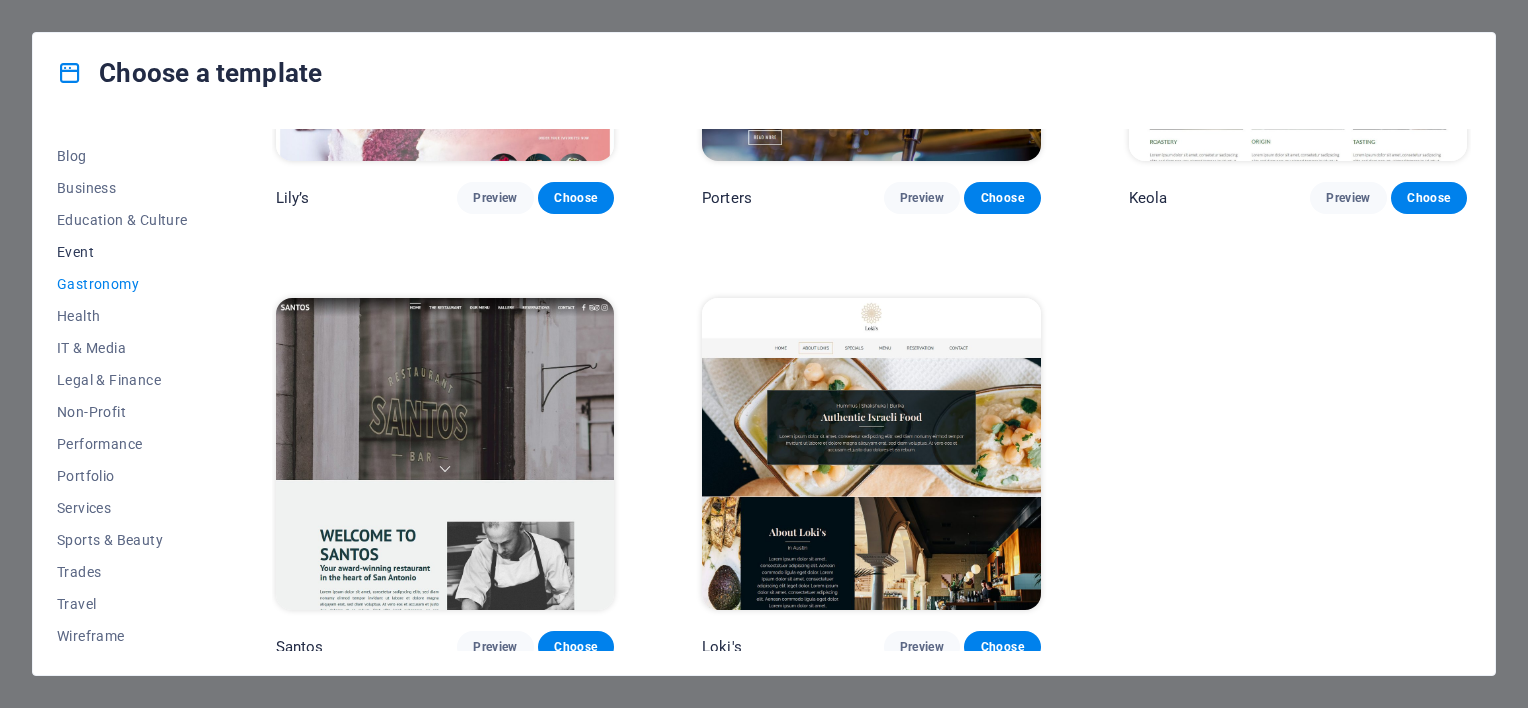 click on "Event" at bounding box center [122, 252] 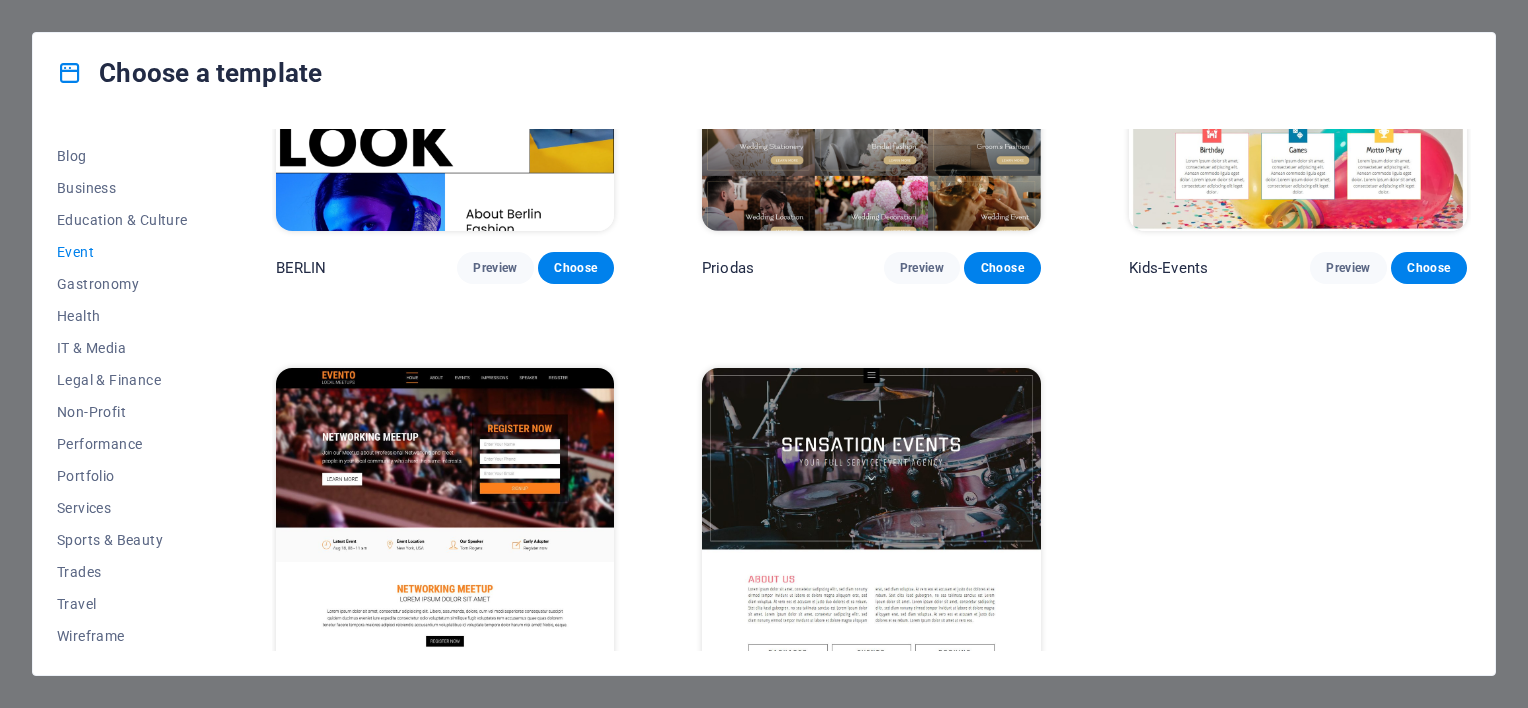 scroll, scrollTop: 700, scrollLeft: 0, axis: vertical 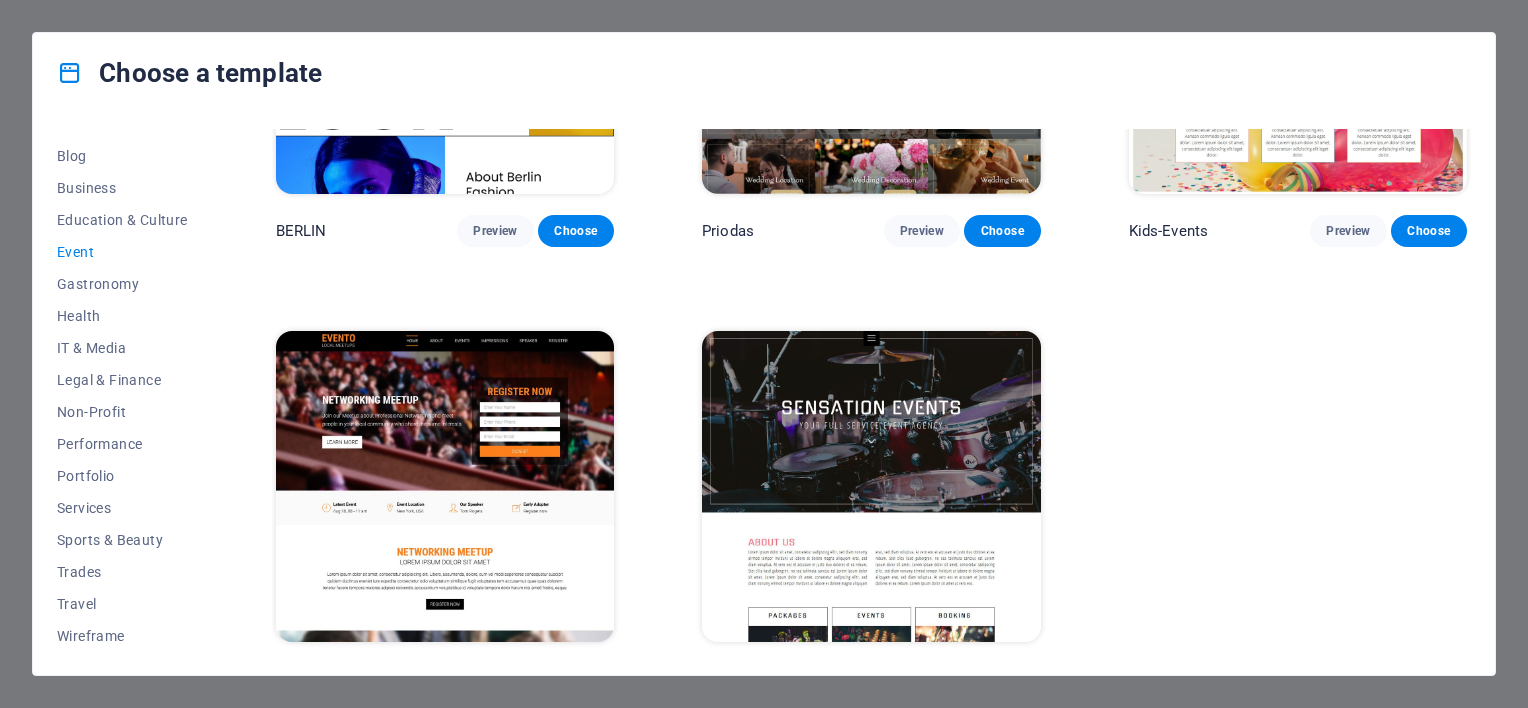 click on "All Templates My Templates New Trending Landingpage Multipager Onepager Art & Design Blank Blog Business Education & Culture Event Gastronomy Health IT & Media Legal & Finance Non-Profit Performance Portfolio Services Sports & Beauty Trades Travel Wireframe Wonder Planner Preview Choose S&L Preview Choose MeetUp Preview Choose BERLIN Preview Choose Priodas Preview Choose Kids-Events Preview Choose Evento Preview Choose Sensation Preview Choose" at bounding box center [764, 394] 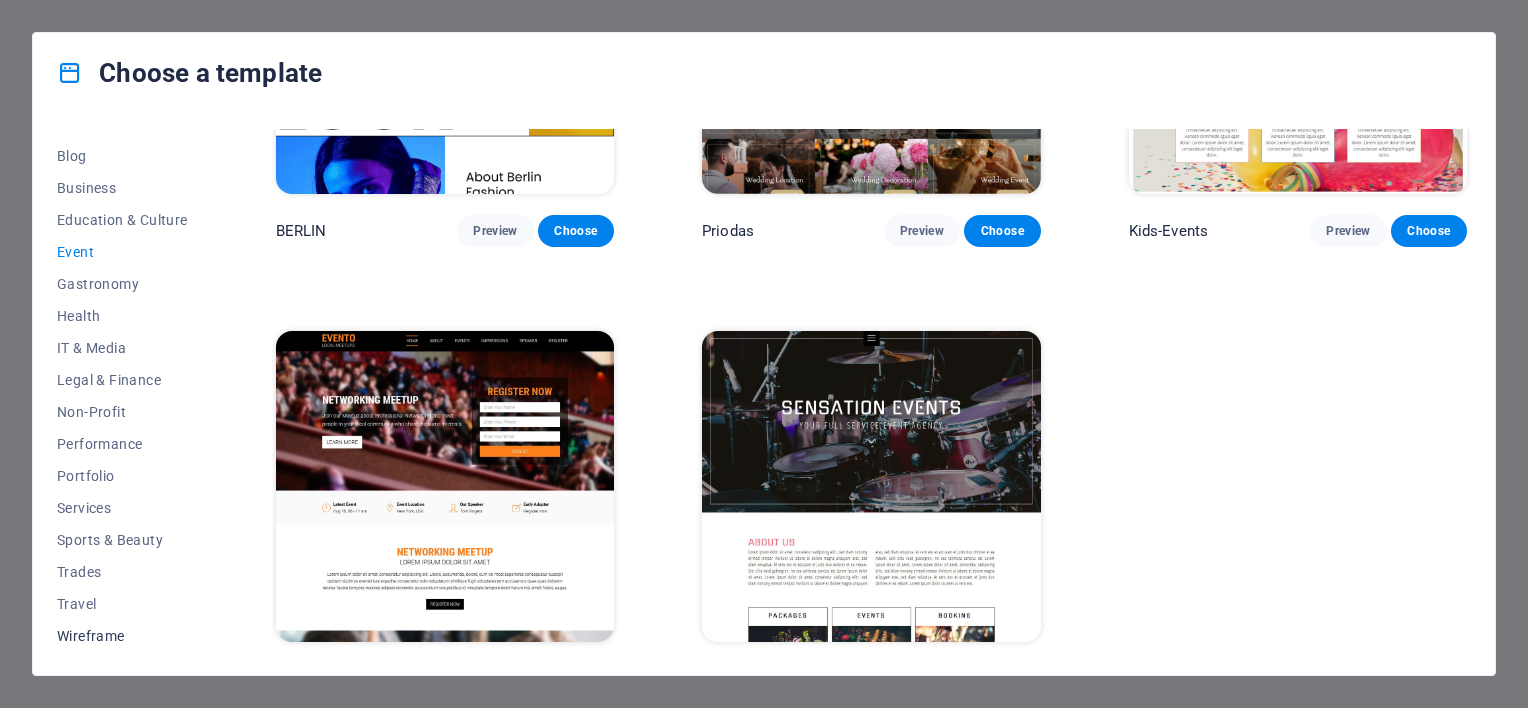 click on "Wireframe" at bounding box center [122, 636] 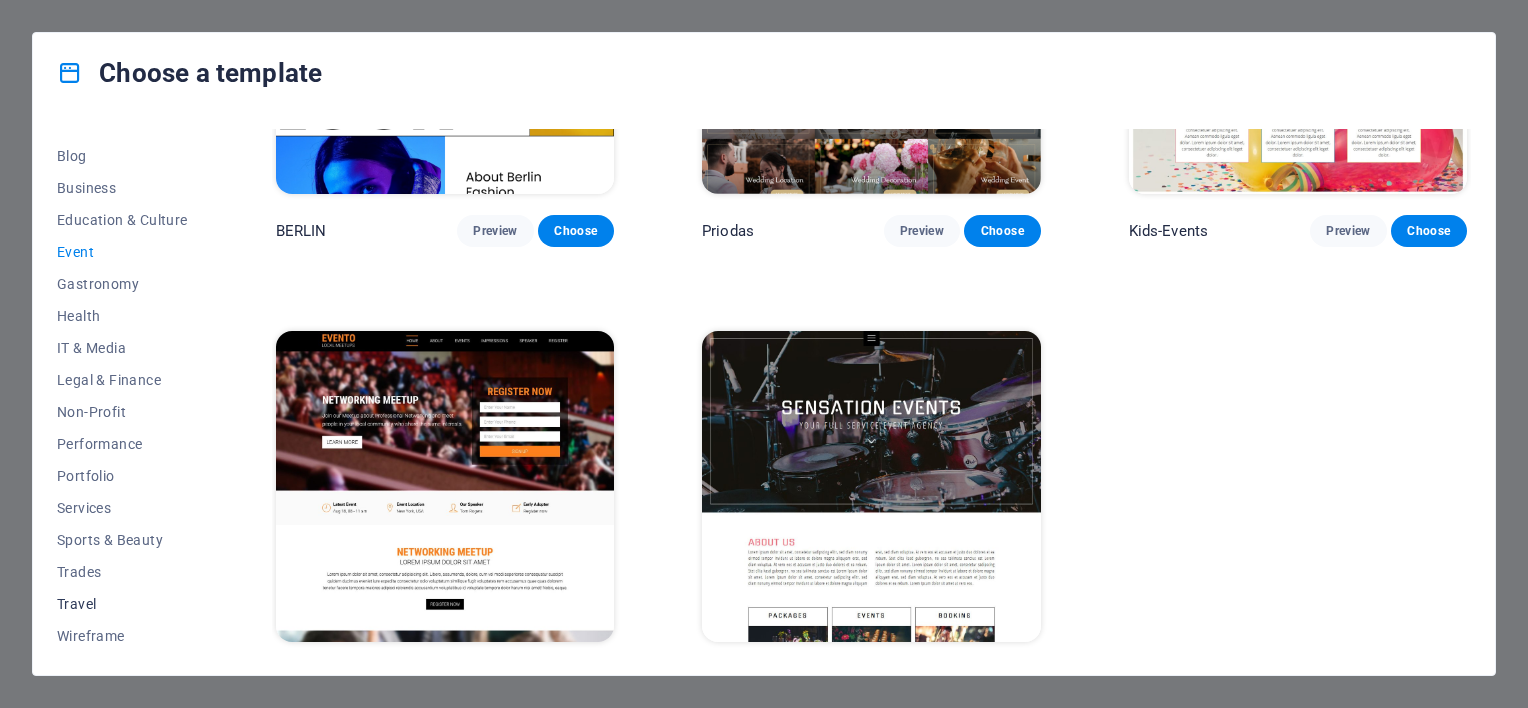 scroll, scrollTop: 0, scrollLeft: 0, axis: both 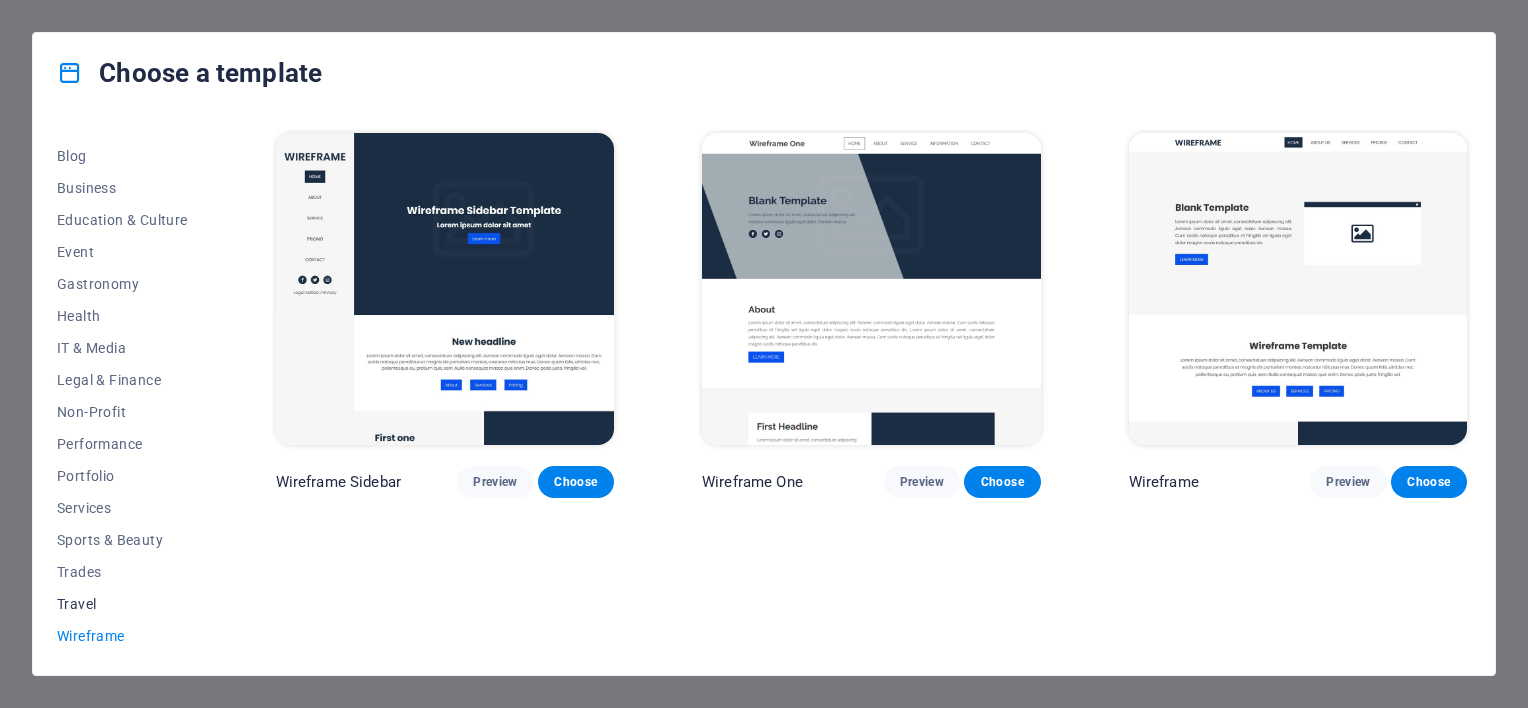 click on "Travel" at bounding box center [122, 604] 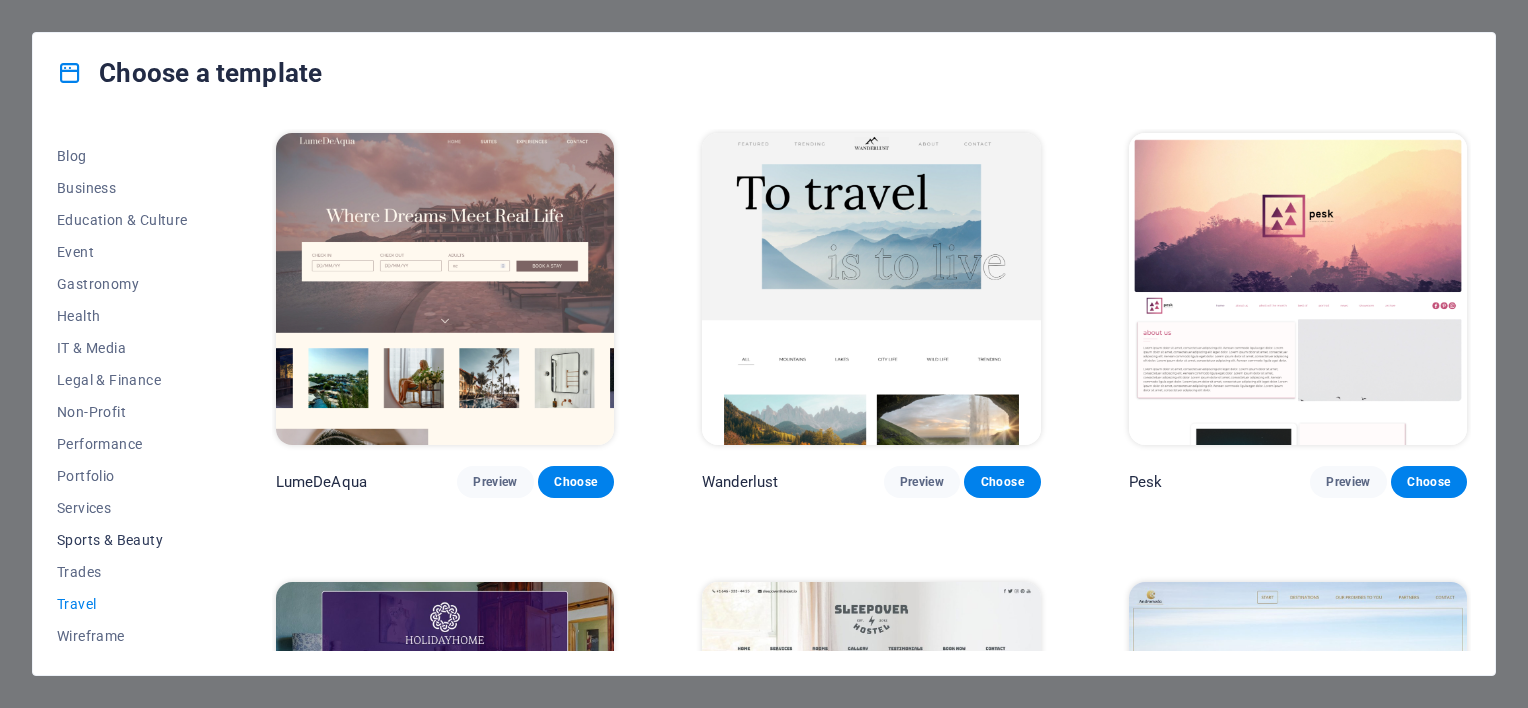 click on "Sports & Beauty" at bounding box center (122, 540) 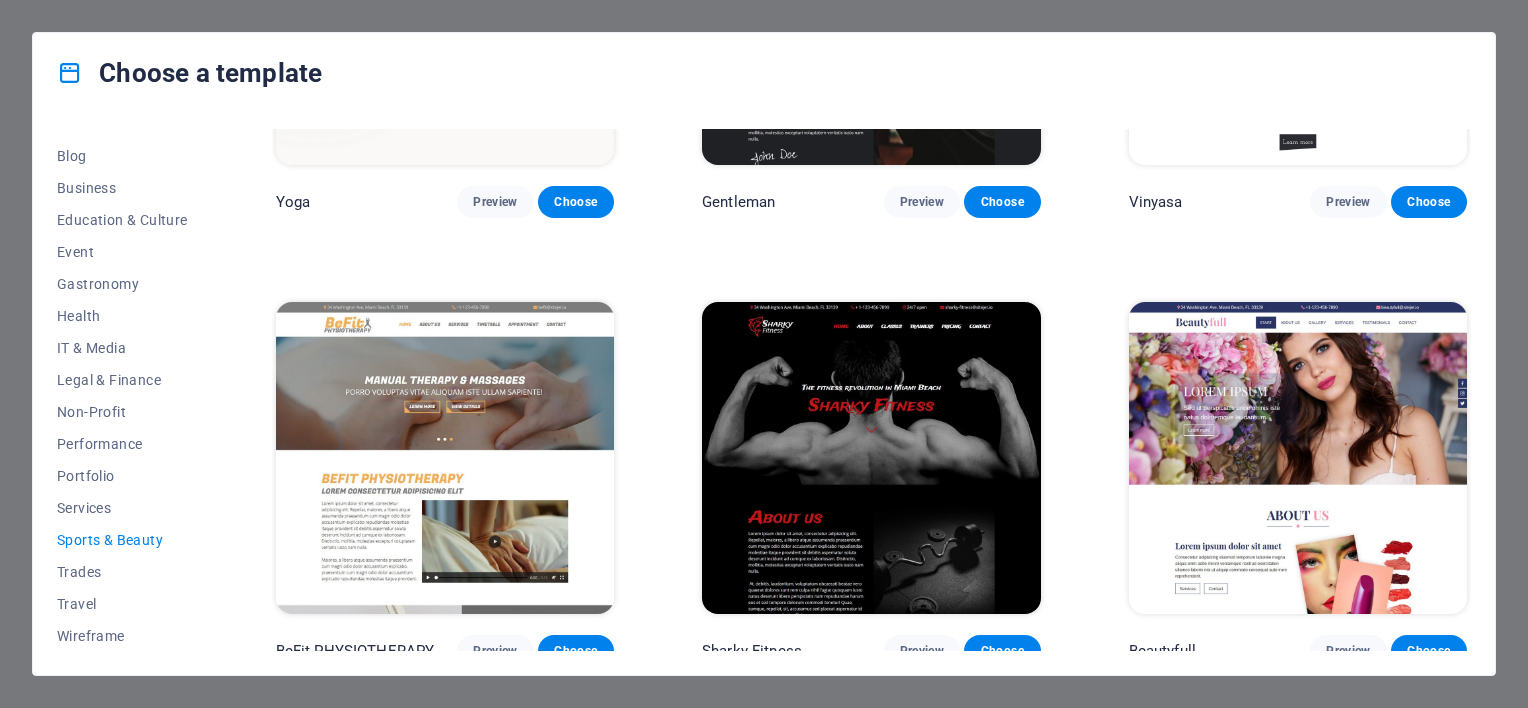 scroll, scrollTop: 1200, scrollLeft: 0, axis: vertical 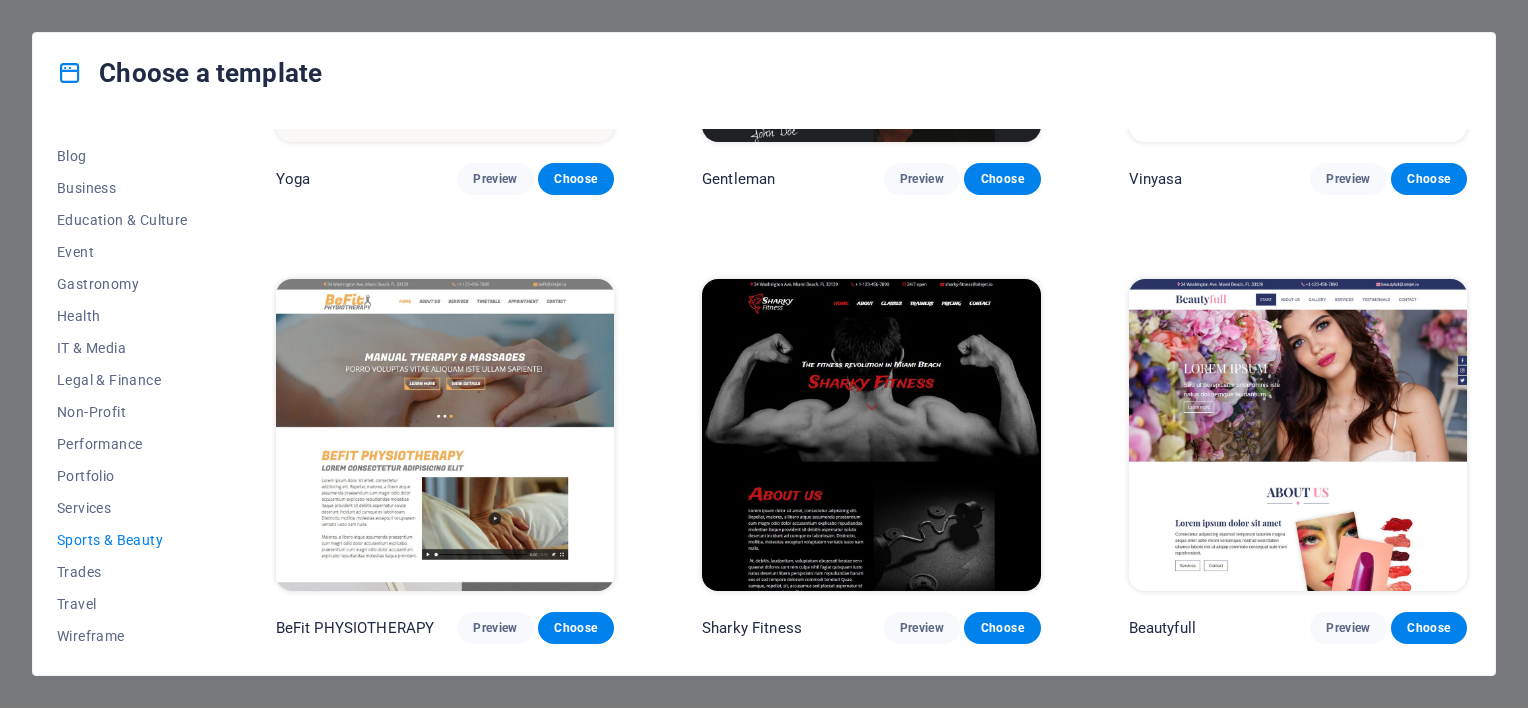 click at bounding box center (1298, 435) 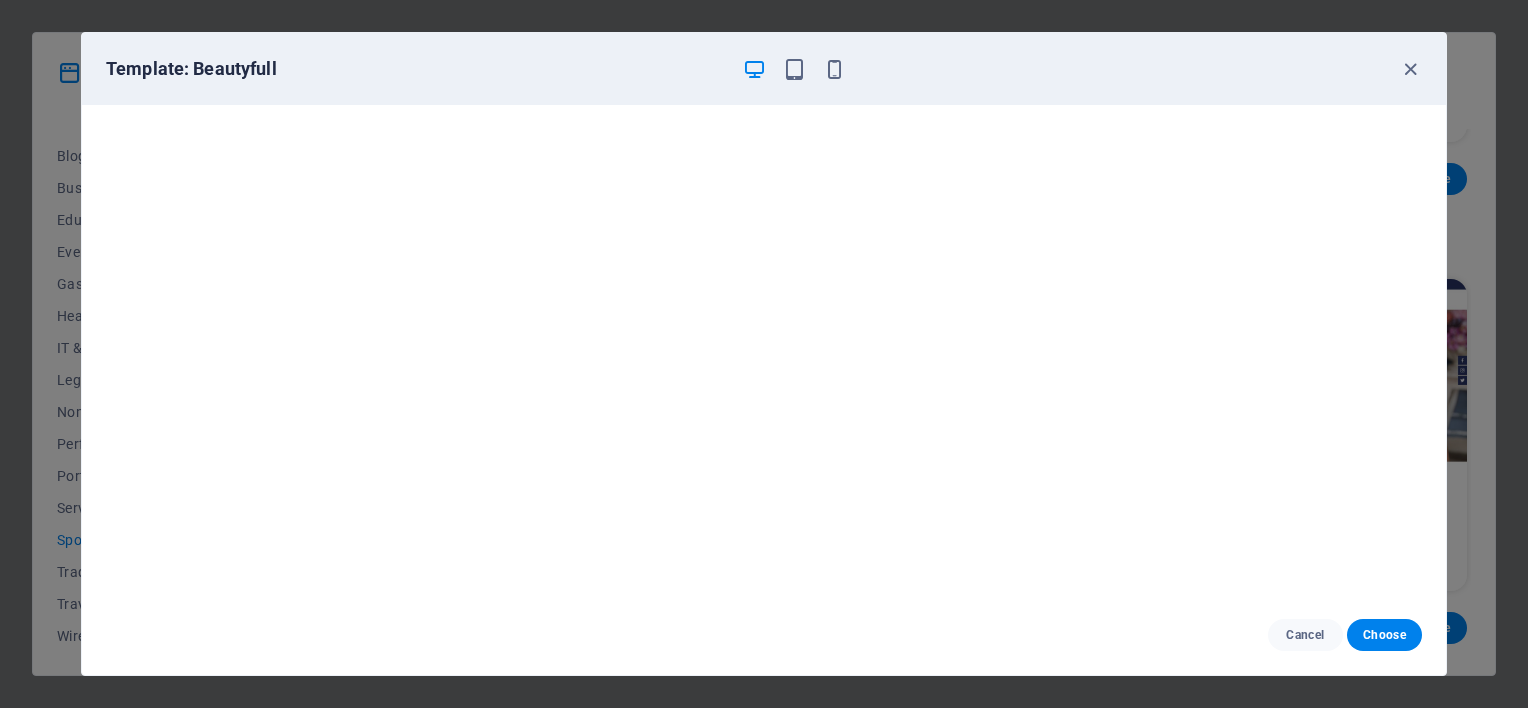 click on "Template: Beautyfull" at bounding box center [764, 69] 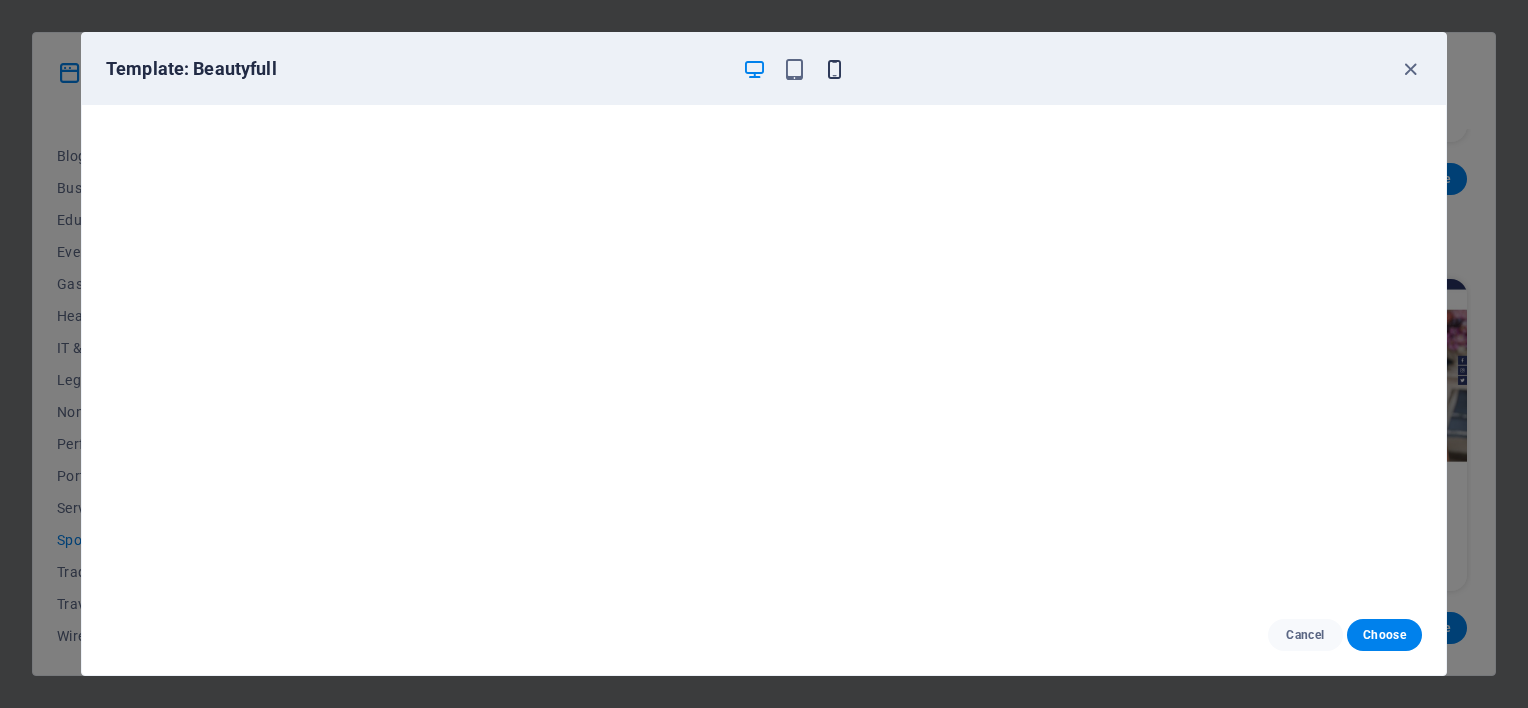 click at bounding box center [834, 69] 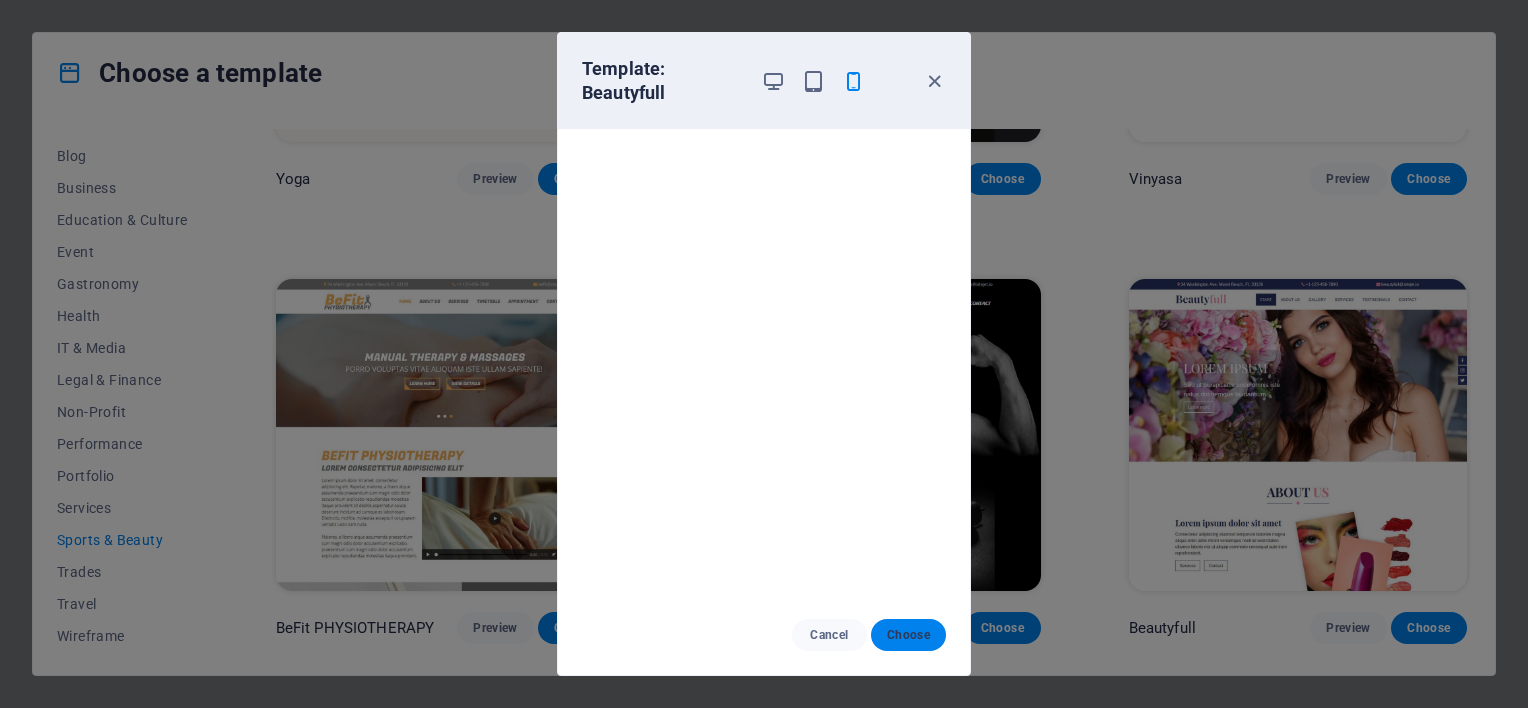click on "Choose" at bounding box center [908, 635] 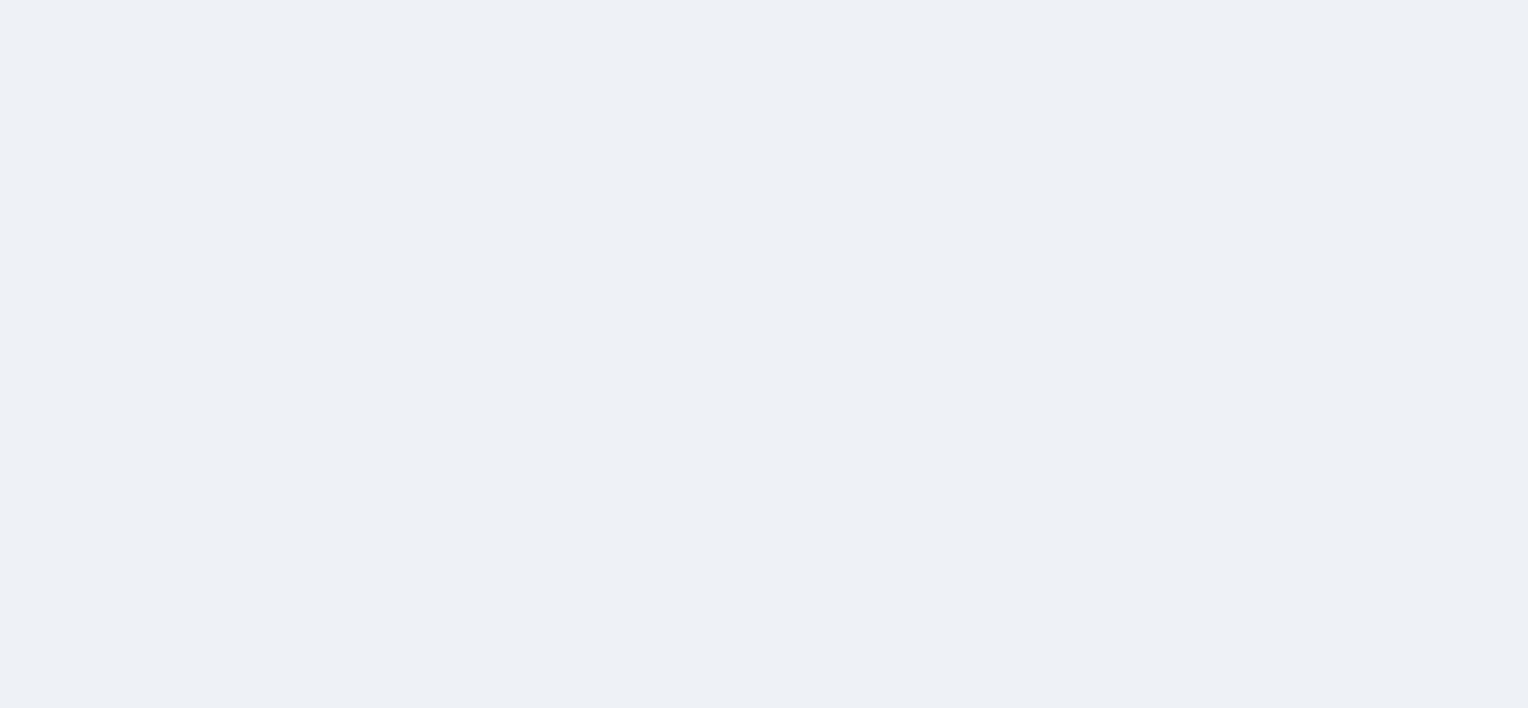 scroll, scrollTop: 0, scrollLeft: 0, axis: both 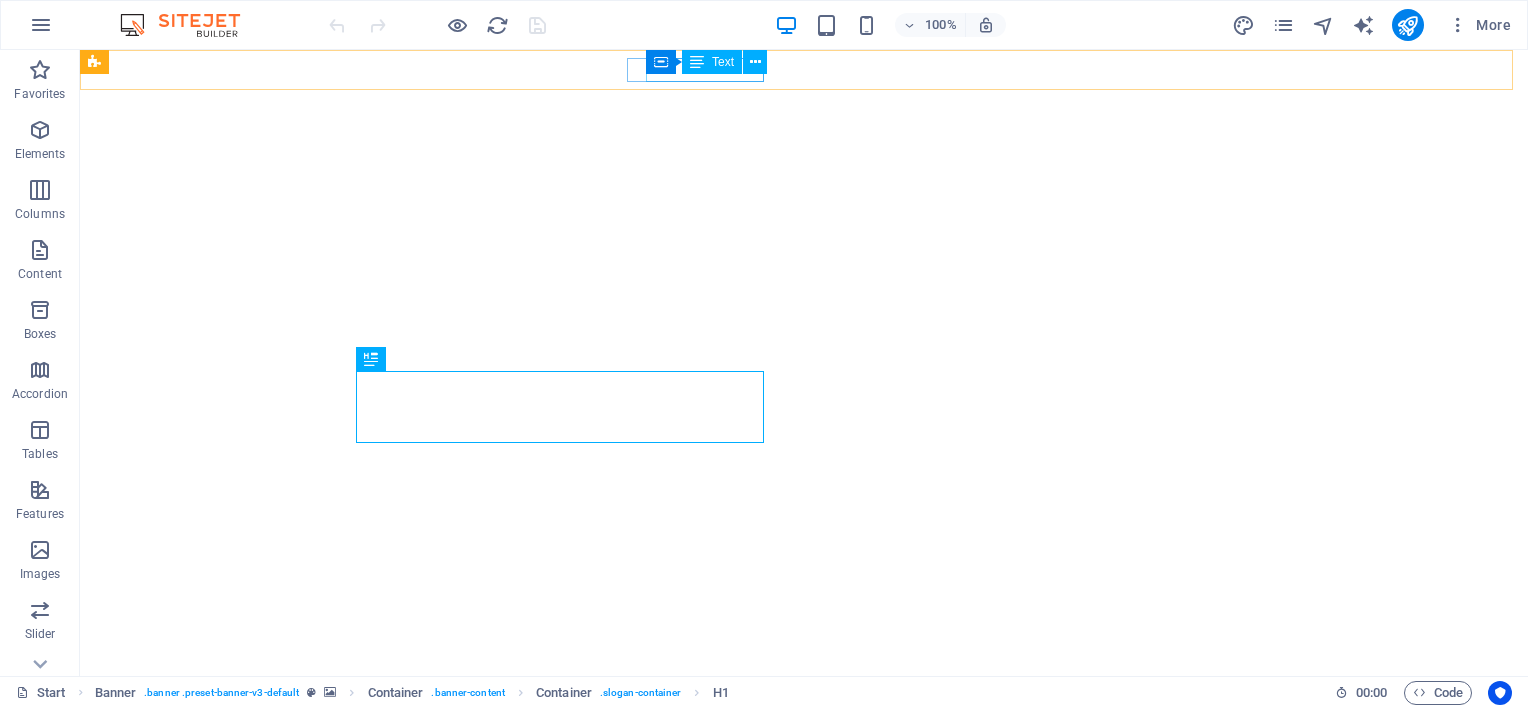 click on "Text" at bounding box center [712, 62] 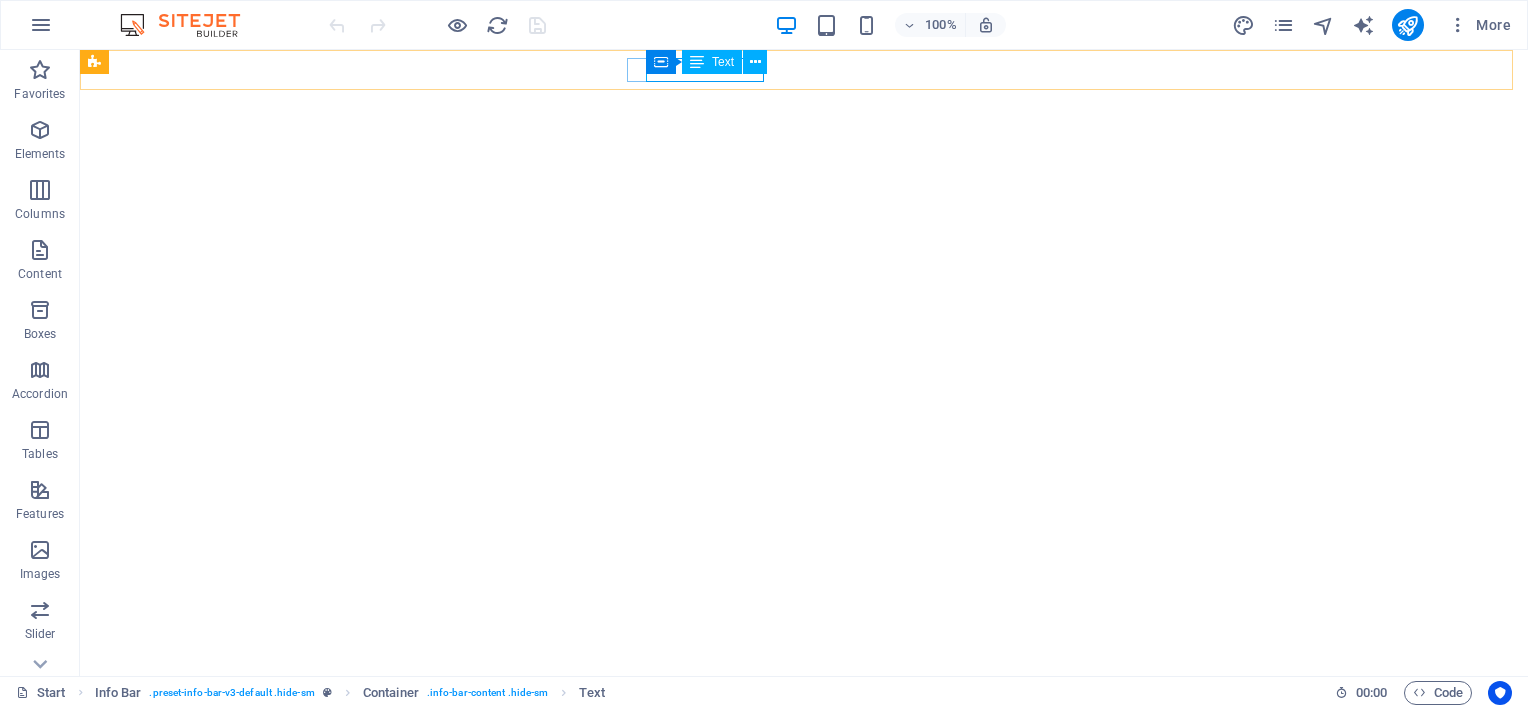 click on "Text" at bounding box center (712, 62) 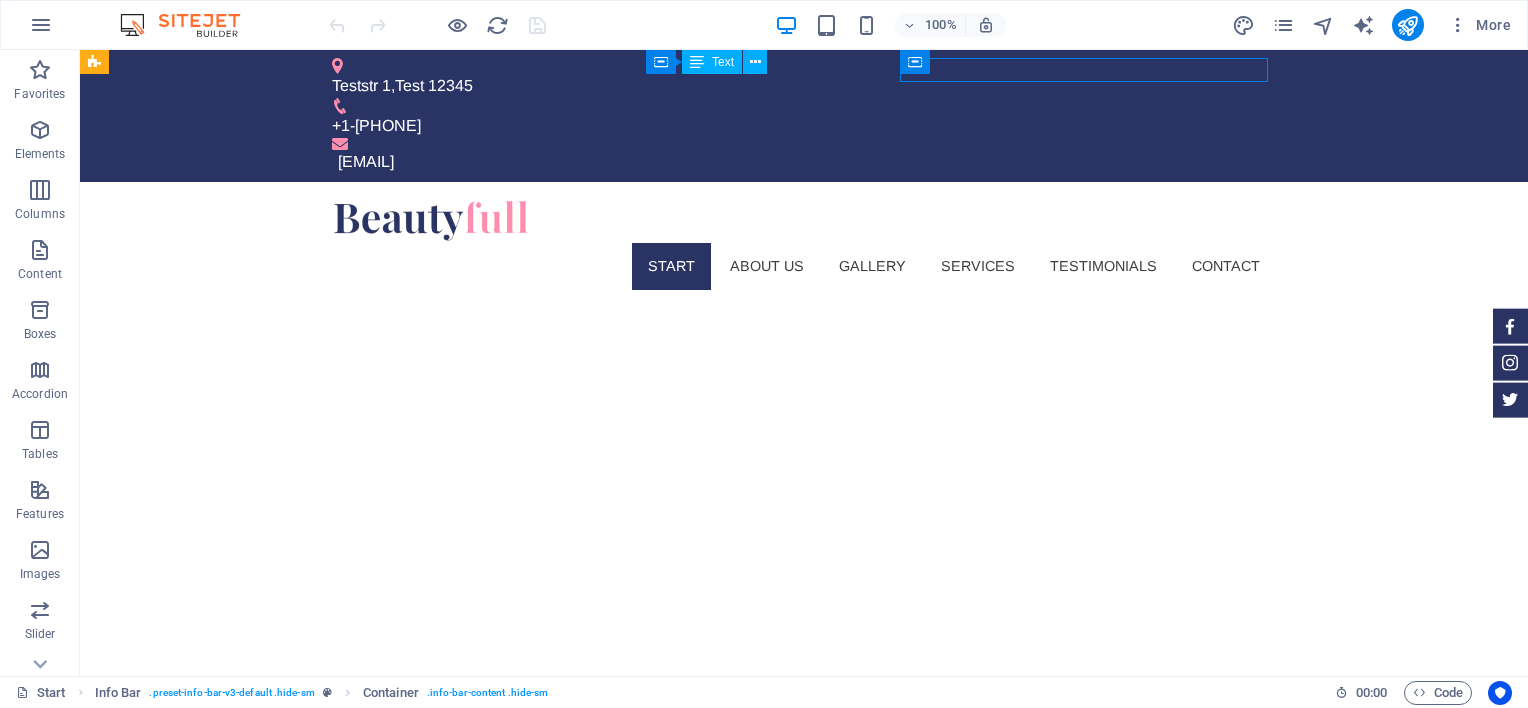 scroll, scrollTop: 0, scrollLeft: 0, axis: both 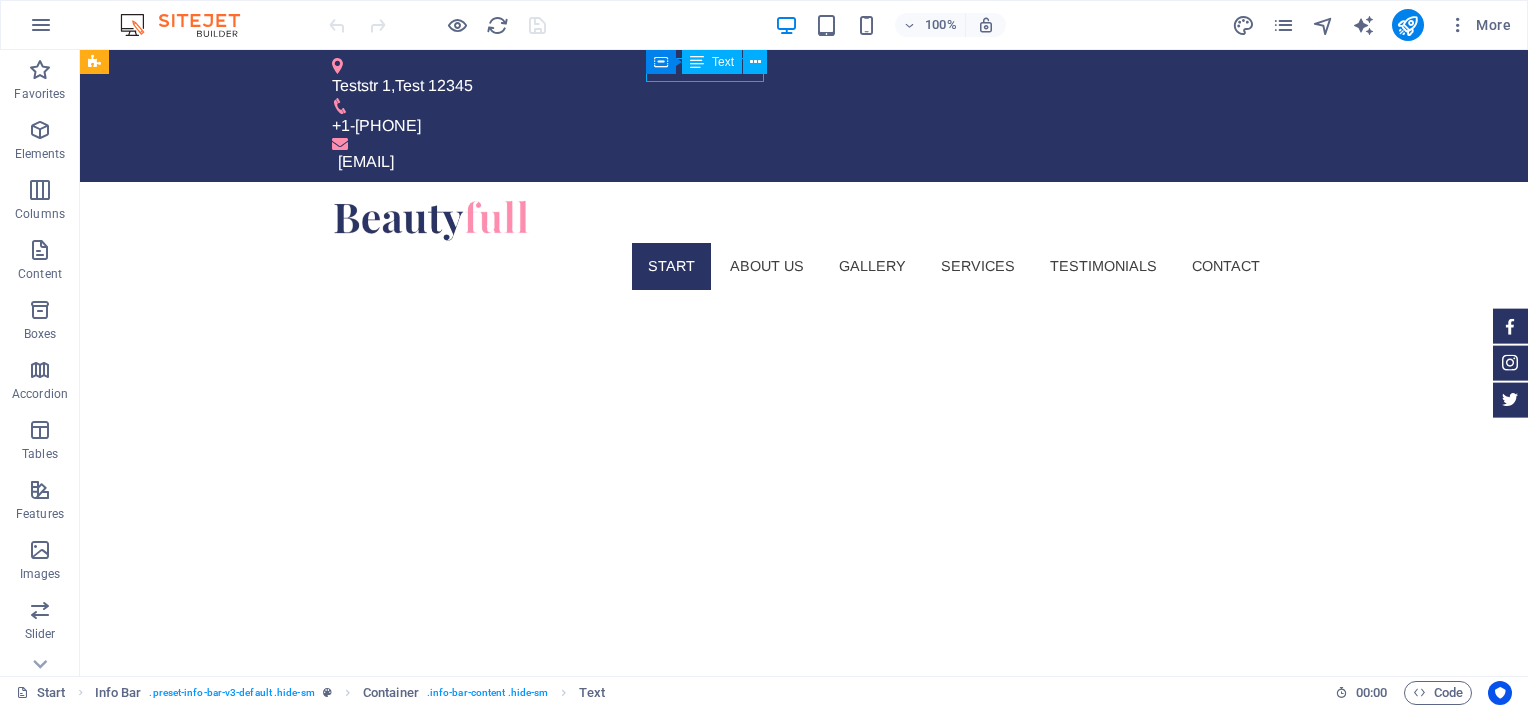 click on "Text" at bounding box center (712, 62) 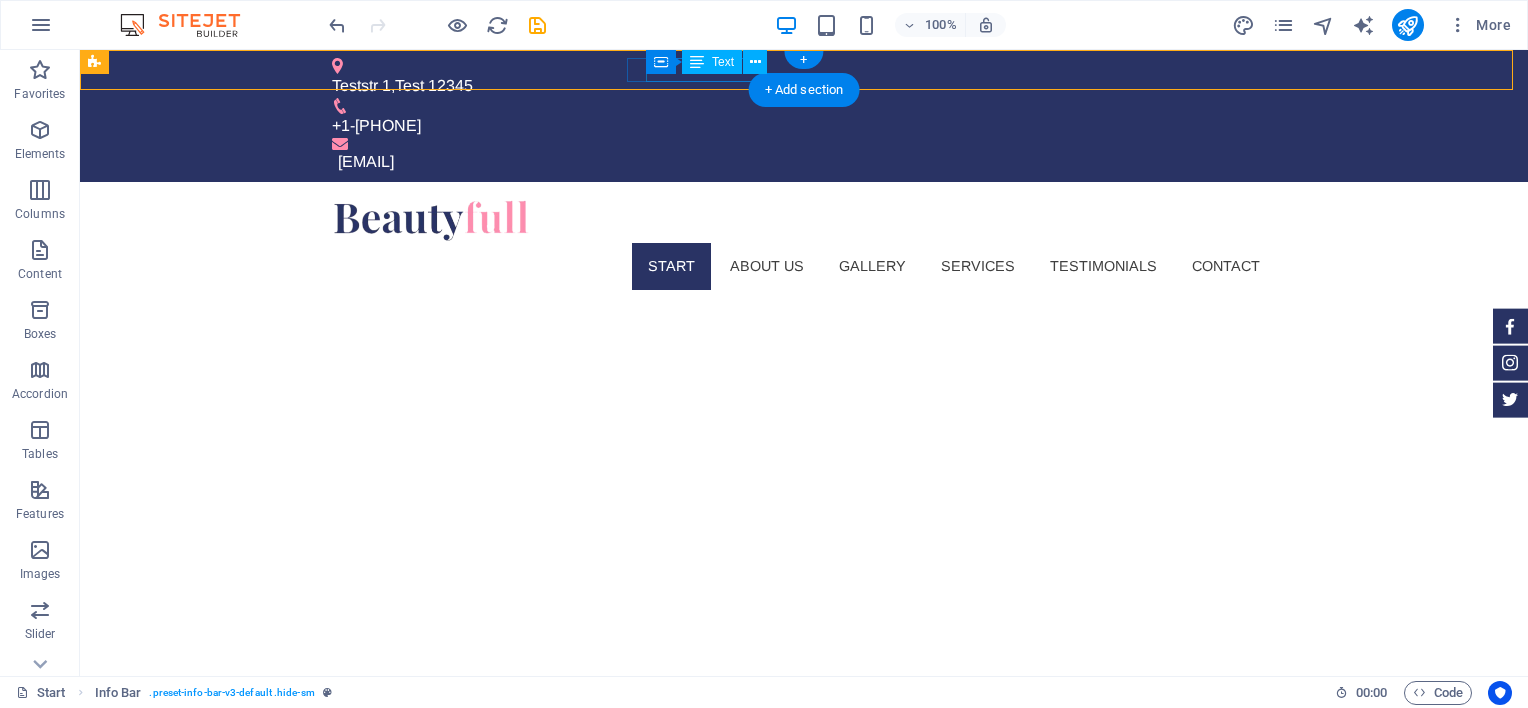 click on "+1-[PHONE]" at bounding box center [796, 126] 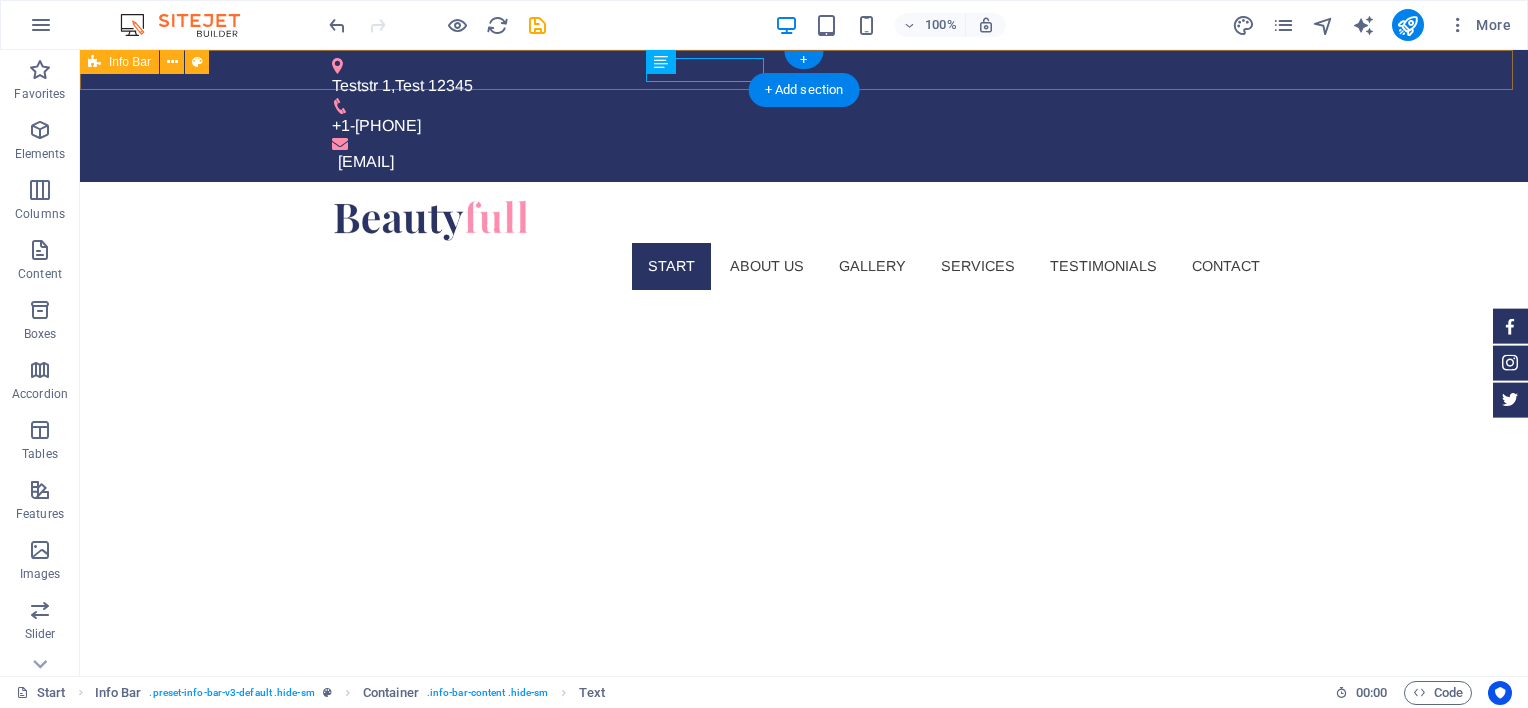 click on "Teststr 1 ,  Test   12345 +1-[PHONE] [EMAIL]" at bounding box center (804, 116) 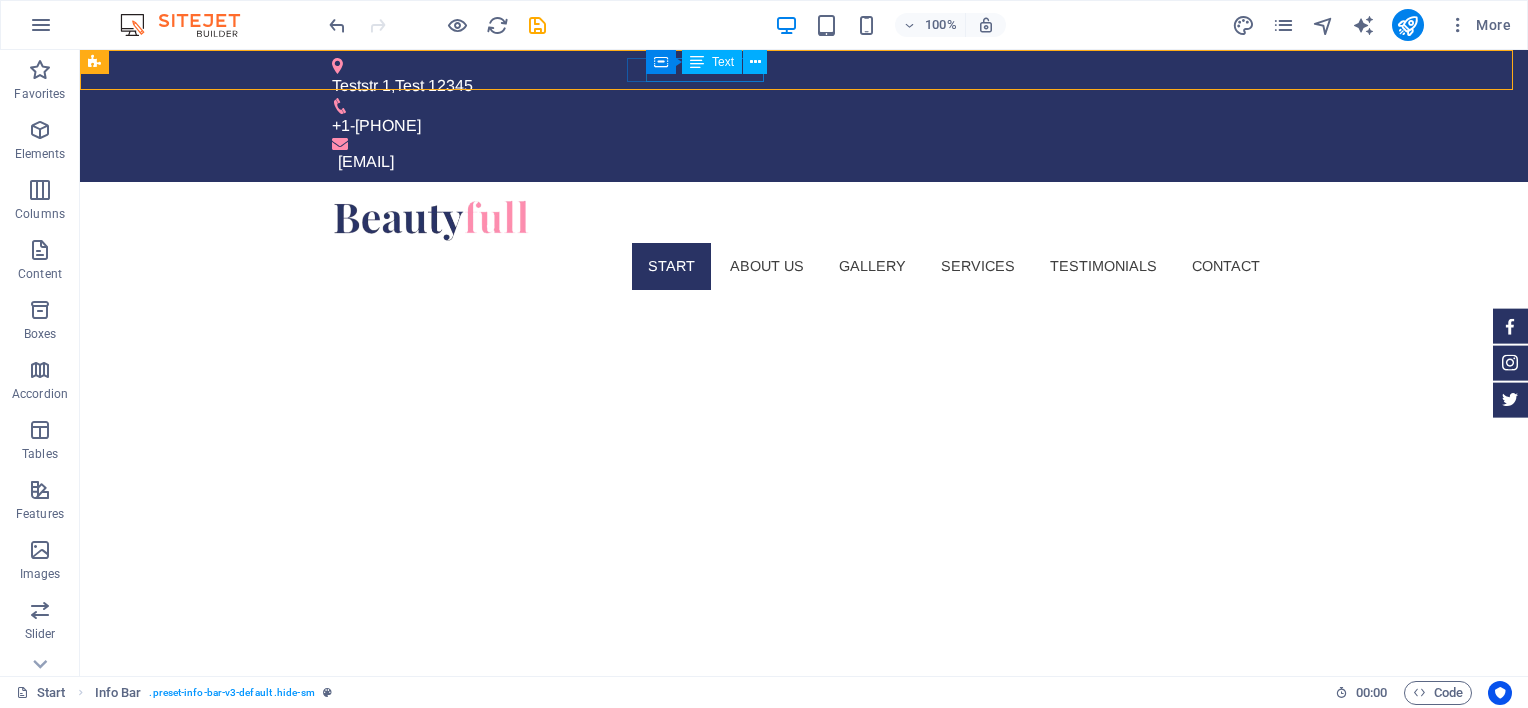 click at bounding box center [697, 62] 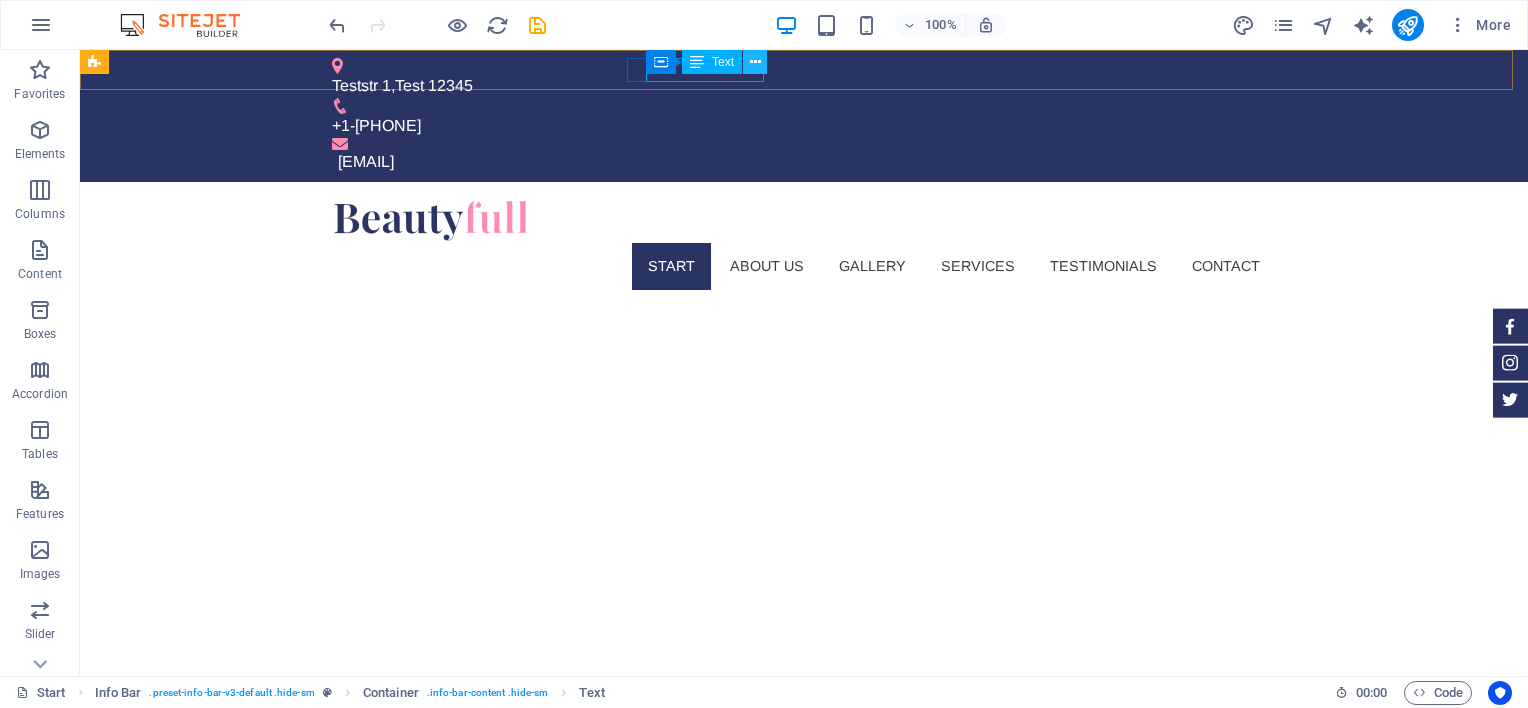click at bounding box center [755, 62] 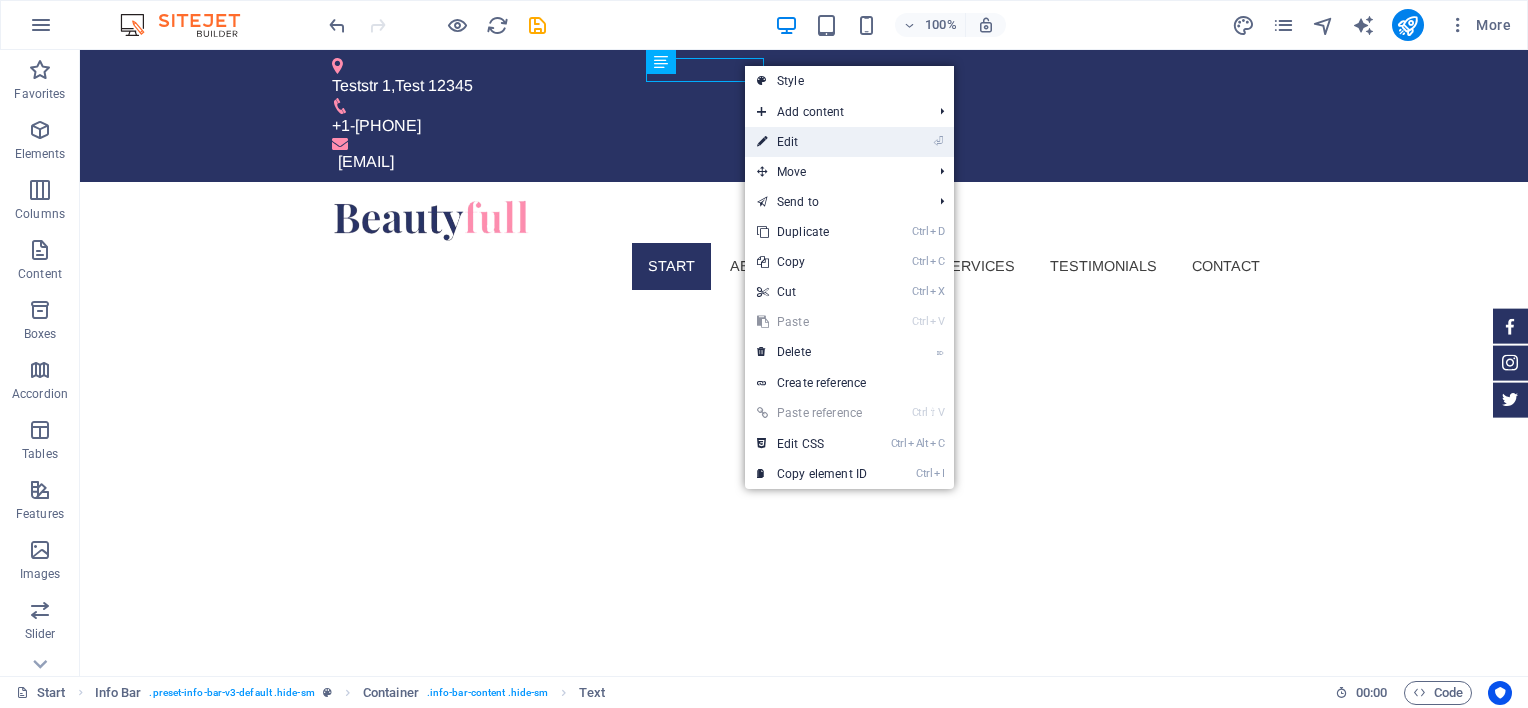 click on "⏎  Edit" at bounding box center [812, 142] 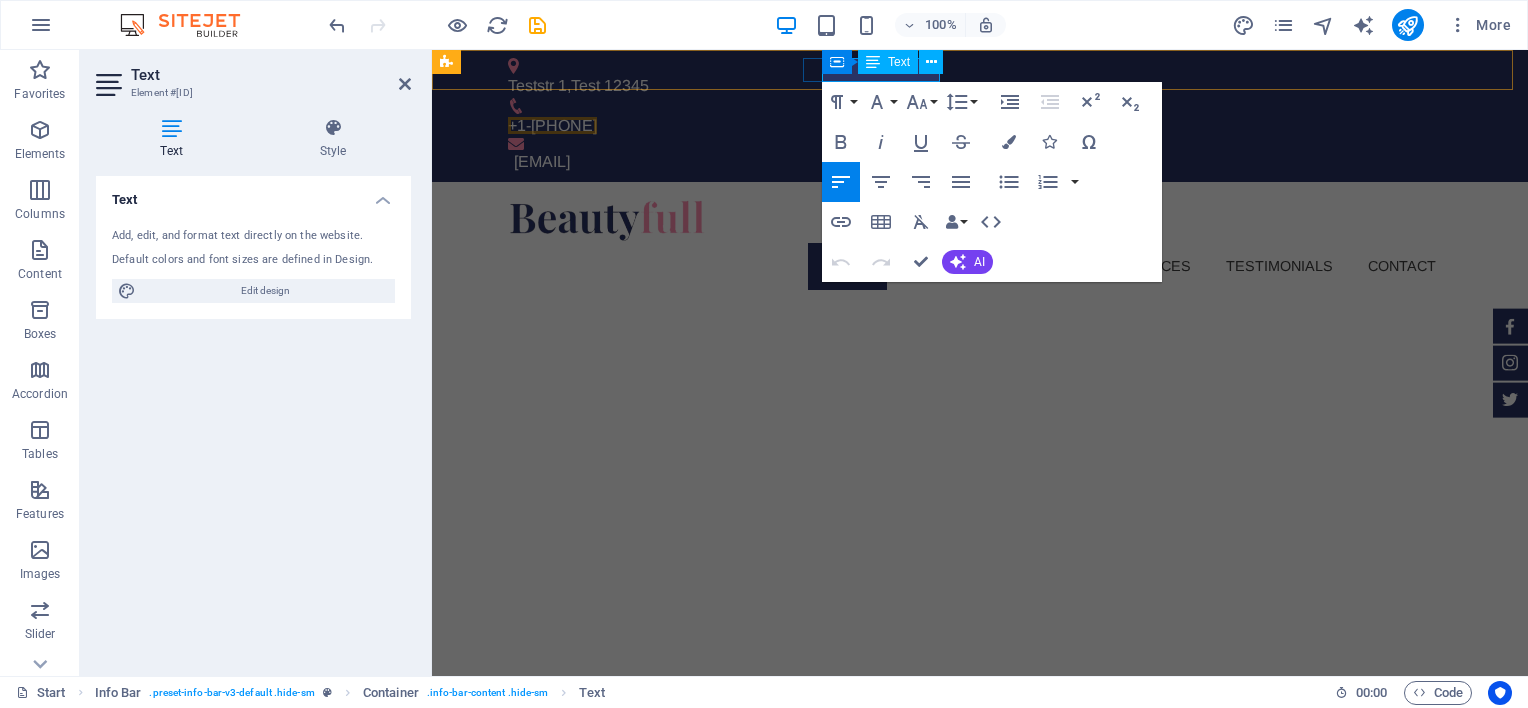 click on "Text" at bounding box center (888, 62) 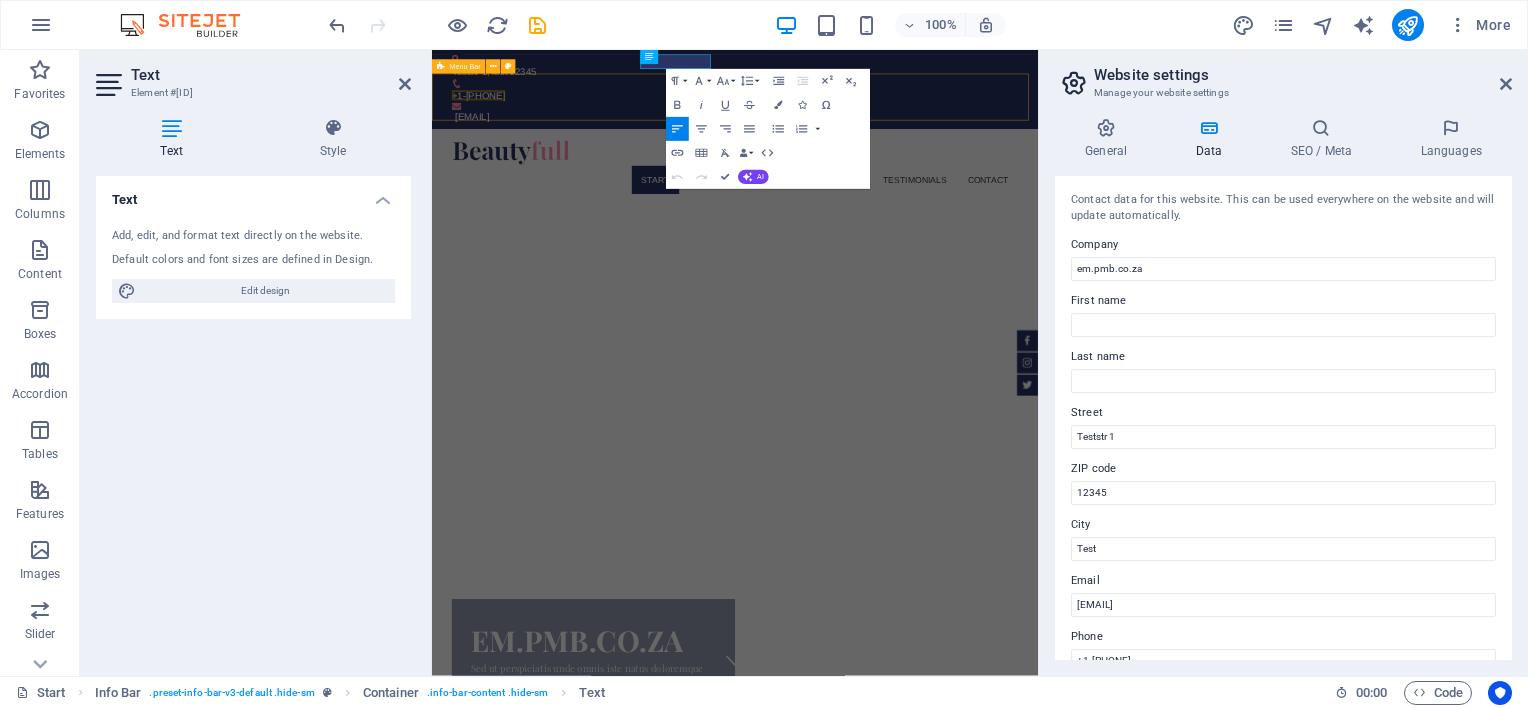 click on "Start About us Gallery Services Testimonials Contact" at bounding box center [937, 244] 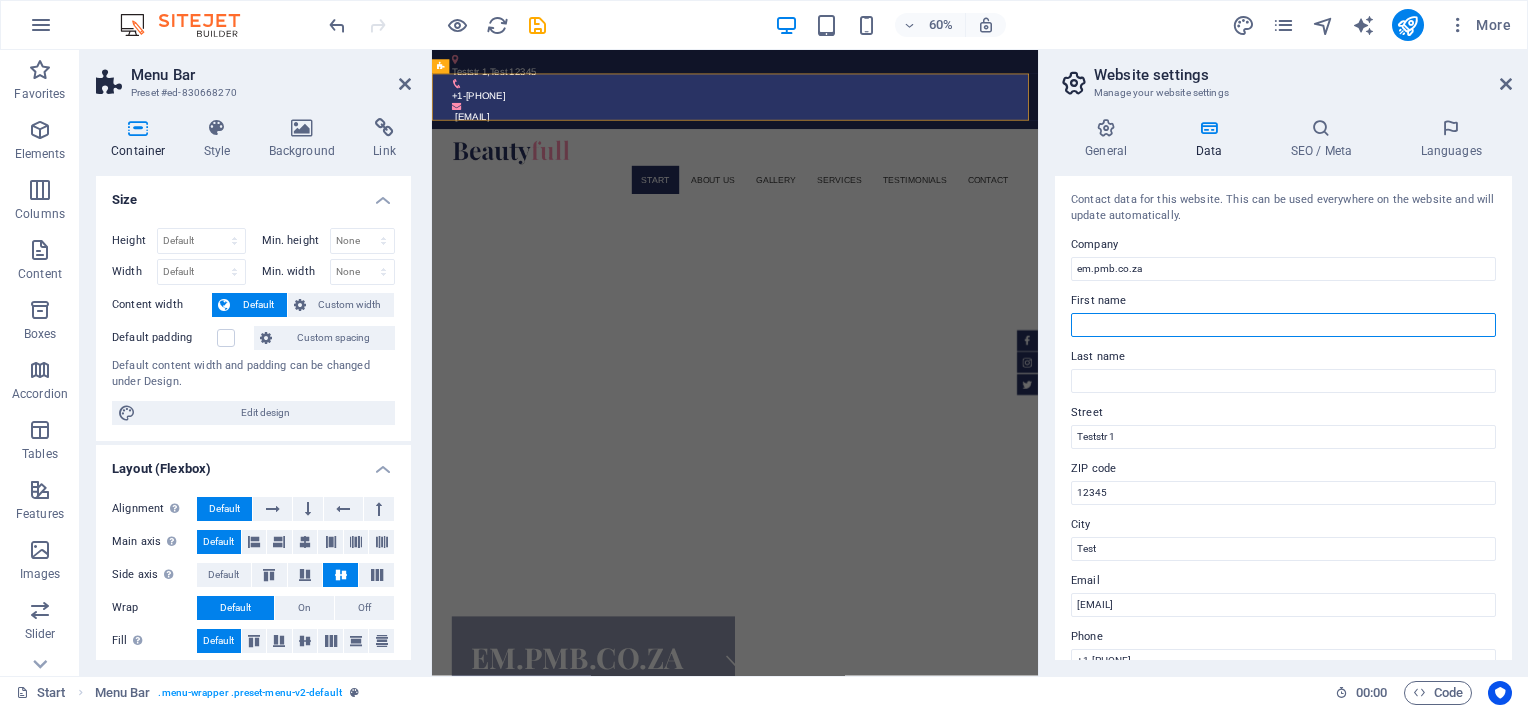 click on "First name" at bounding box center [1283, 325] 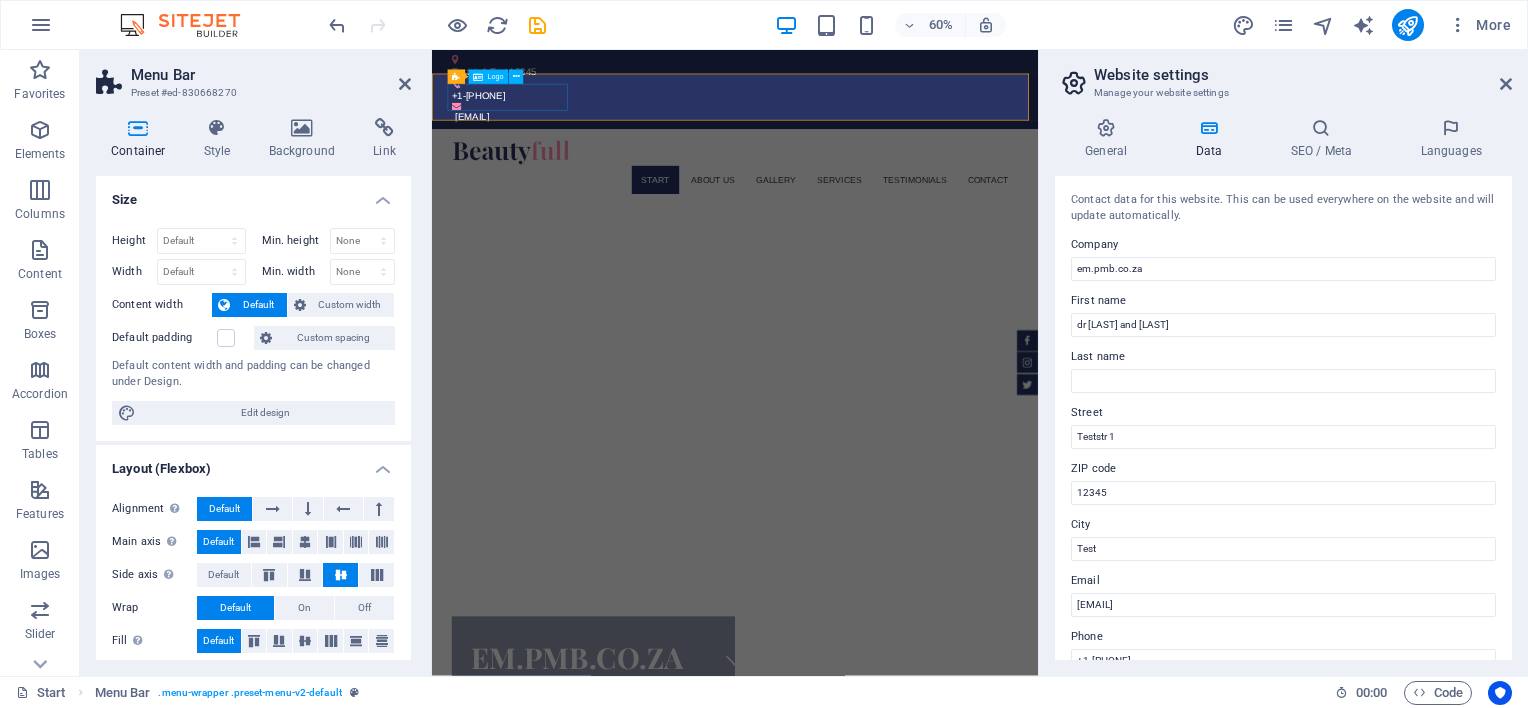click at bounding box center [937, 220] 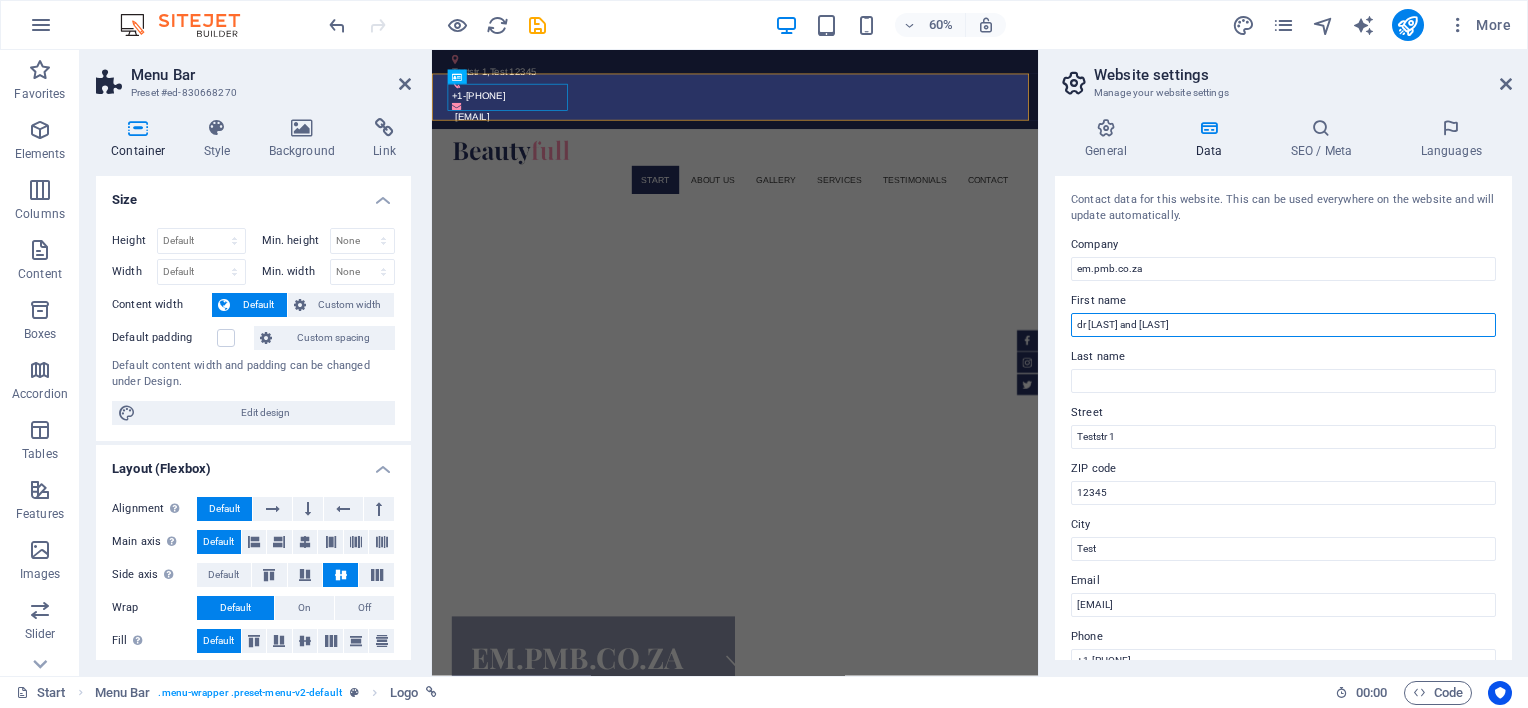 click on "dr [LAST] and [LAST]" at bounding box center (1283, 325) 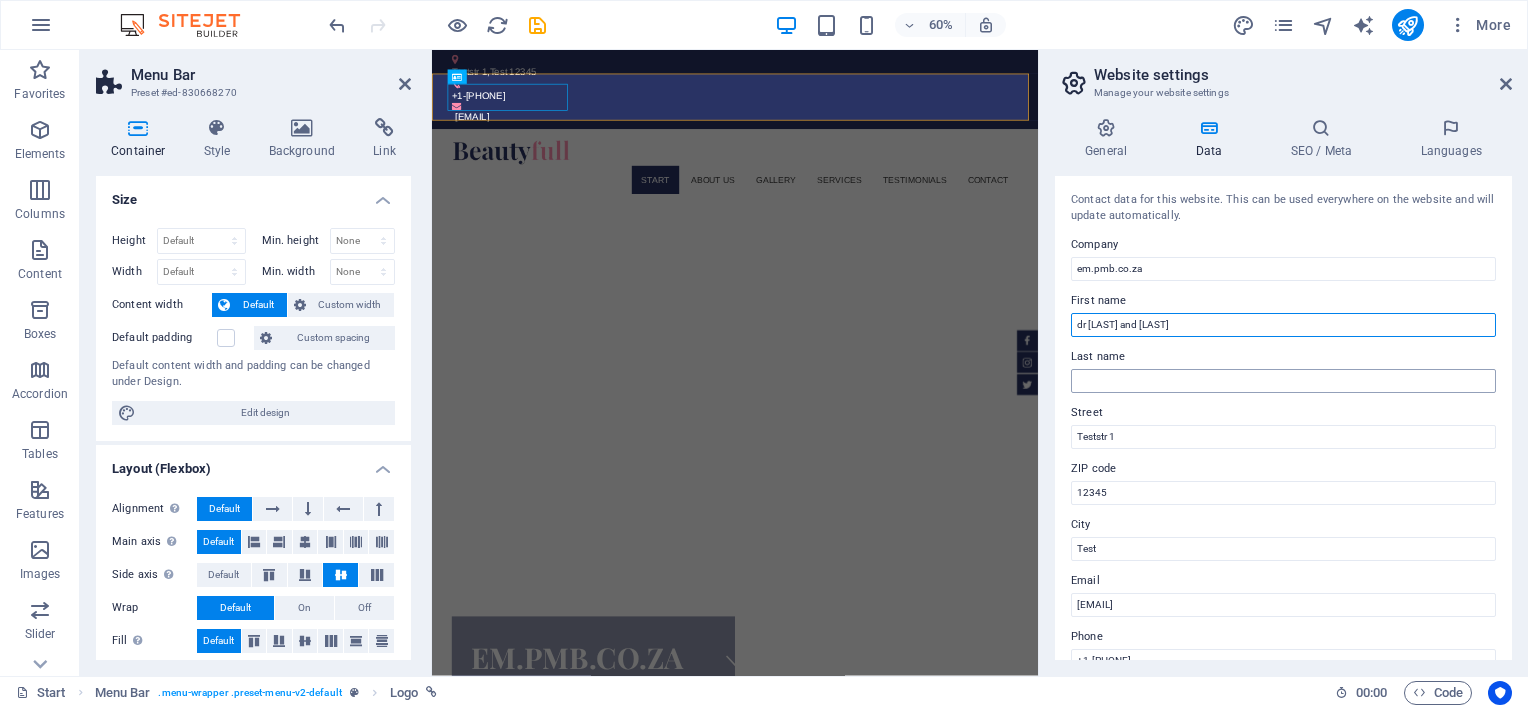 type on "dr [LAST] and [LAST]" 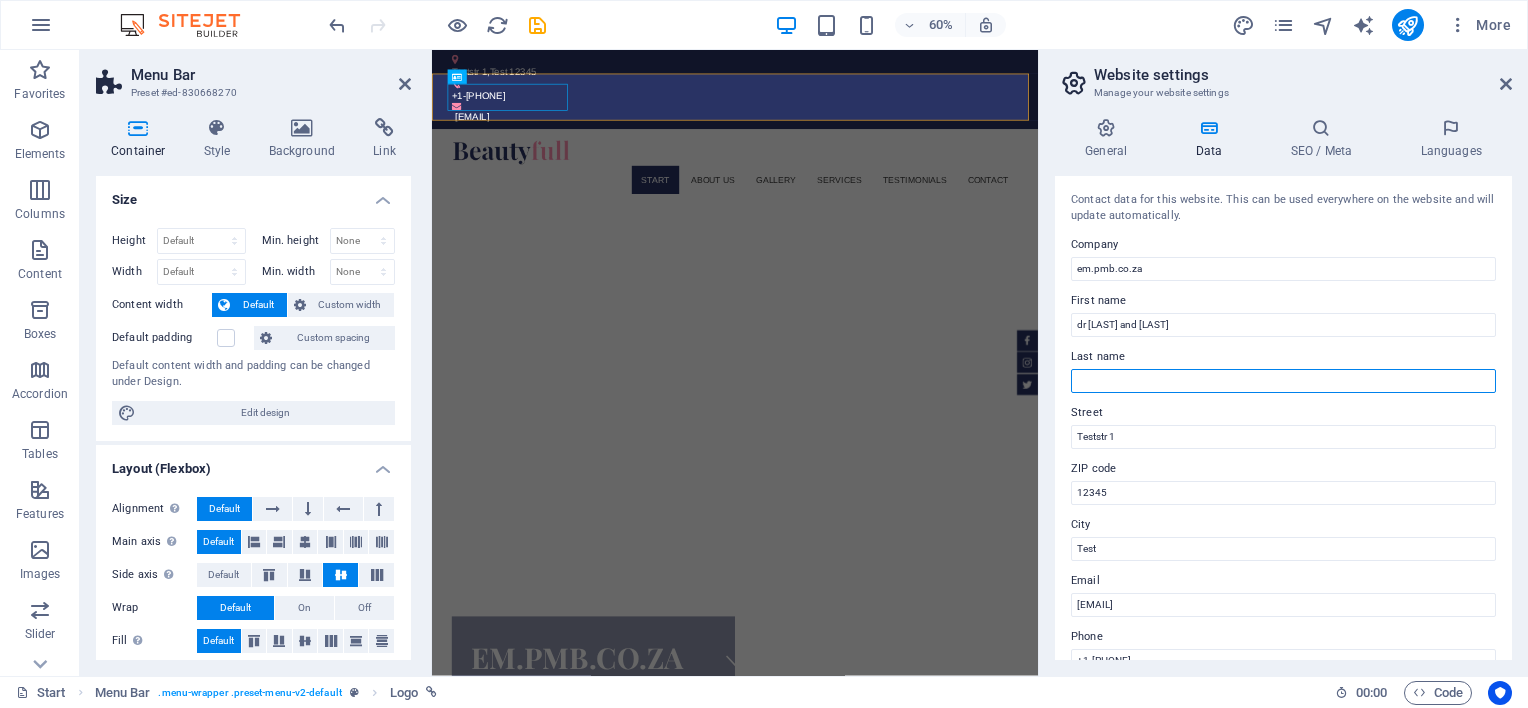 click on "Last name" at bounding box center (1283, 381) 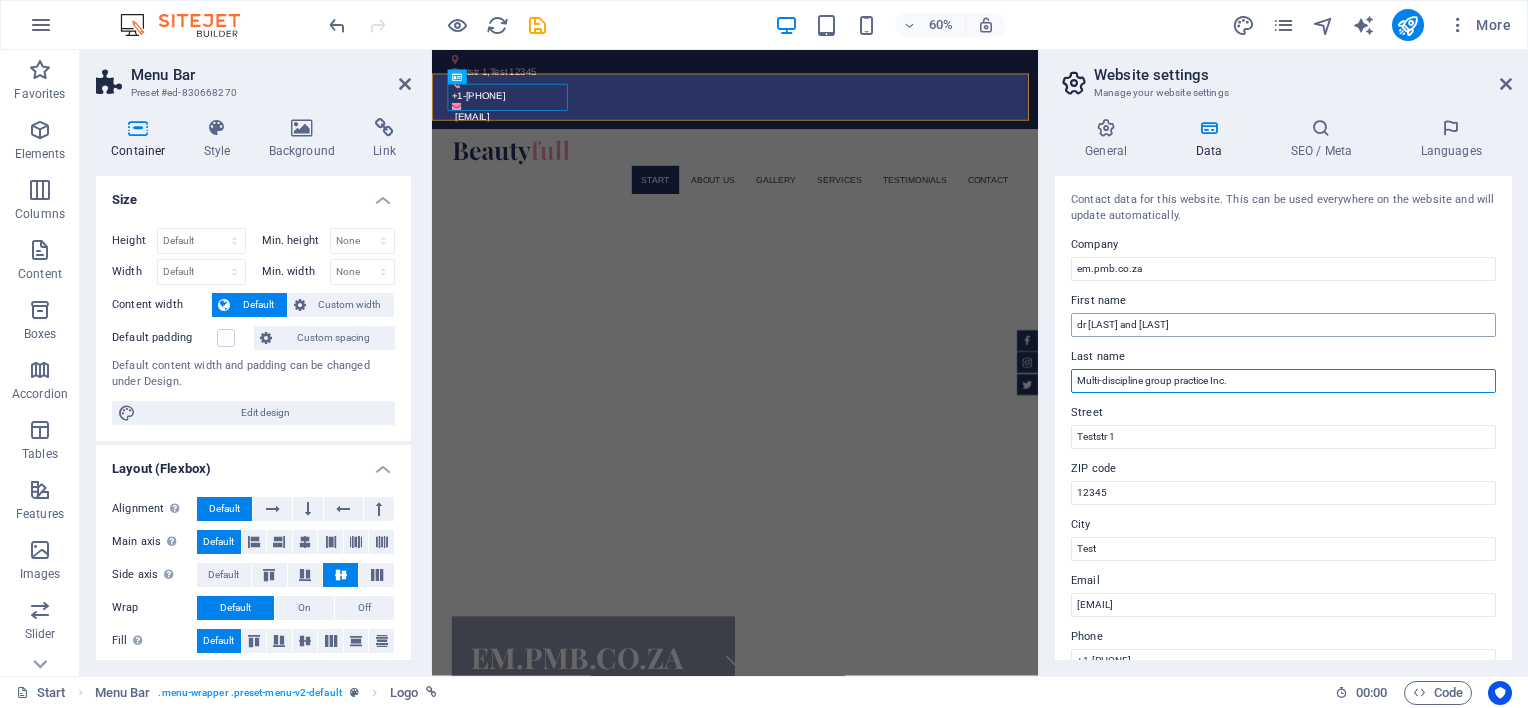 type on "Multi-discipline group practice Inc." 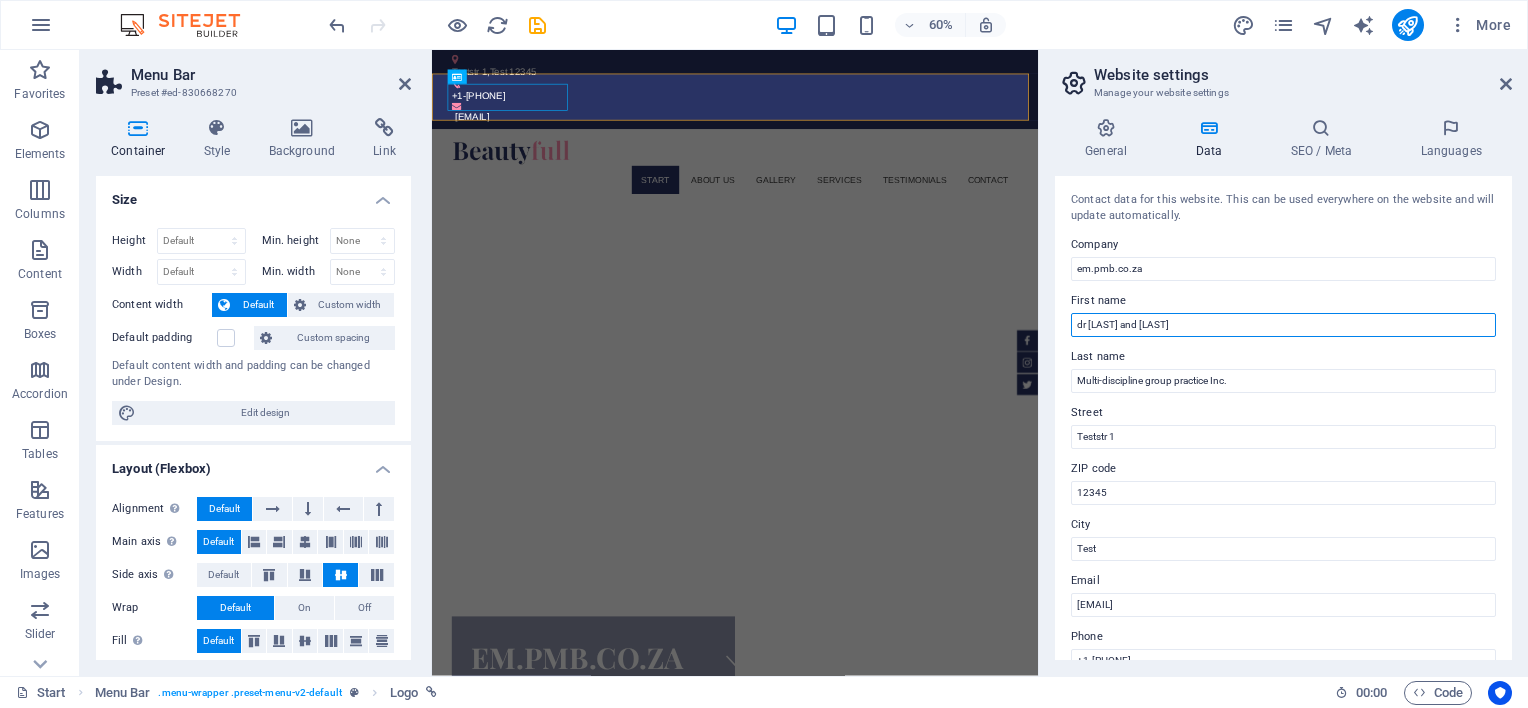 click on "dr [LAST] and [LAST]" at bounding box center (1283, 325) 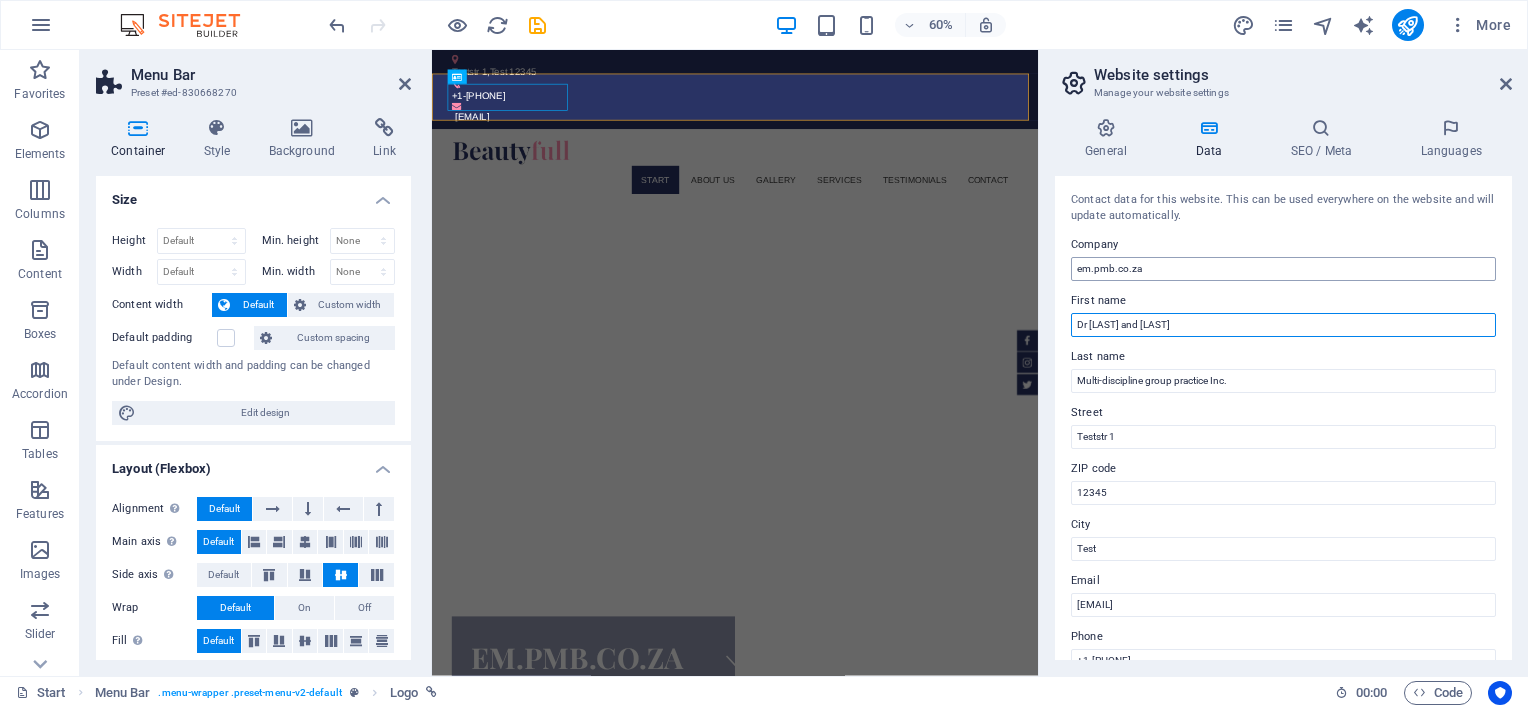 type on "Dr [LAST] and [LAST]" 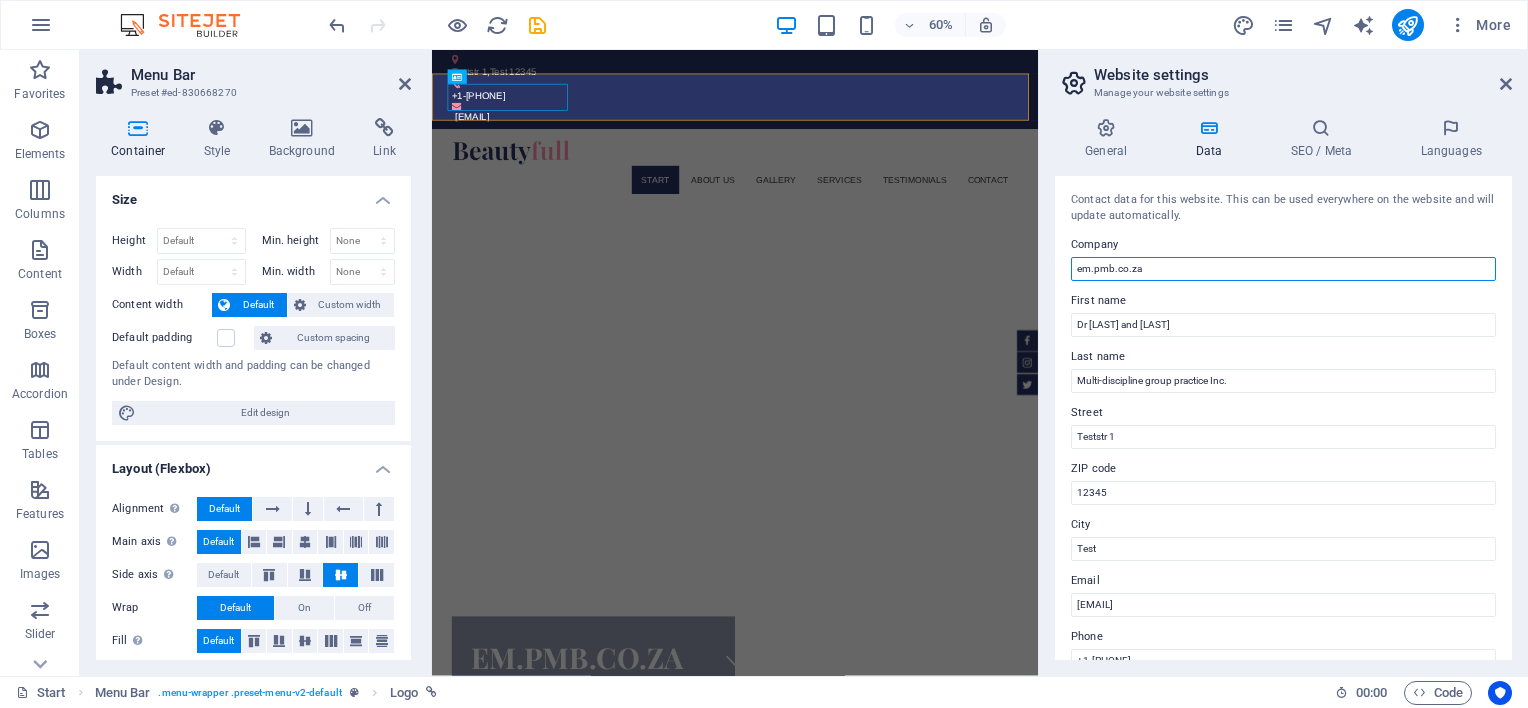 drag, startPoint x: 1159, startPoint y: 264, endPoint x: 1041, endPoint y: 252, distance: 118.6086 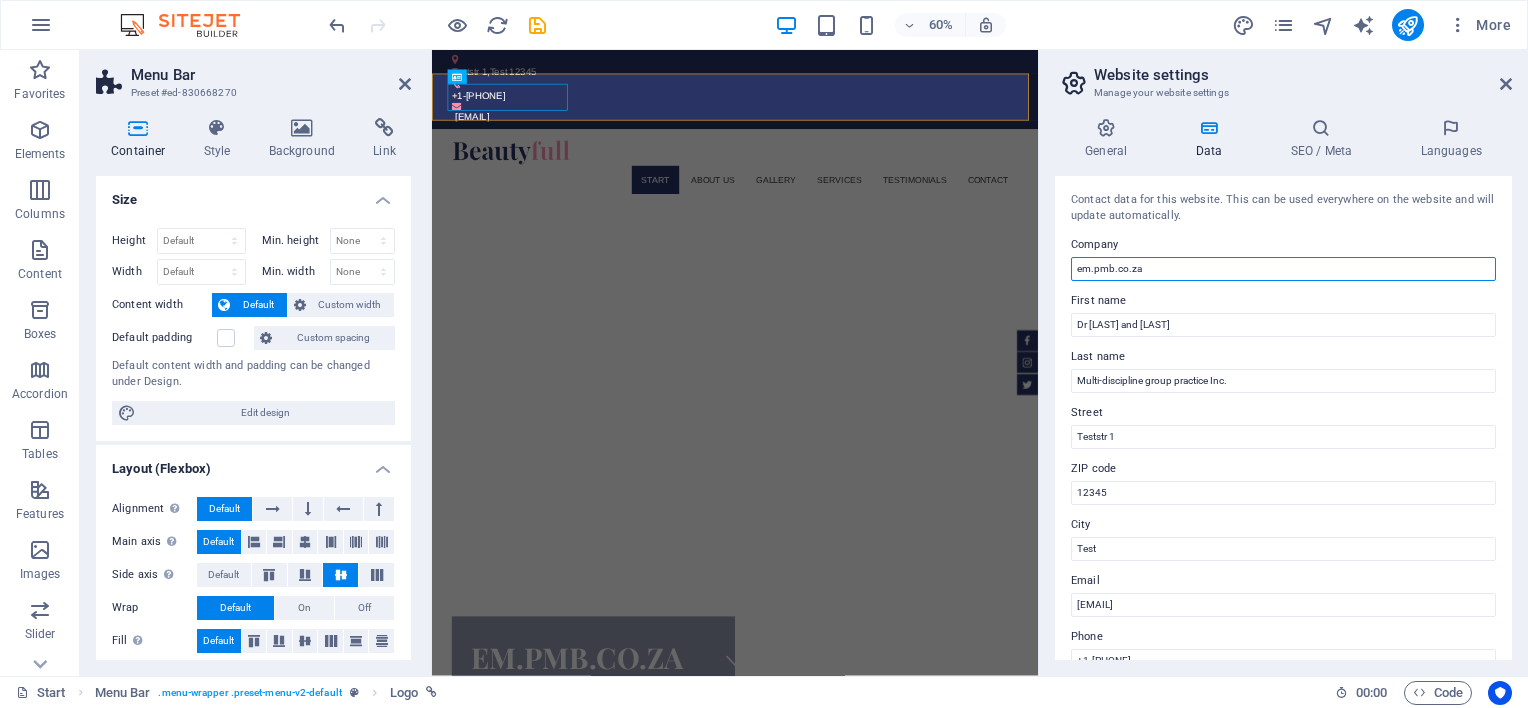 click on "Website settings Manage your website settings  General  Data  SEO / Meta  Languages Website name [EMAIL] Logo Drag files here, click to choose files or select files from Files or our free stock photos & videos Select files from the file manager, stock photos, or upload file(s) Upload Favicon Set the favicon of your website here. A favicon is a small icon shown in the browser tab next to your website title. It helps visitors identify your website. Drag files here, click to choose files or select files from Files or our free stock photos & videos Select files from the file manager, stock photos, or upload file(s) Upload Preview Image (Open Graph) This image will be shown when the website is shared on social networks Drag files here, click to choose files or select files from Files or our free stock photos & videos Select files from the file manager, stock photos, or upload file(s) Upload Contact data for this website. This can be used everywhere on the website and will update automatically. Company Street" at bounding box center [1283, 363] 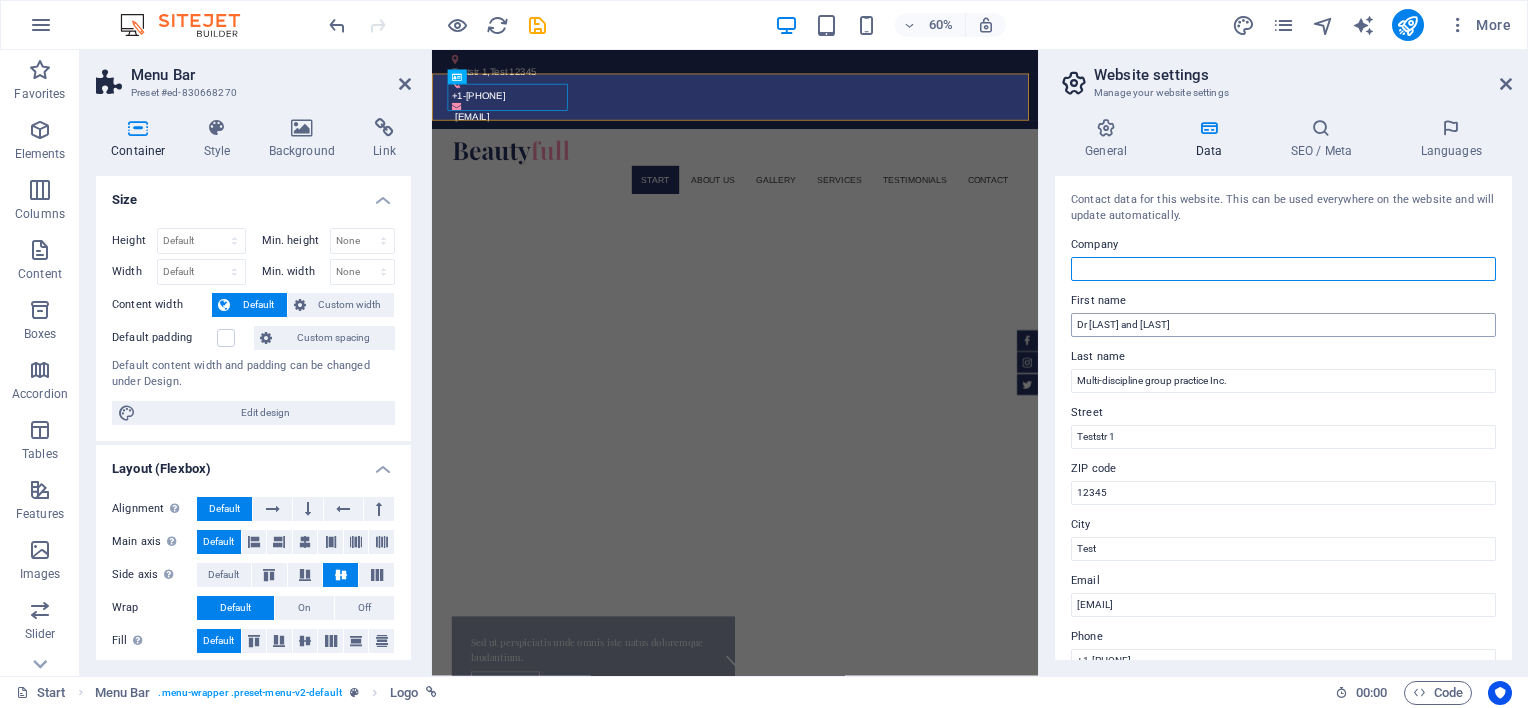 type 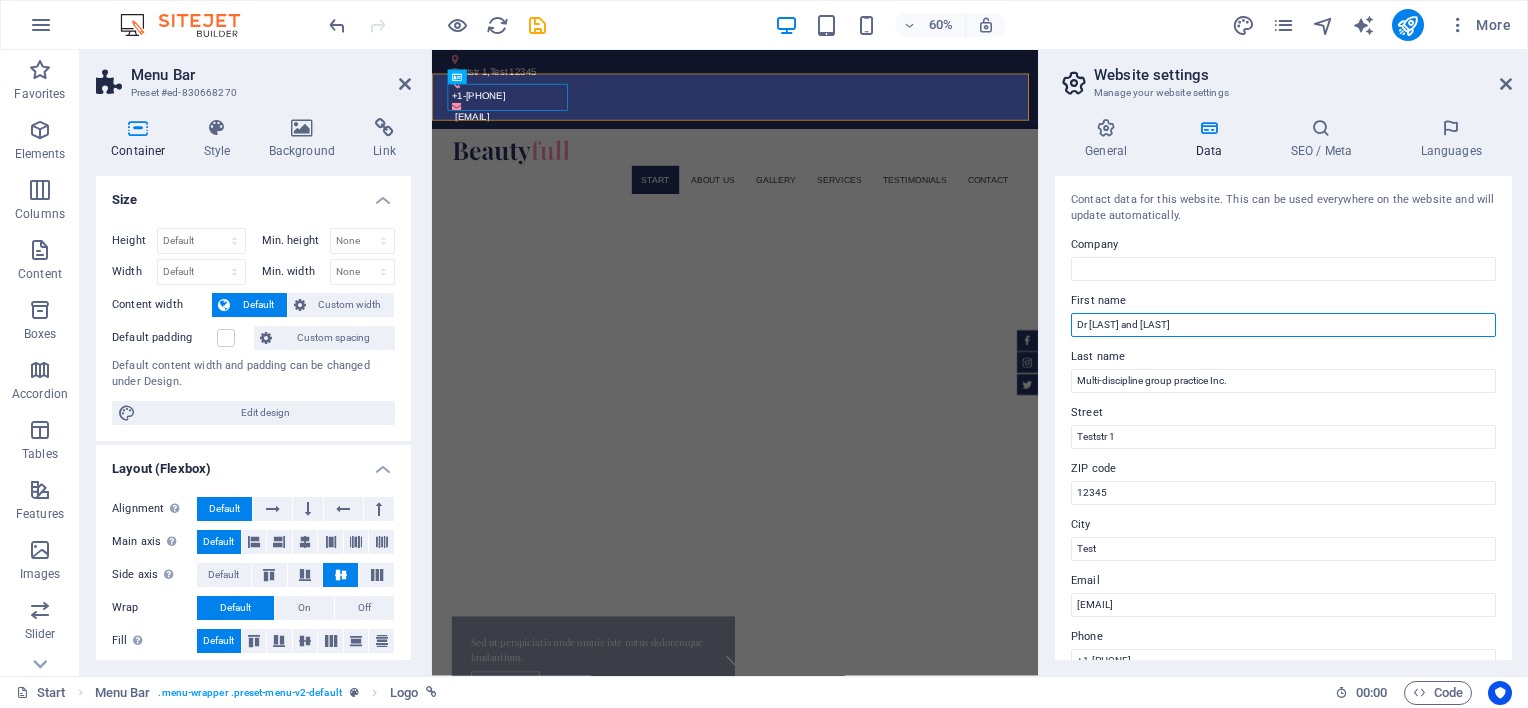 drag, startPoint x: 1171, startPoint y: 320, endPoint x: 1046, endPoint y: 296, distance: 127.28315 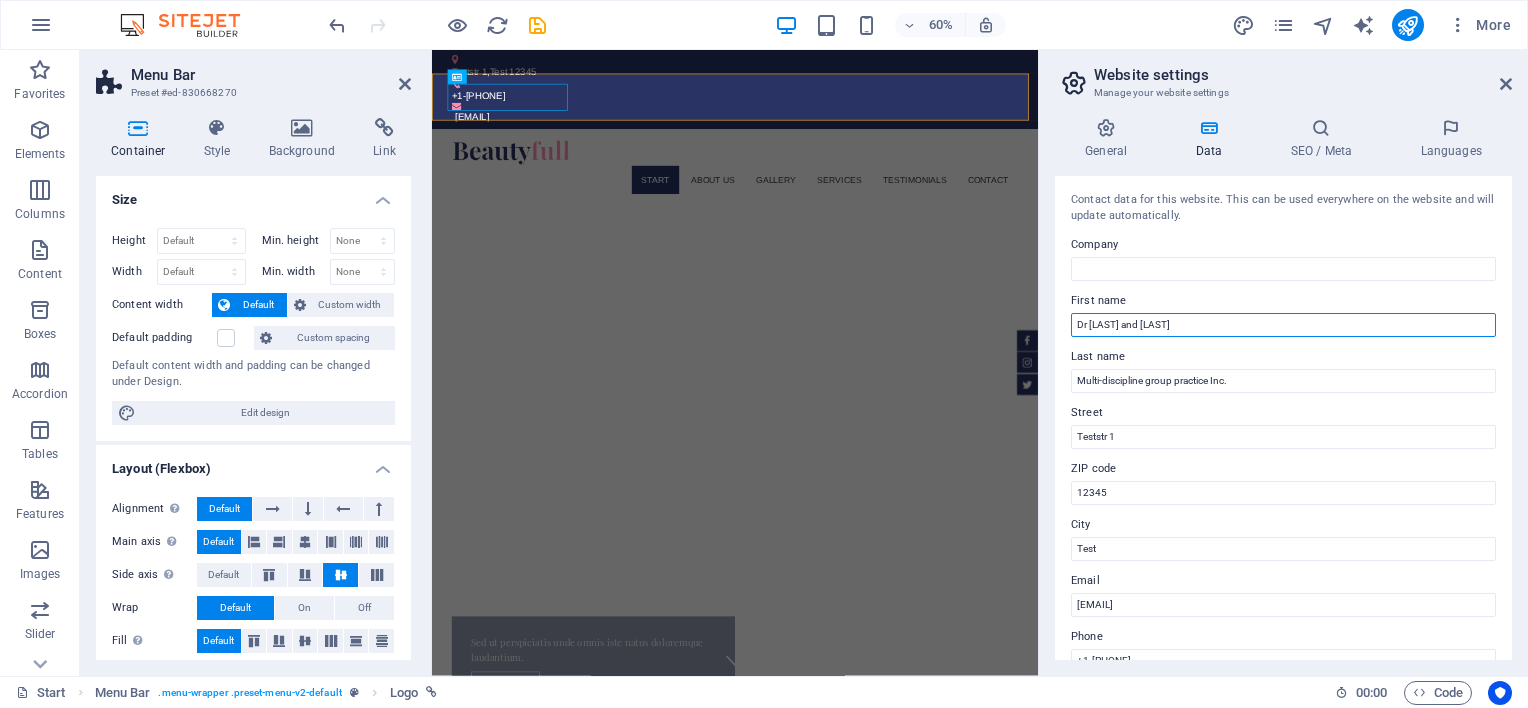 click on "Contact data for this website. This can be used everywhere on the website and will update automatically. Company First name Dr [LAST] and [LAST] Last name Street City" at bounding box center (1283, 389) 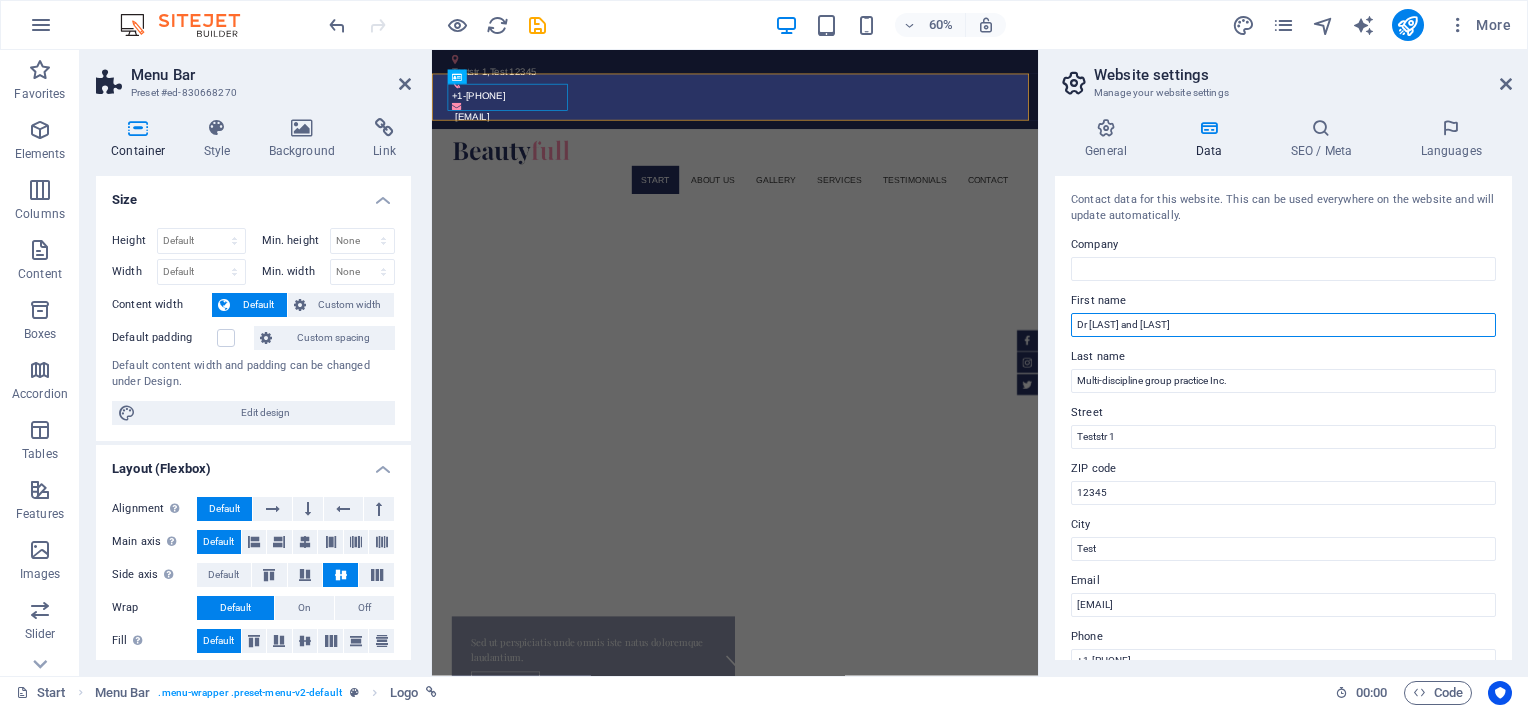 paste on "http://empmb.co.za/" 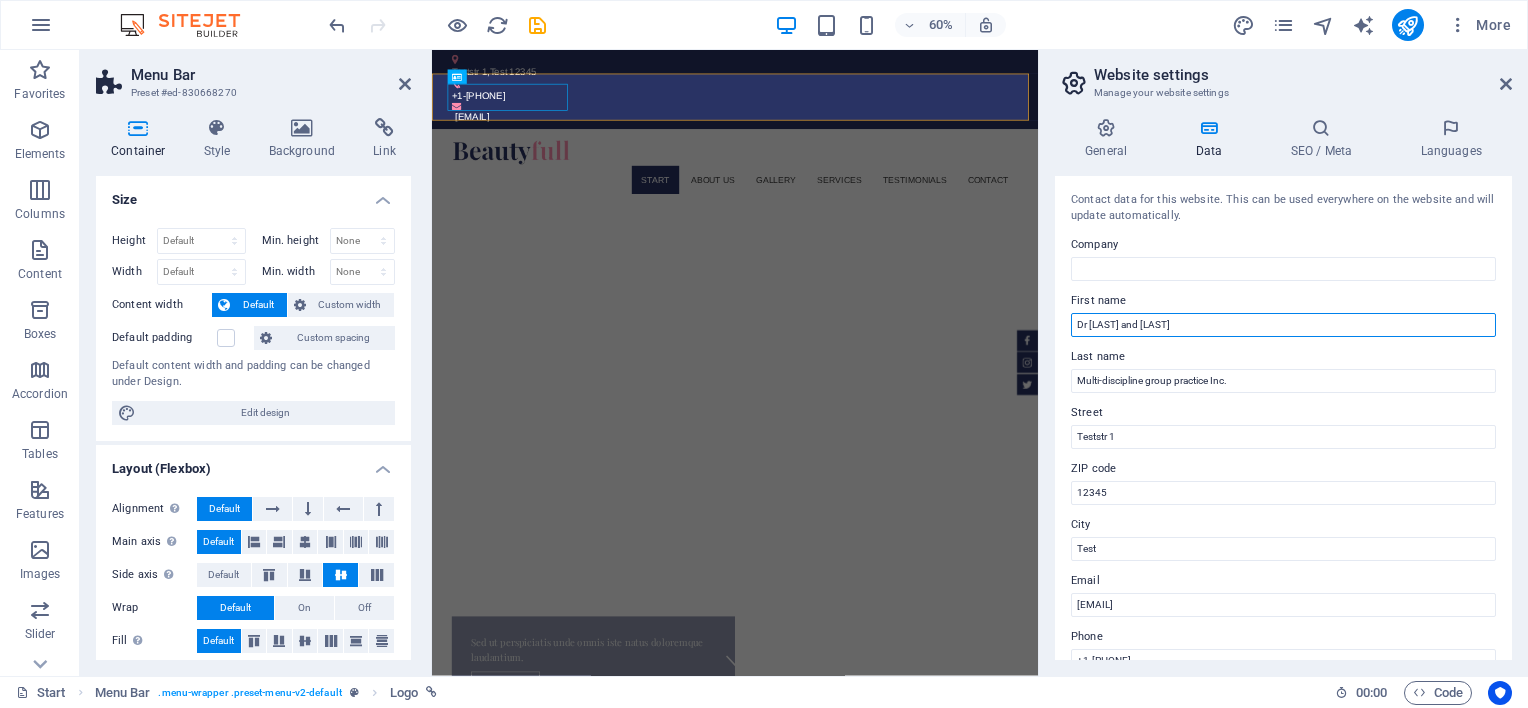 type on "http://empmb.co.za/" 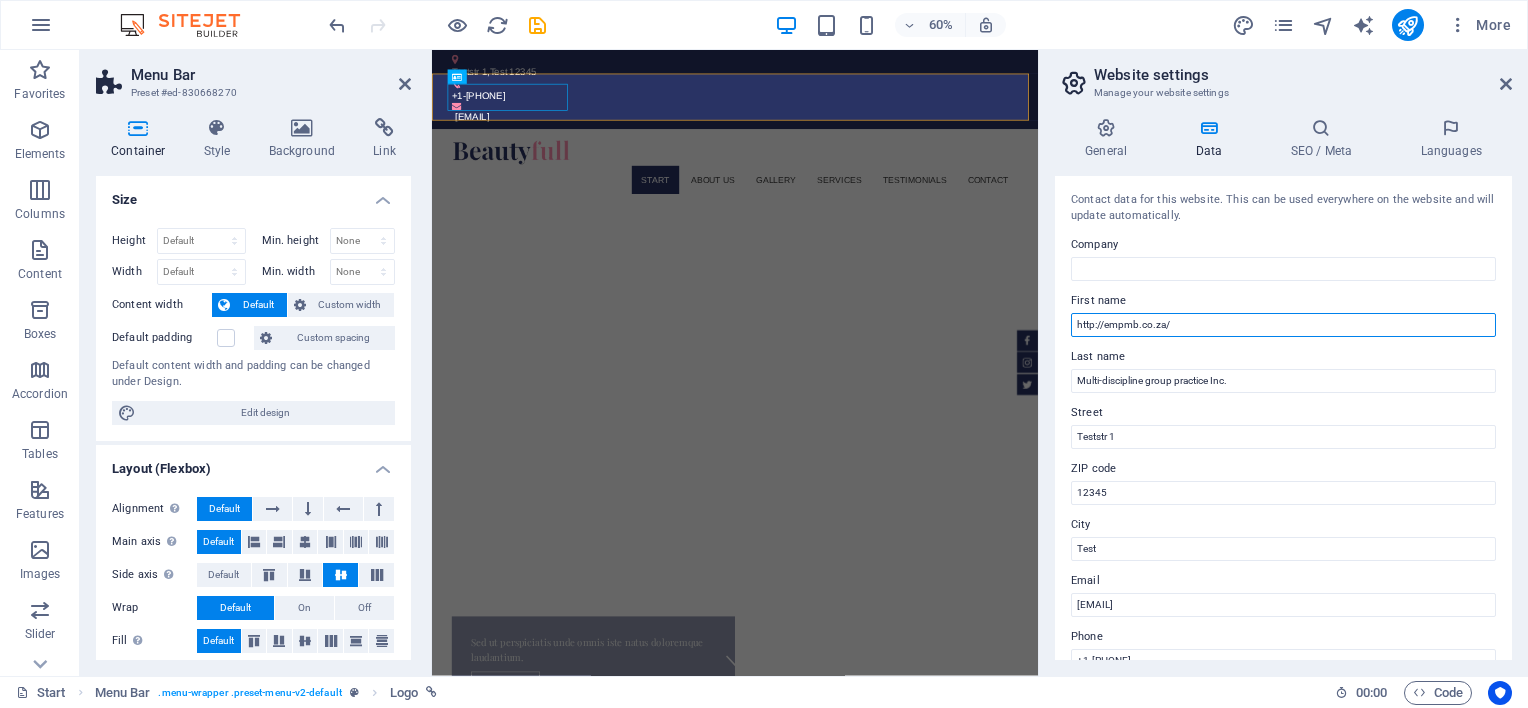 click on "http://empmb.co.za/" at bounding box center [1283, 325] 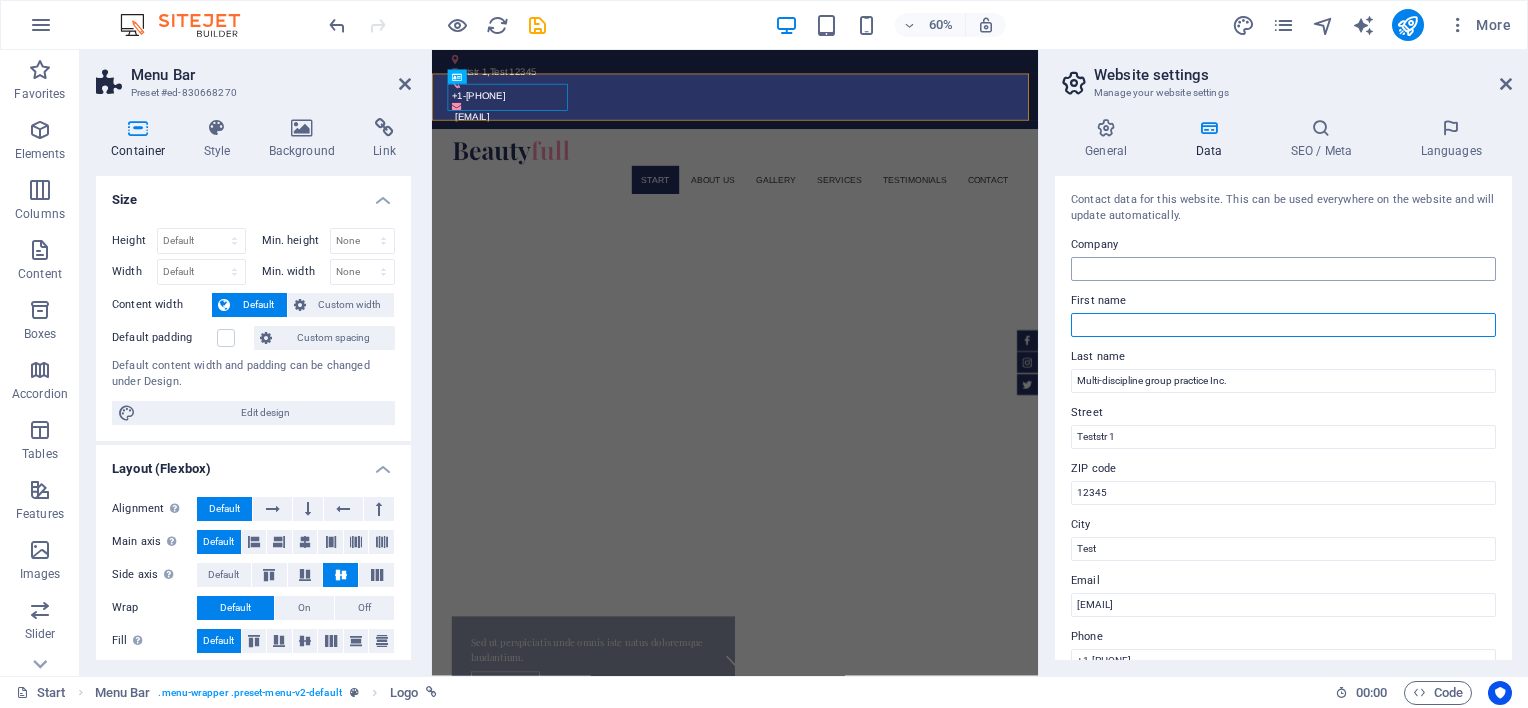type 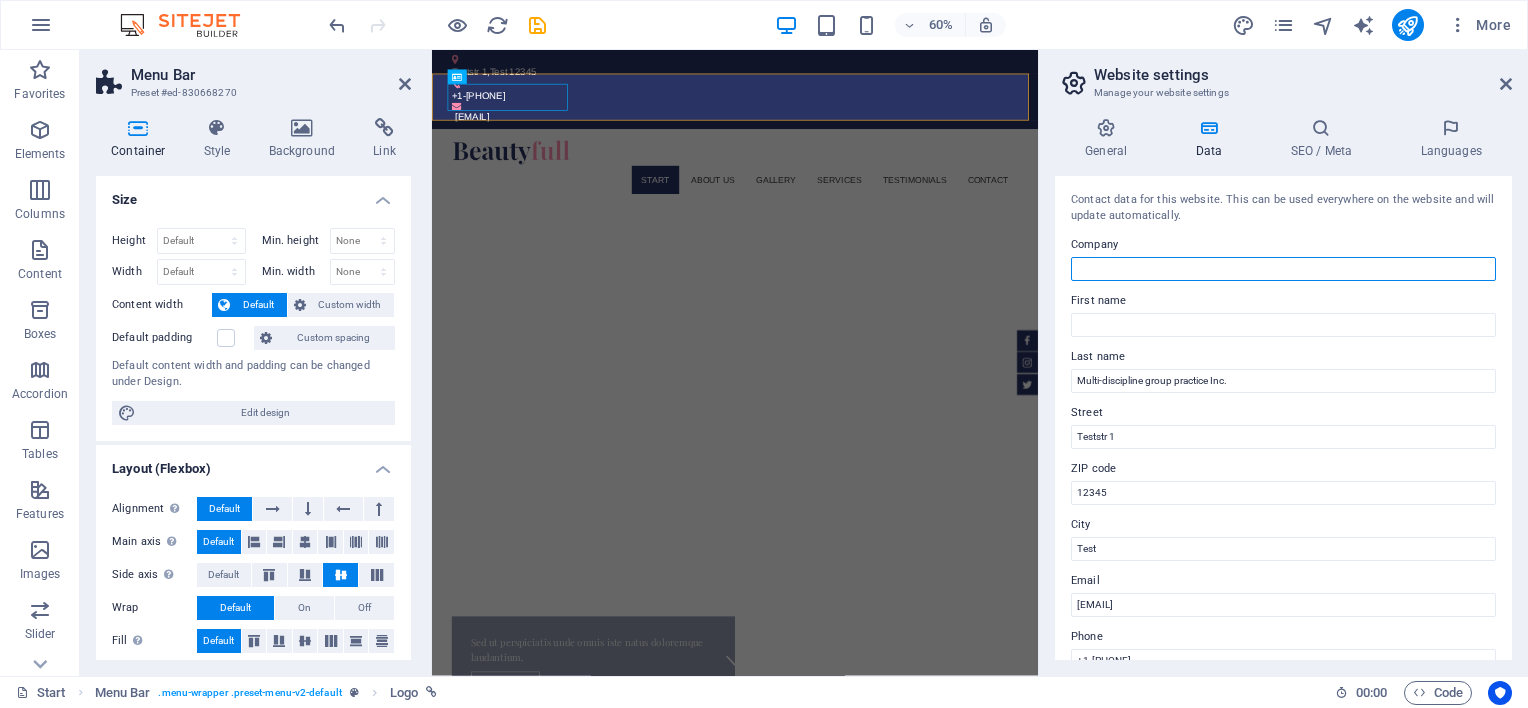 click on "Company" at bounding box center (1283, 269) 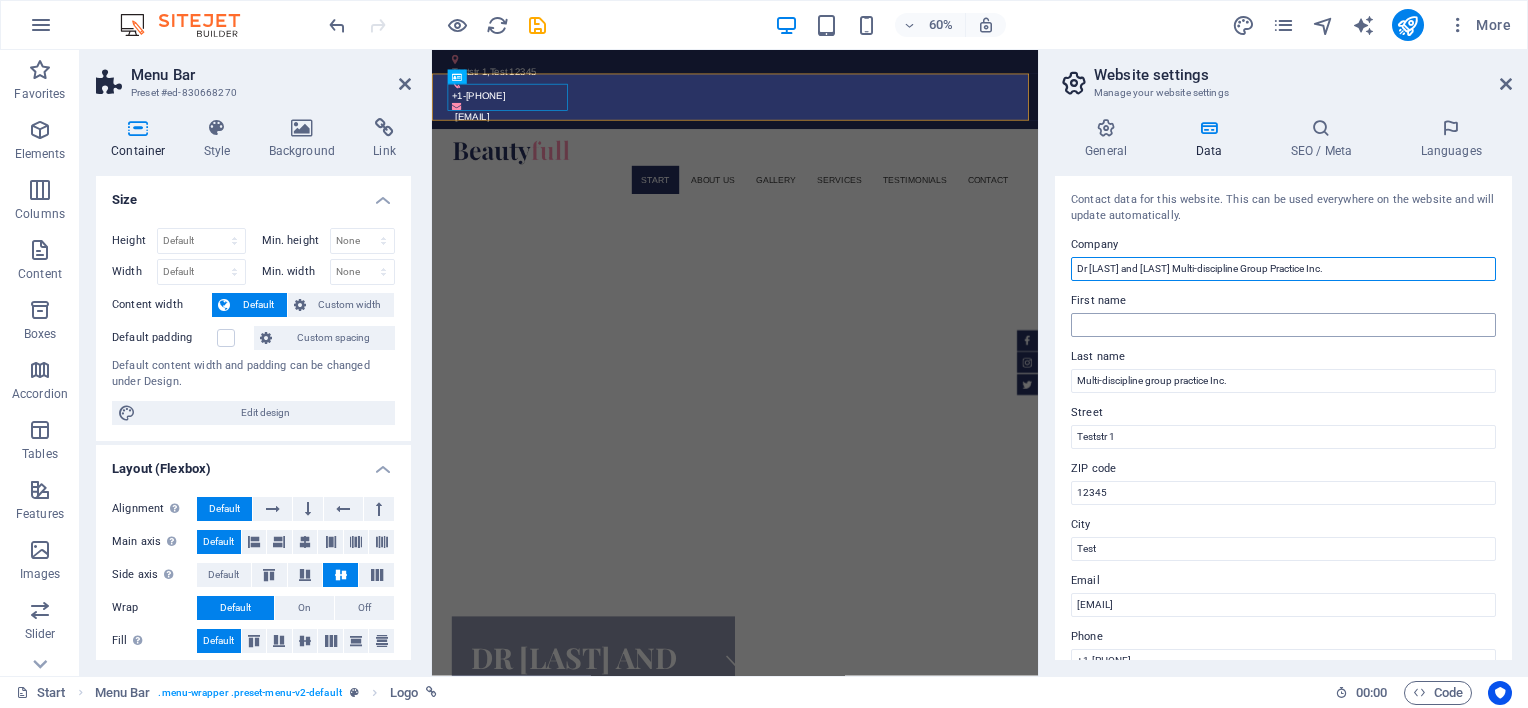 type on "Dr [LAST] and [LAST] Multi-discipline Group Practice Inc." 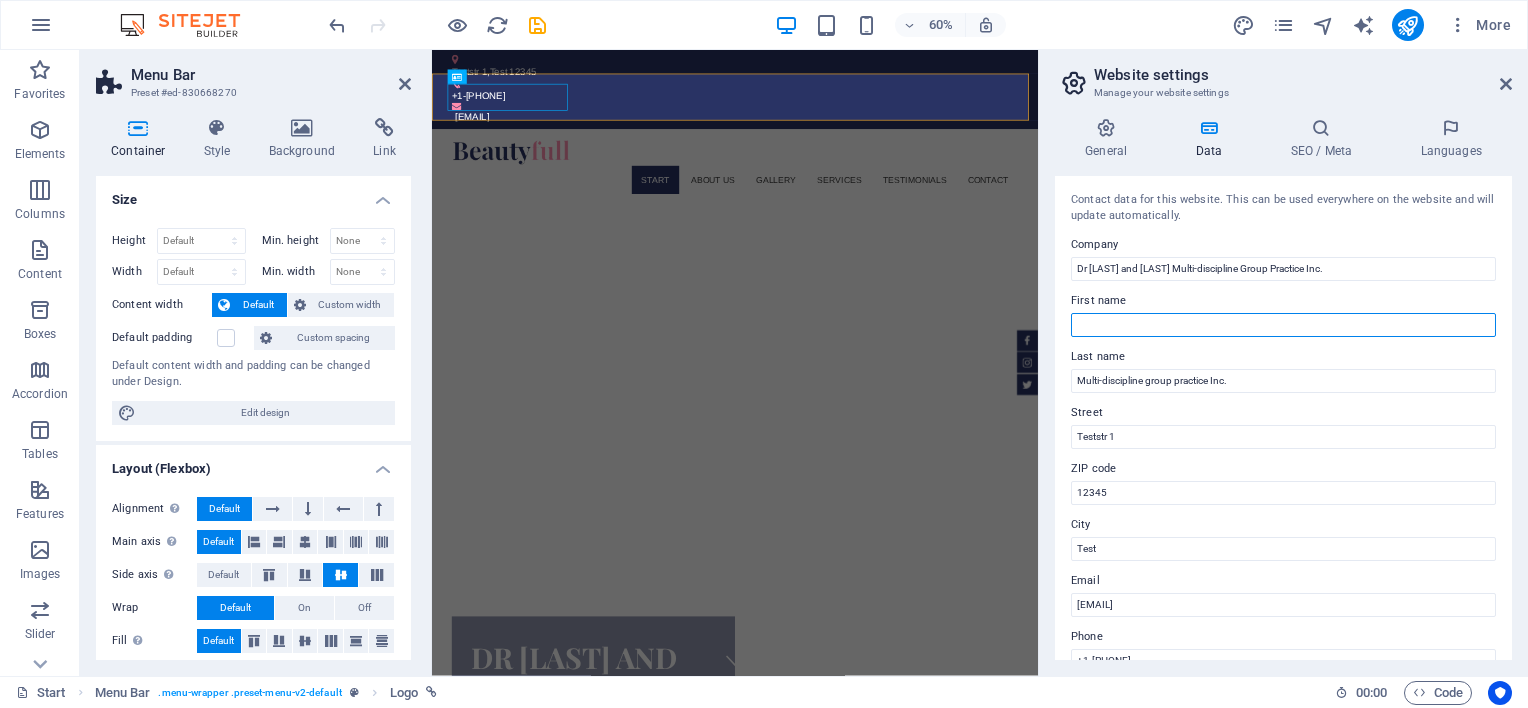 click on "First name" at bounding box center (1283, 325) 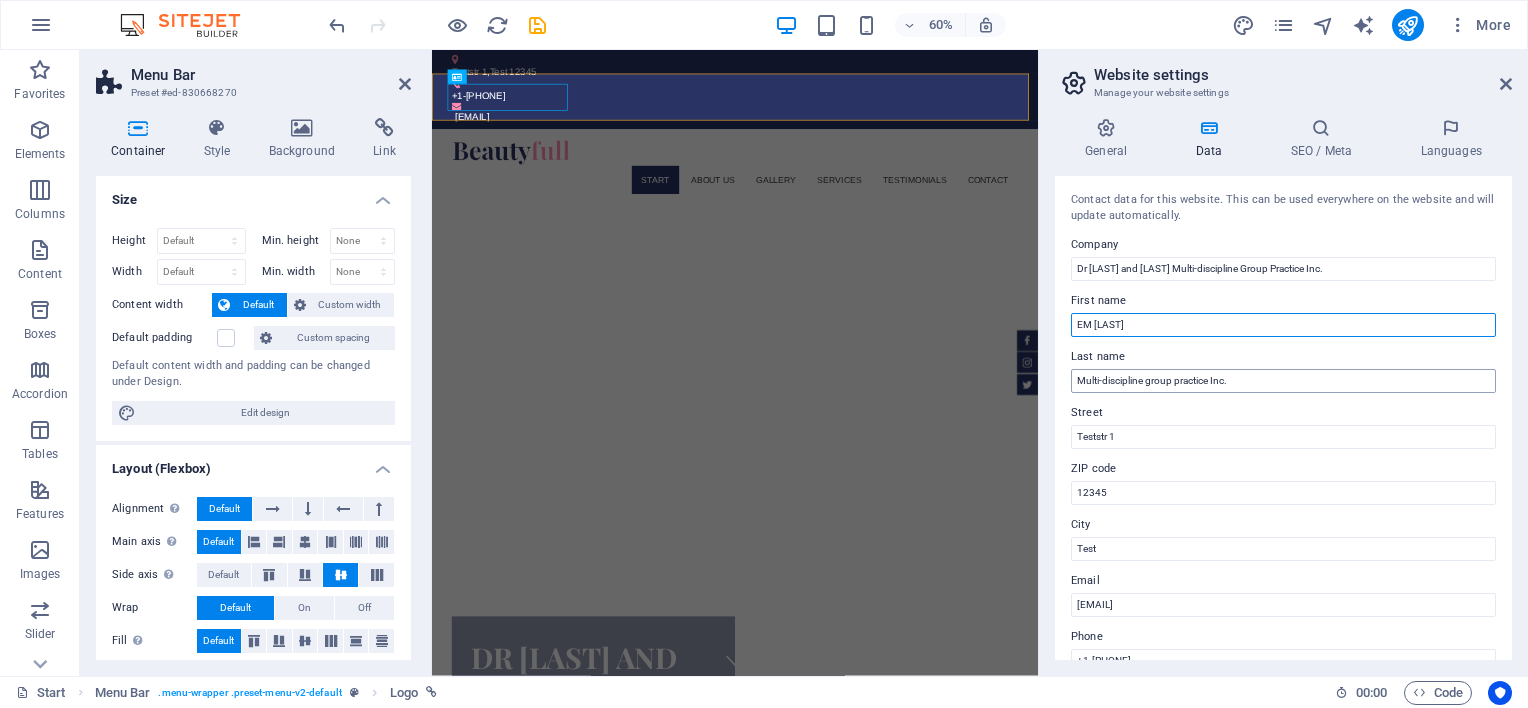 type on "EM [LAST]" 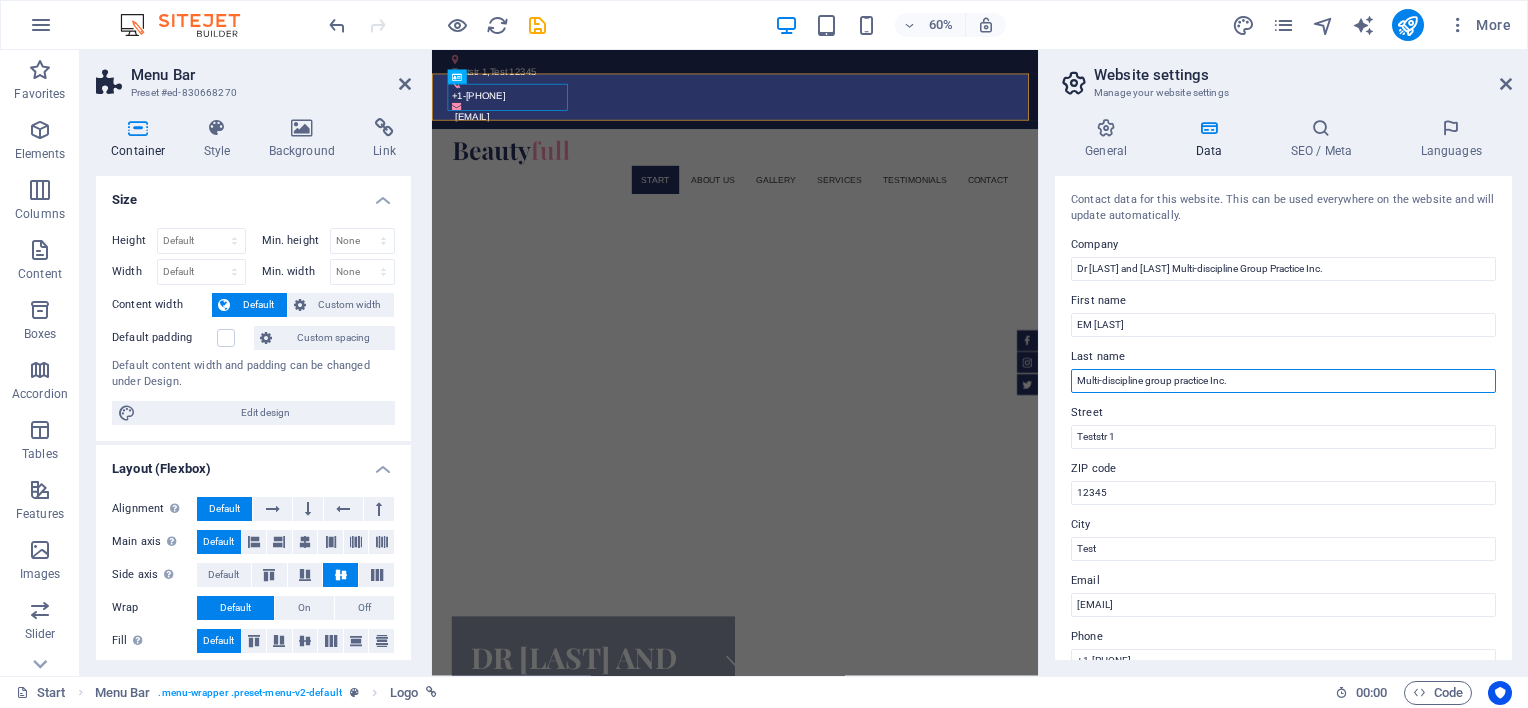 click on "Multi-discipline group practice Inc." at bounding box center [1283, 381] 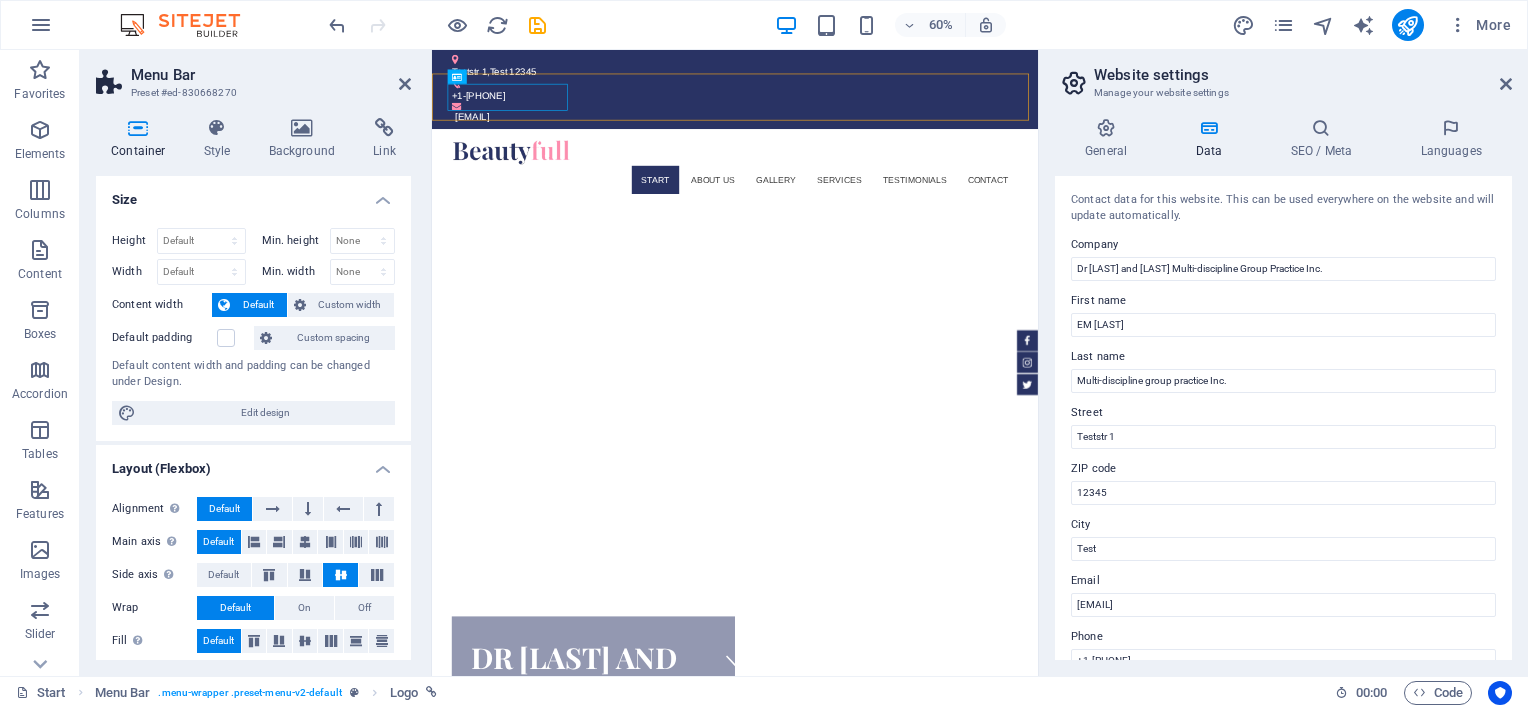 click on "Contact data for this website. This can be used everywhere on the website and will update automatically. Company [LAST] [LAST] Multi-discipline Group Practice Inc. First name EM [LAST] Last name Multi-discipline group practice Inc. Street Teststr 1 ZIP code 12345 City Test Email [EMAIL] Phone +1-[PHONE] Mobile Fax Custom field 1 Custom field 2 Custom field 3 Custom field 4 Custom field 5 Custom field 6" at bounding box center (1283, 418) 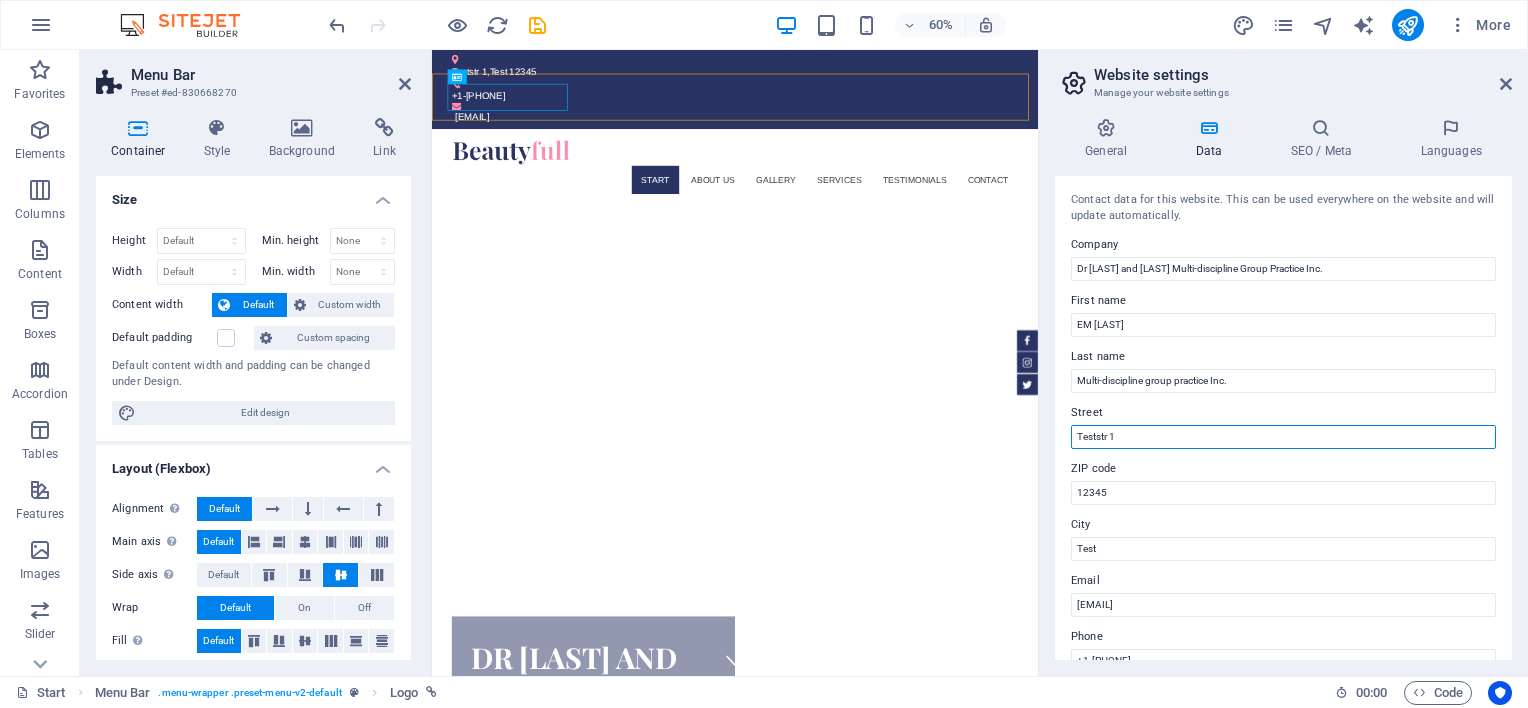 drag, startPoint x: 1157, startPoint y: 436, endPoint x: 1066, endPoint y: 439, distance: 91.04944 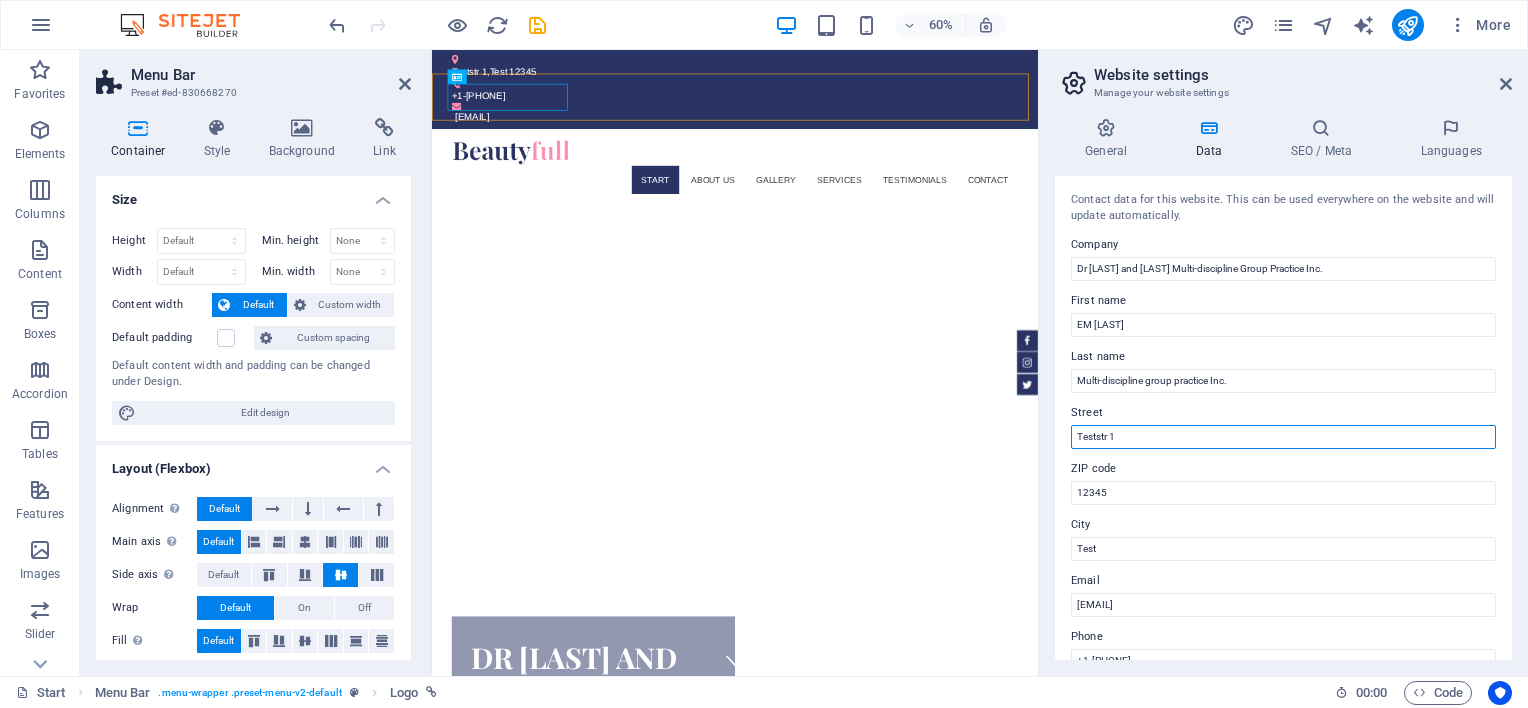 click on "Contact data for this website. This can be used everywhere on the website and will update automatically. Company [LAST] [LAST] Multi-discipline Group Practice Inc. First name EM [LAST] Last name Multi-discipline group practice Inc. Street Teststr 1 ZIP code 12345 City Test Email [EMAIL] Phone +1-[PHONE] Mobile Fax Custom field 1 Custom field 2 Custom field 3 Custom field 4 Custom field 5 Custom field 6" at bounding box center [1283, 418] 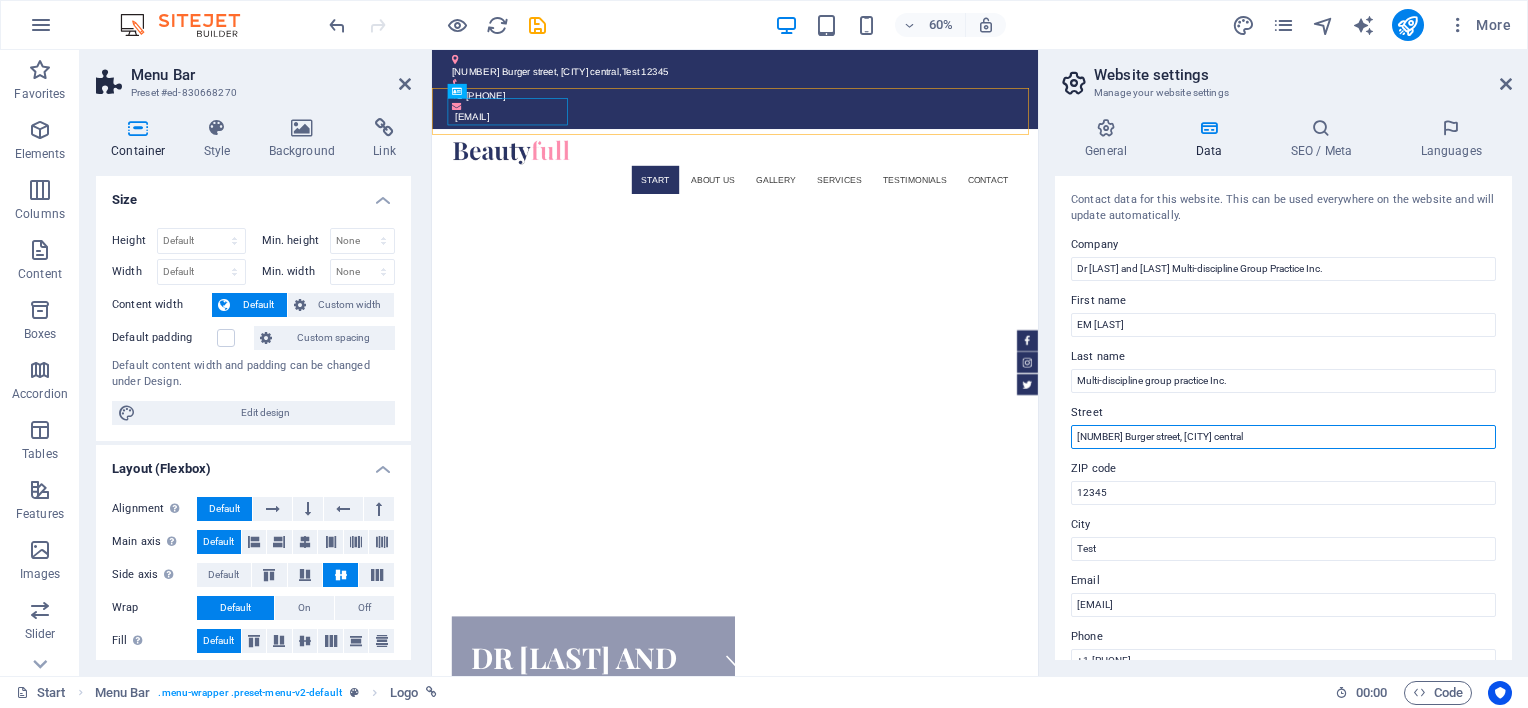 drag, startPoint x: 1279, startPoint y: 432, endPoint x: 1148, endPoint y: 404, distance: 133.95895 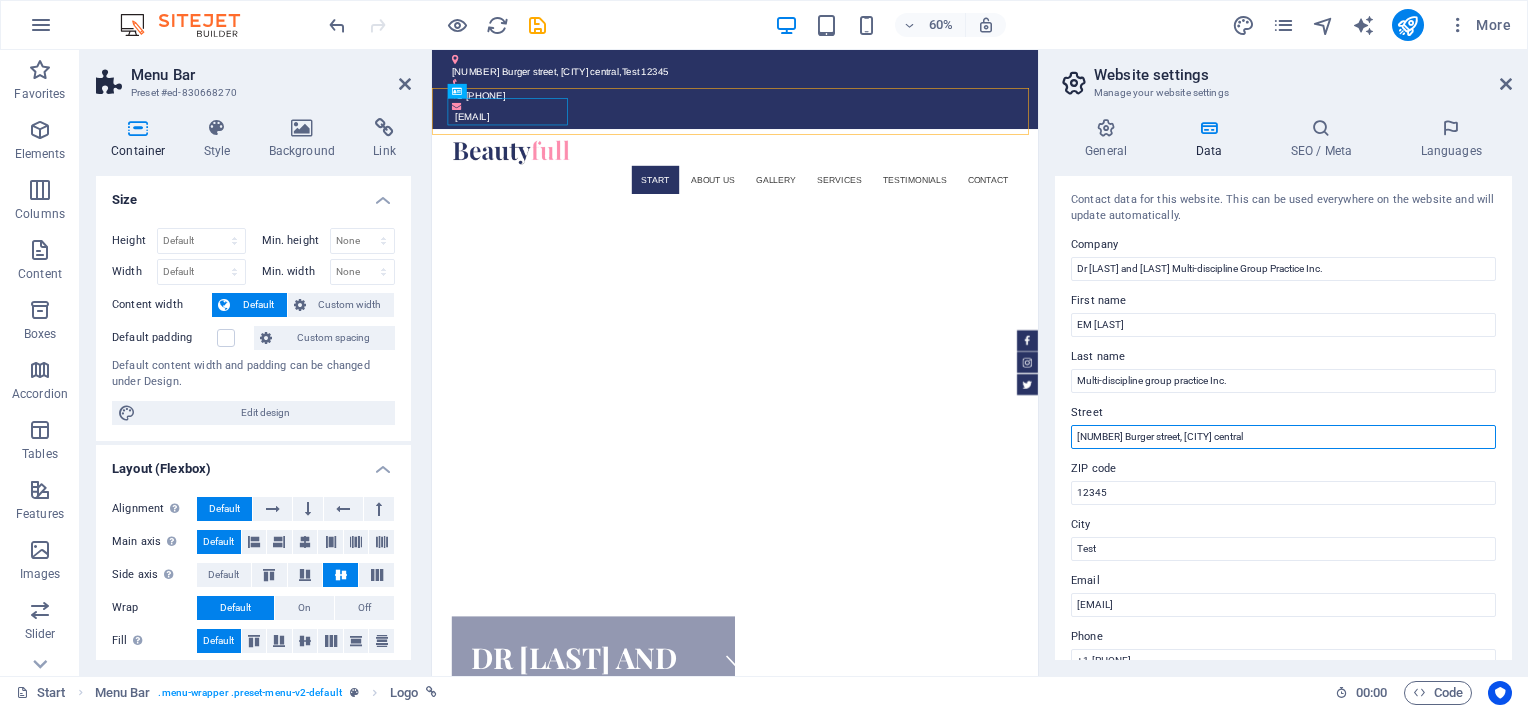 click on "Street [NUMBER] Burger street, [CITY] central" at bounding box center (1283, 425) 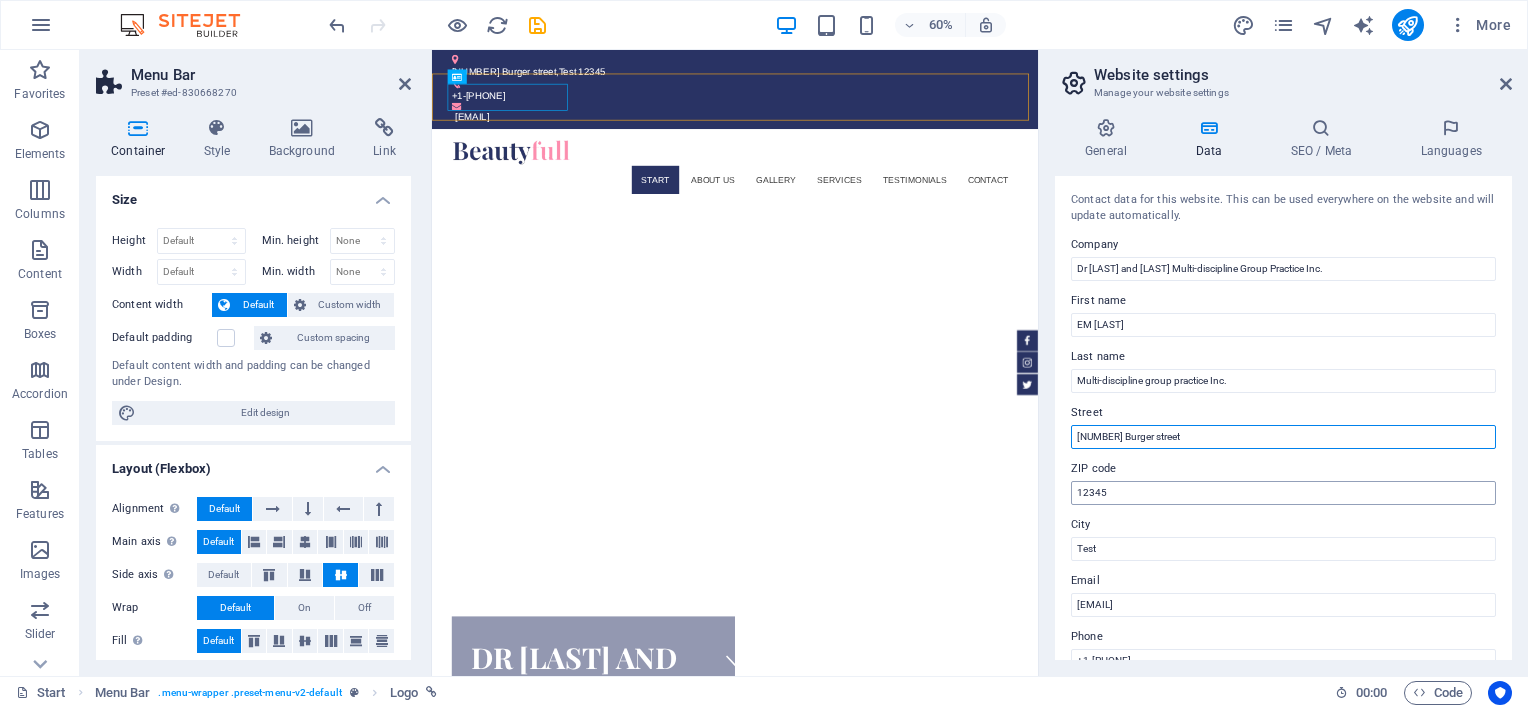 type on "[NUMBER] Burger street" 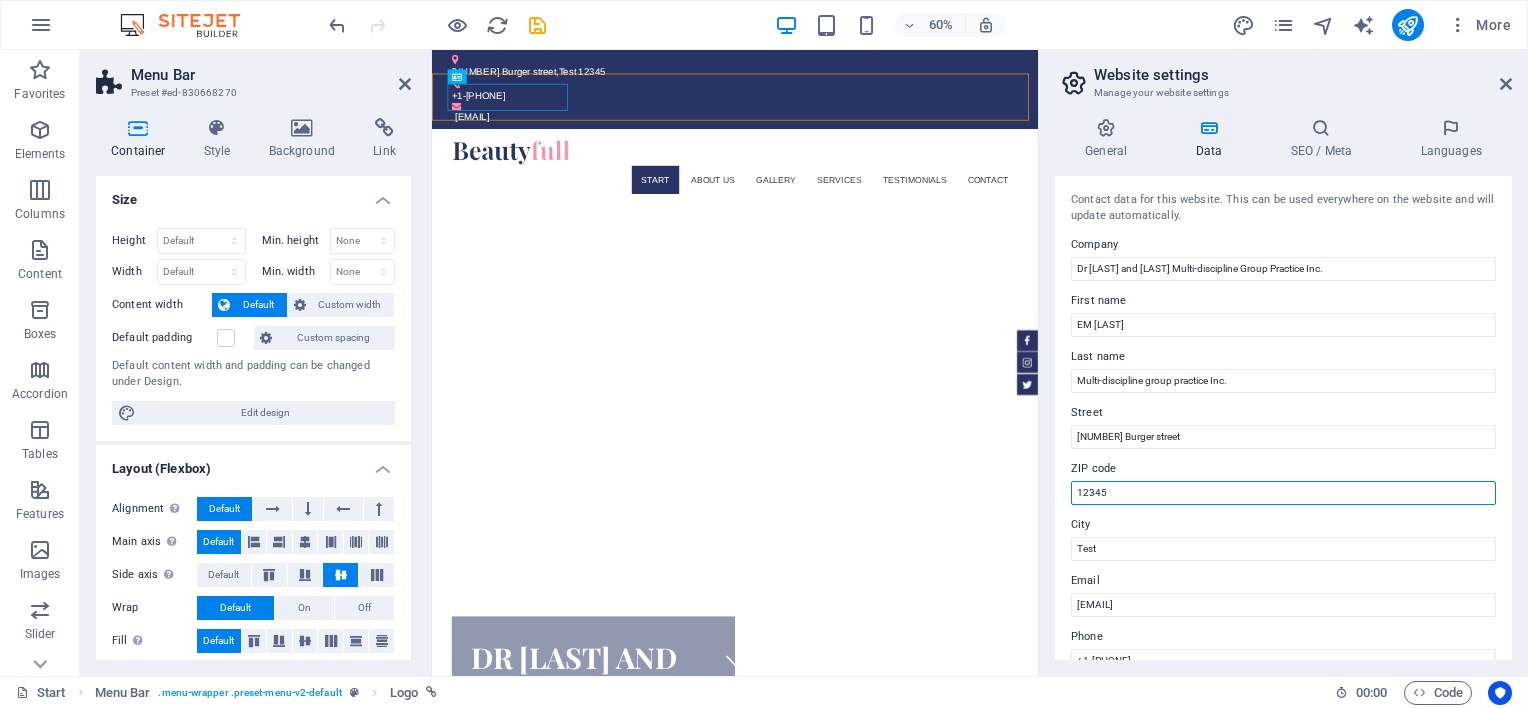 click on "12345" at bounding box center [1283, 493] 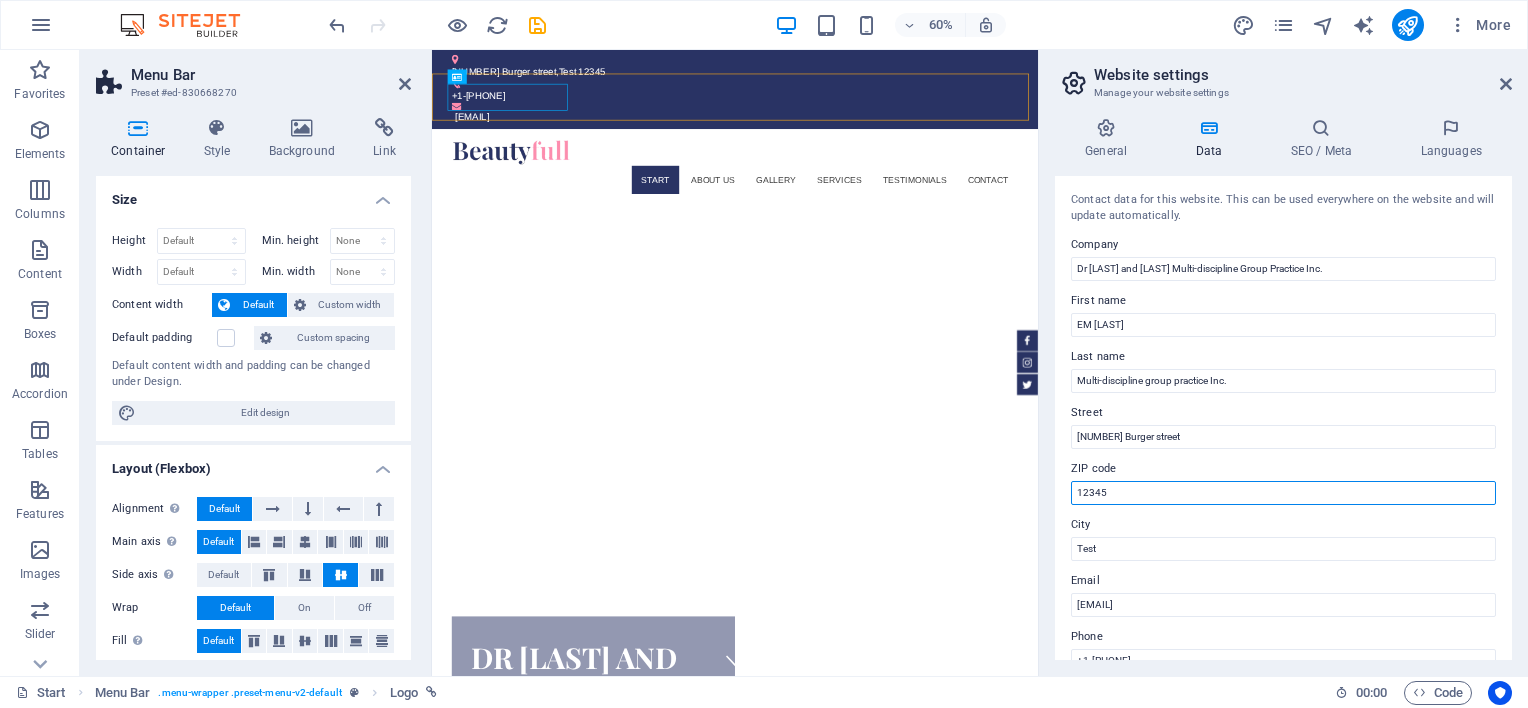 click on "12345" at bounding box center (1283, 493) 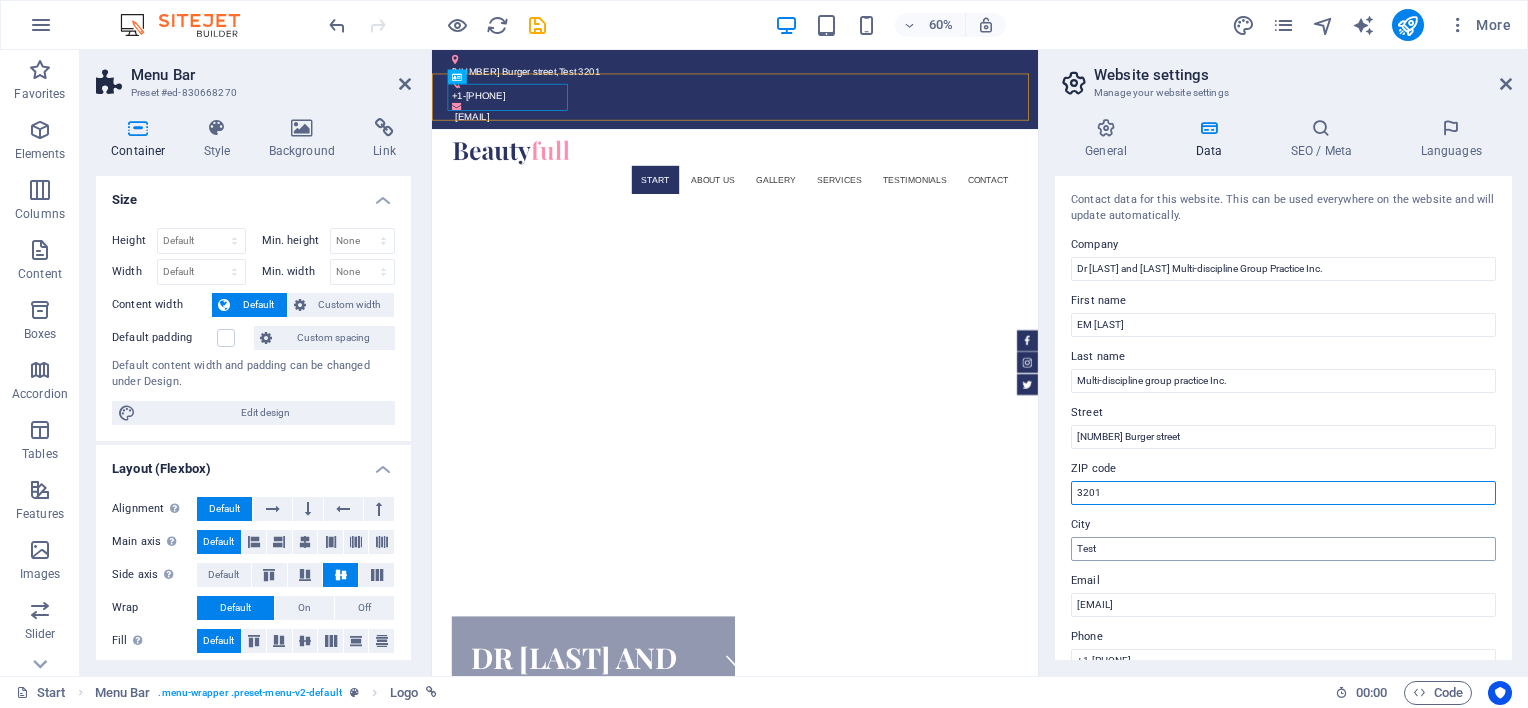 type on "3201" 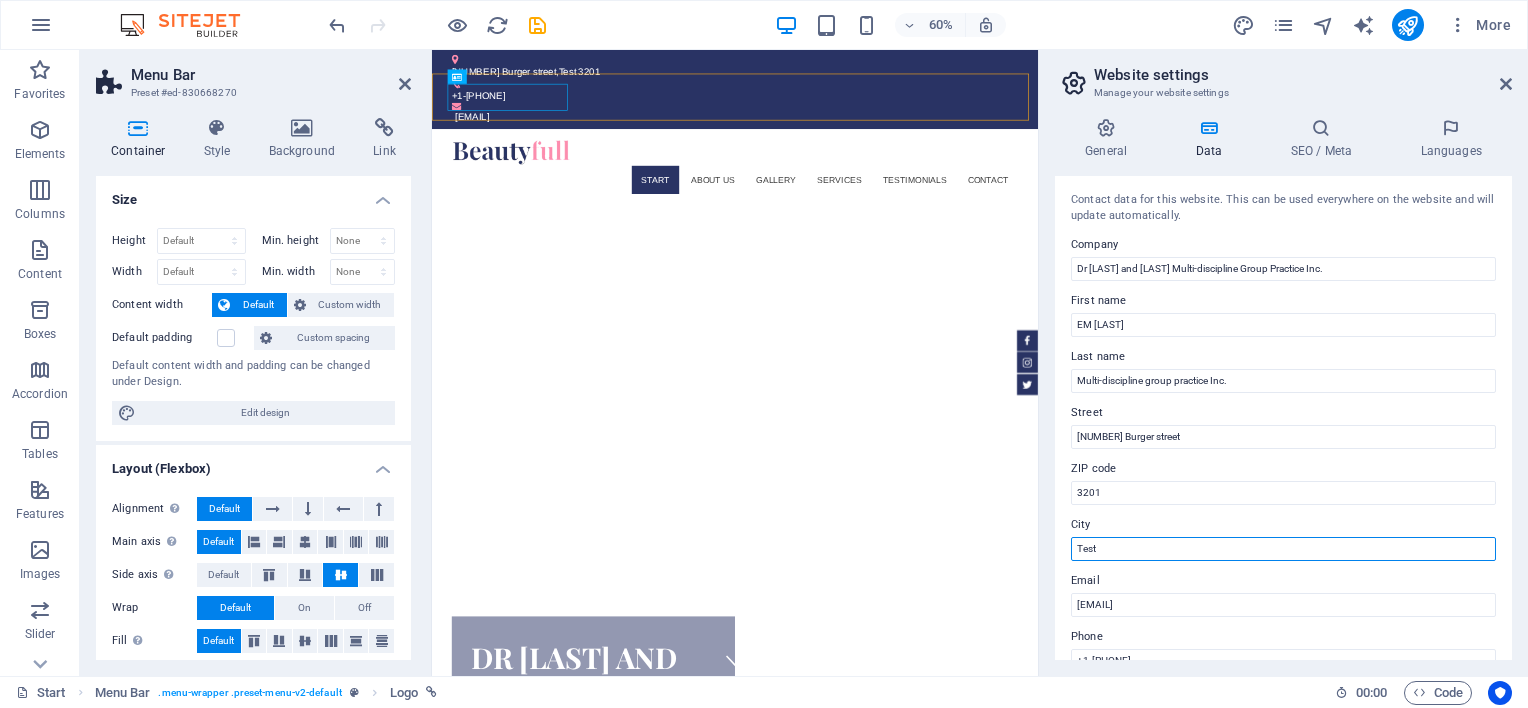 click on "Test" at bounding box center (1283, 549) 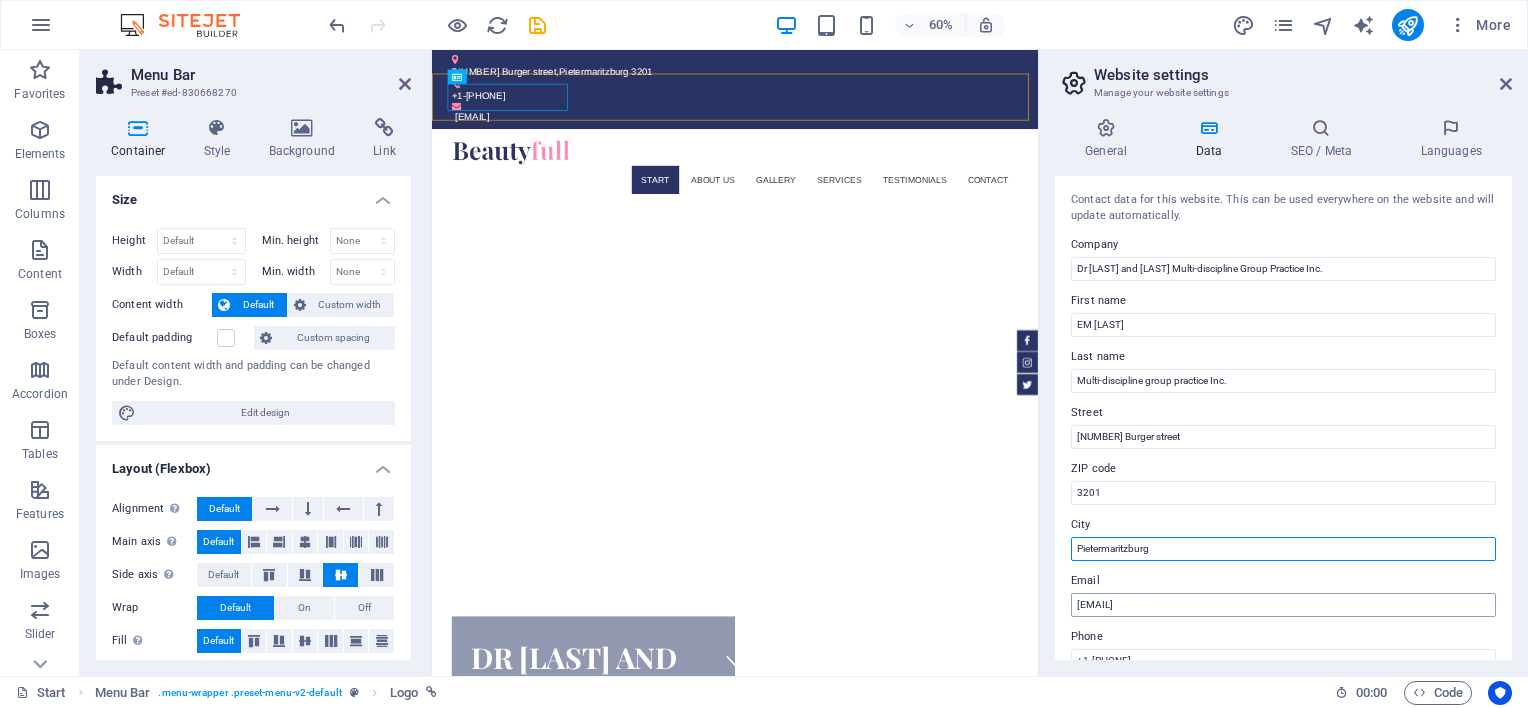 type on "Pietermaritzburg" 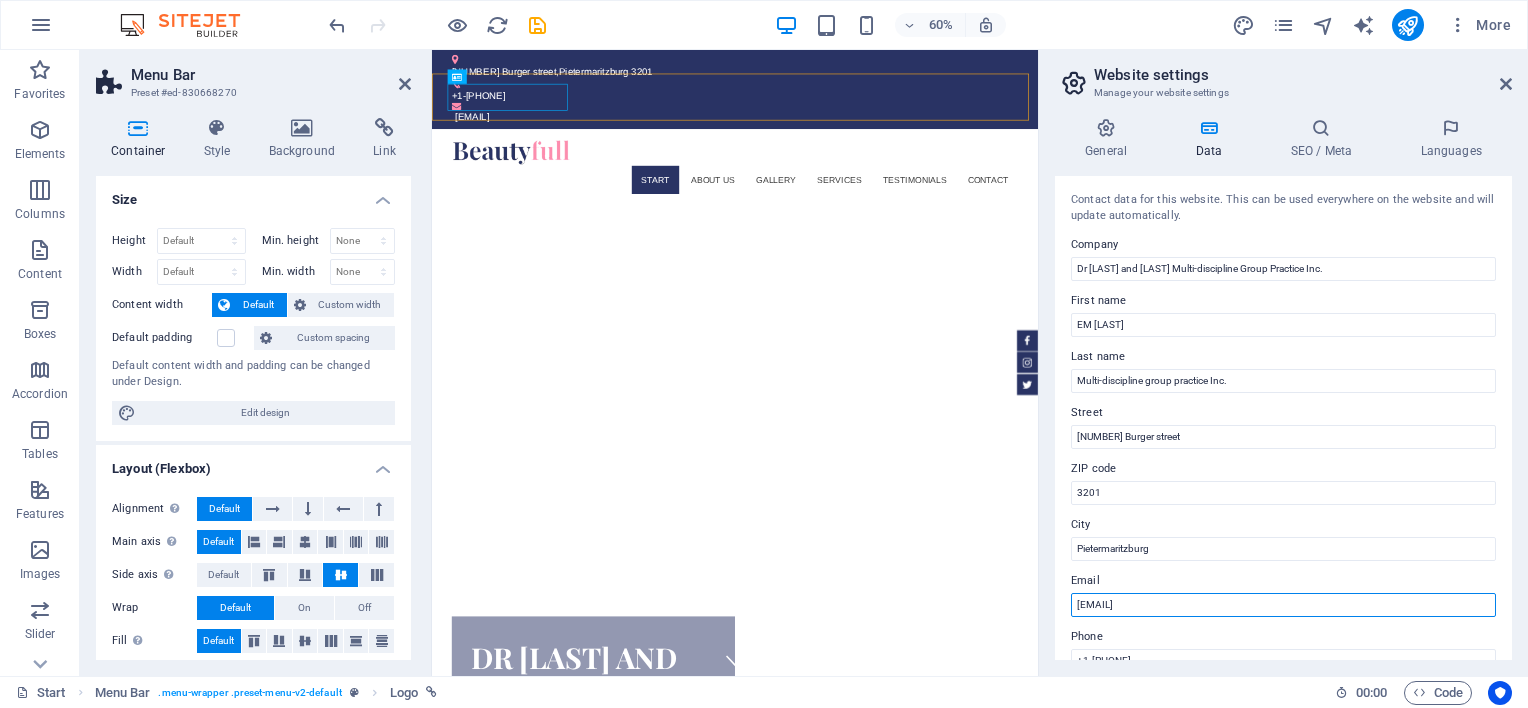 click on "[EMAIL]" at bounding box center (1283, 605) 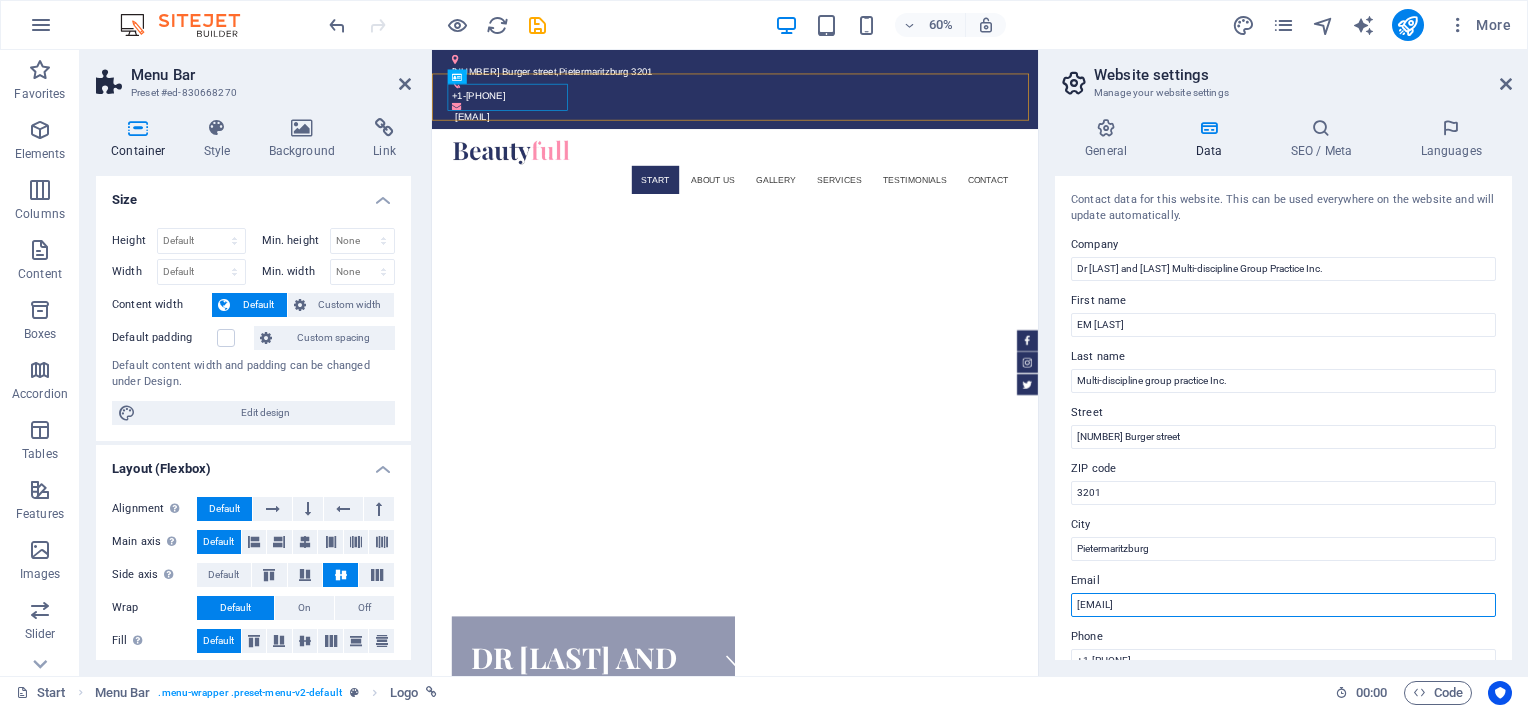 click on "[EMAIL]" at bounding box center (1283, 605) 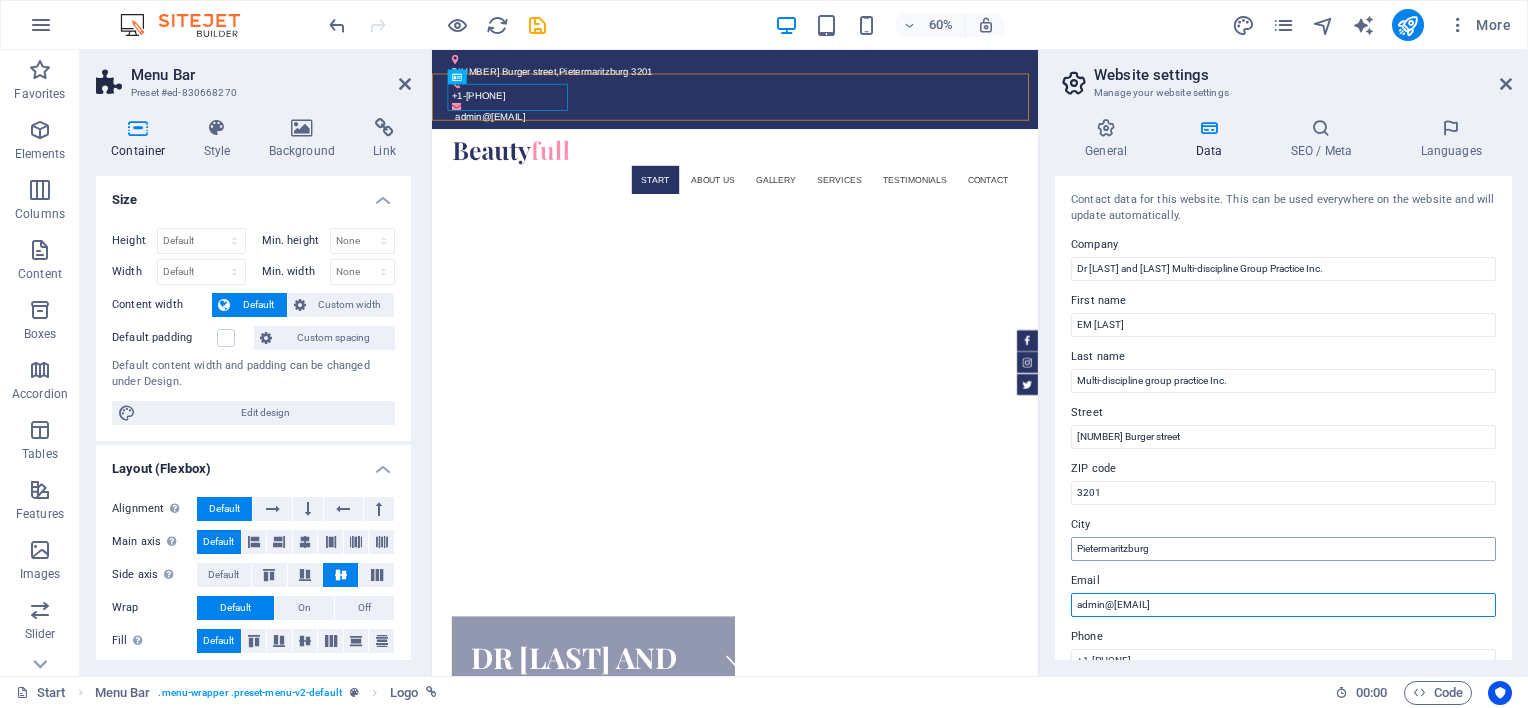 type on "admin@[EMAIL]" 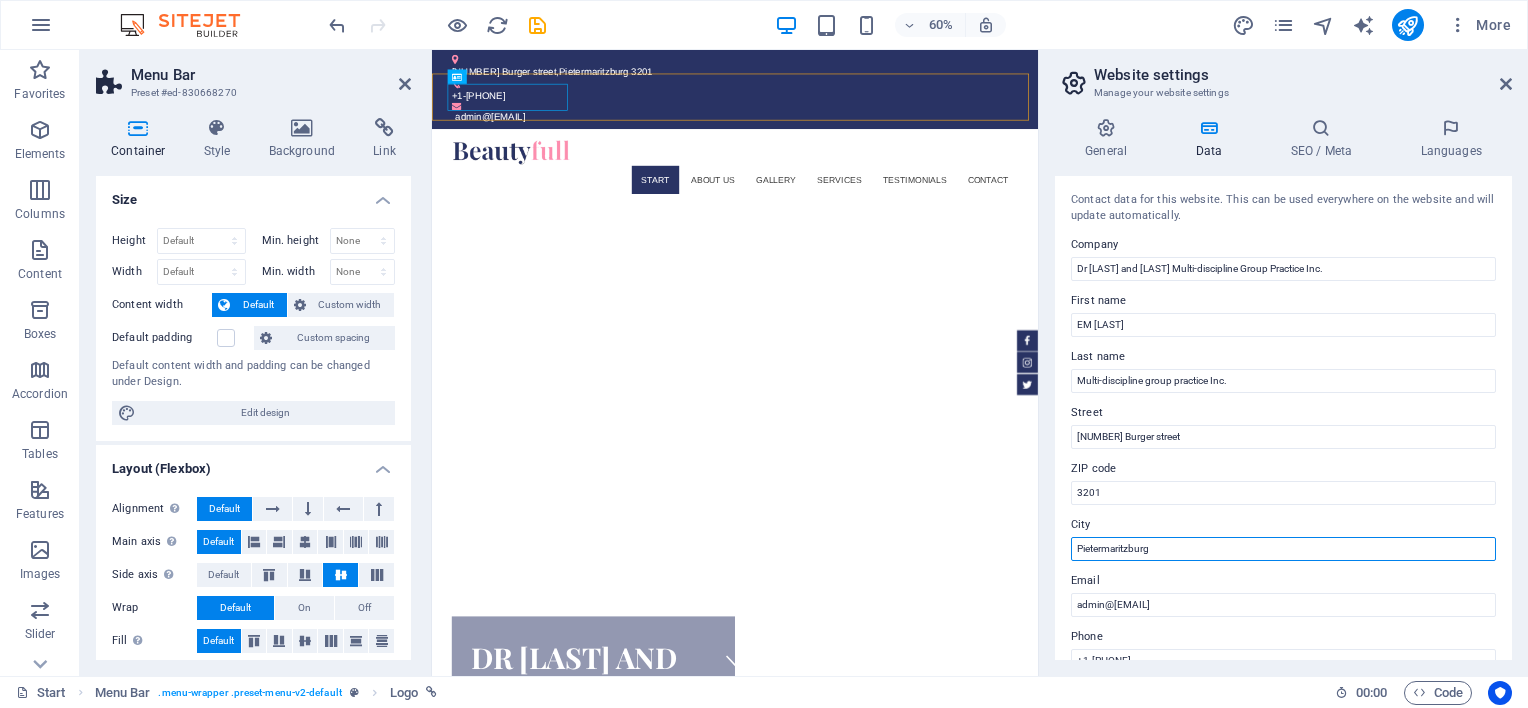 click on "Pietermaritzburg" at bounding box center [1283, 549] 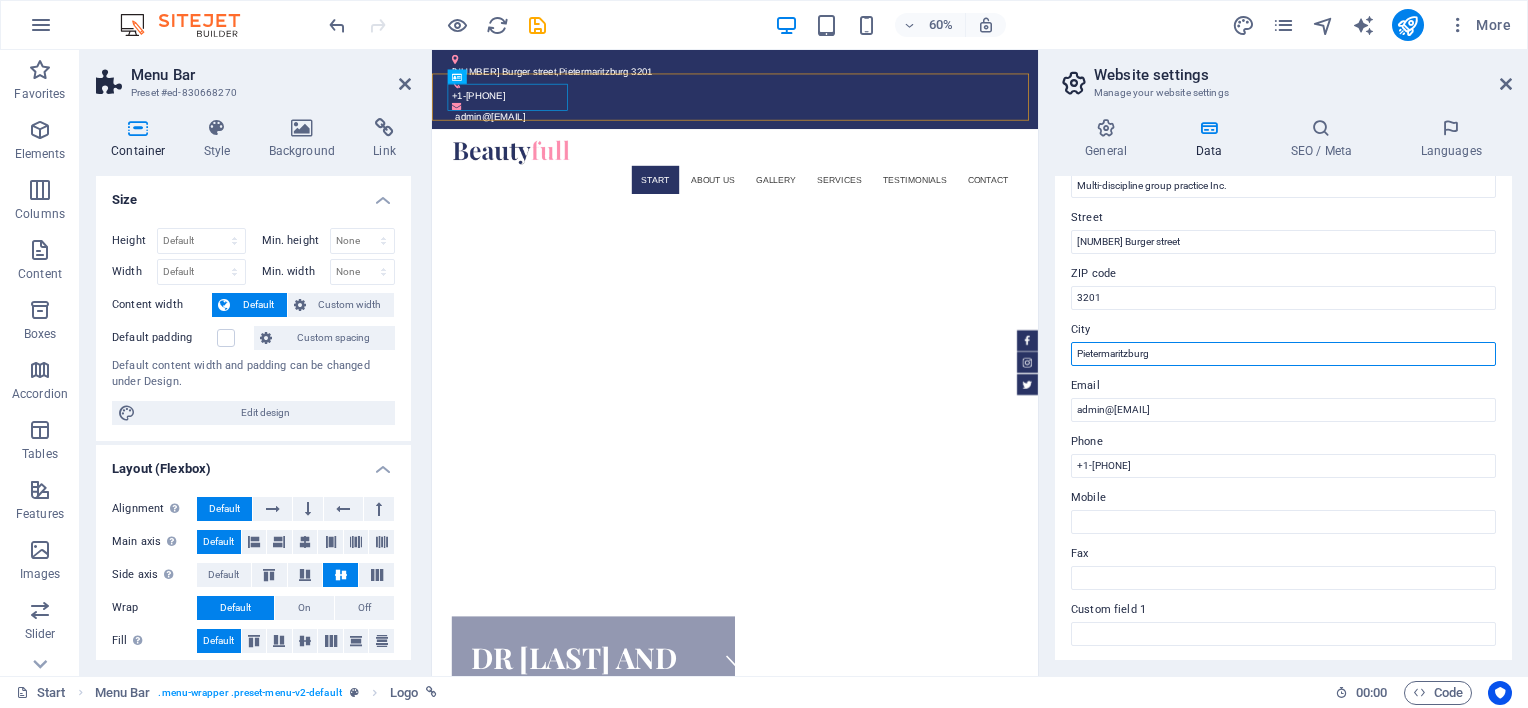 scroll, scrollTop: 200, scrollLeft: 0, axis: vertical 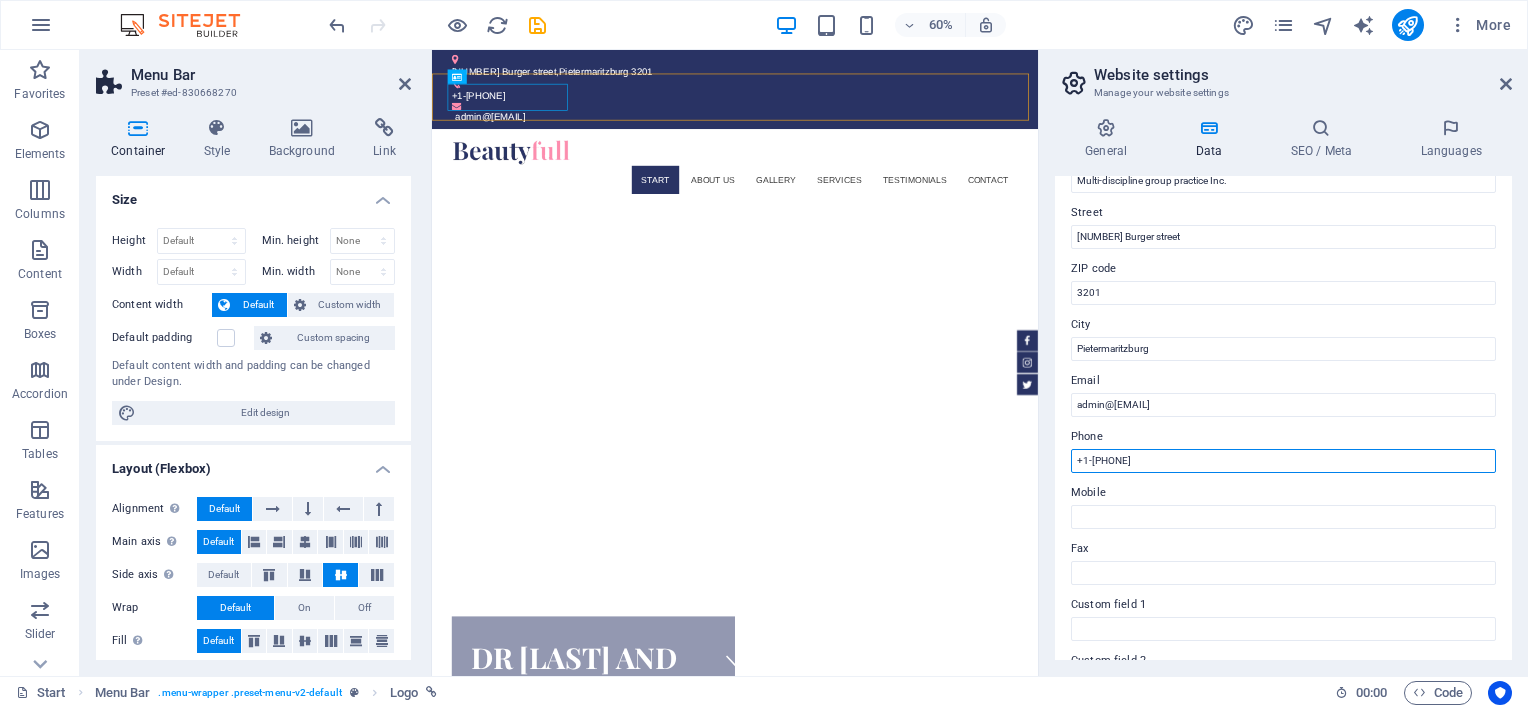 click on "+1-[PHONE]" at bounding box center (1283, 461) 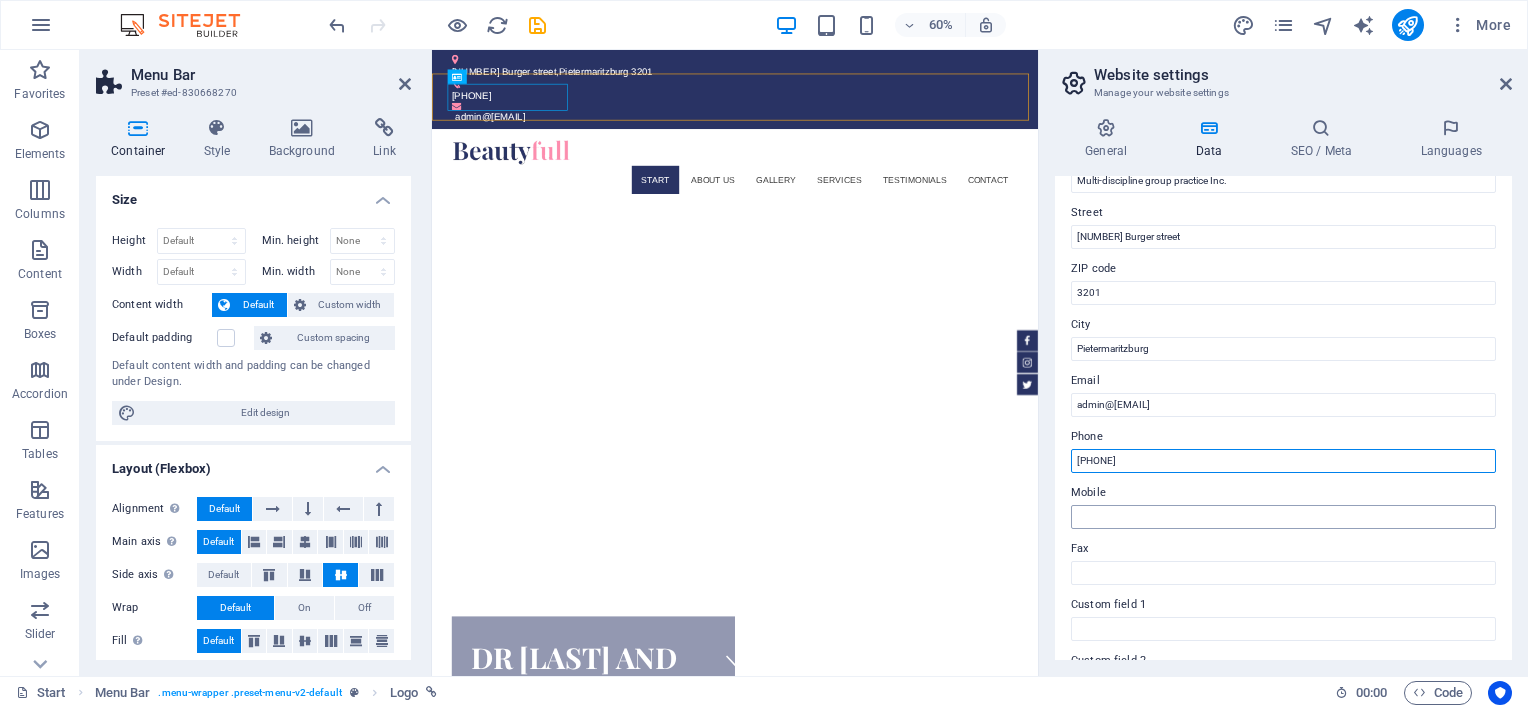 type on "[PHONE]" 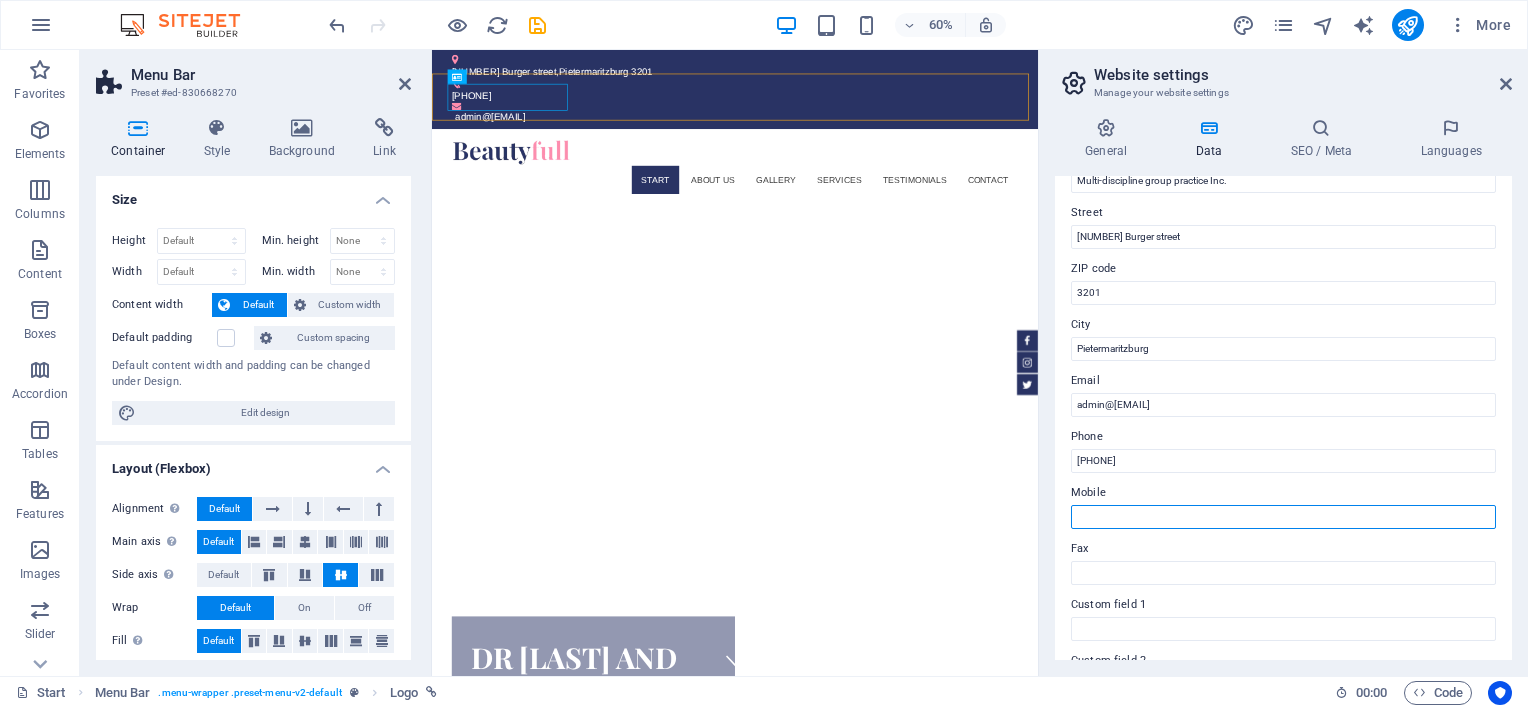 click on "Mobile" at bounding box center [1283, 517] 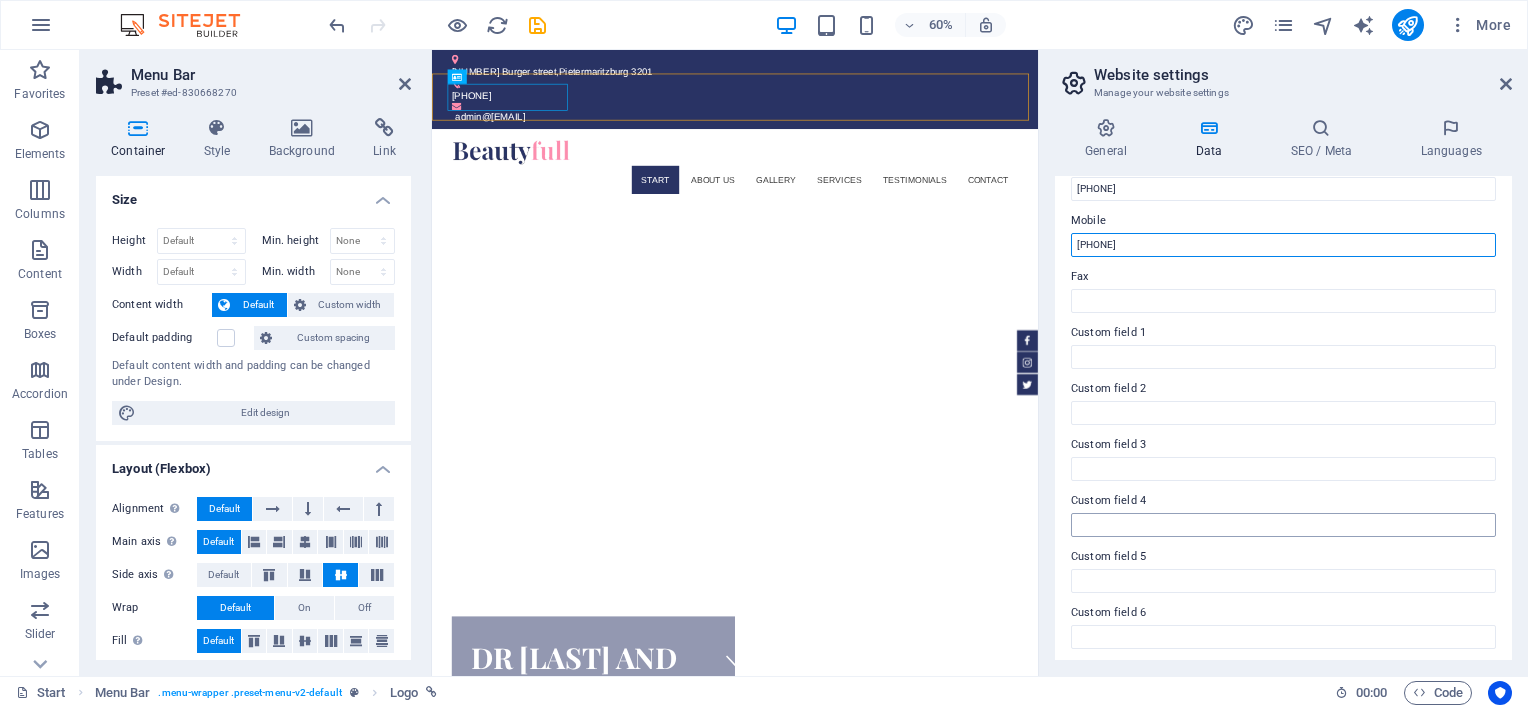 scroll, scrollTop: 476, scrollLeft: 0, axis: vertical 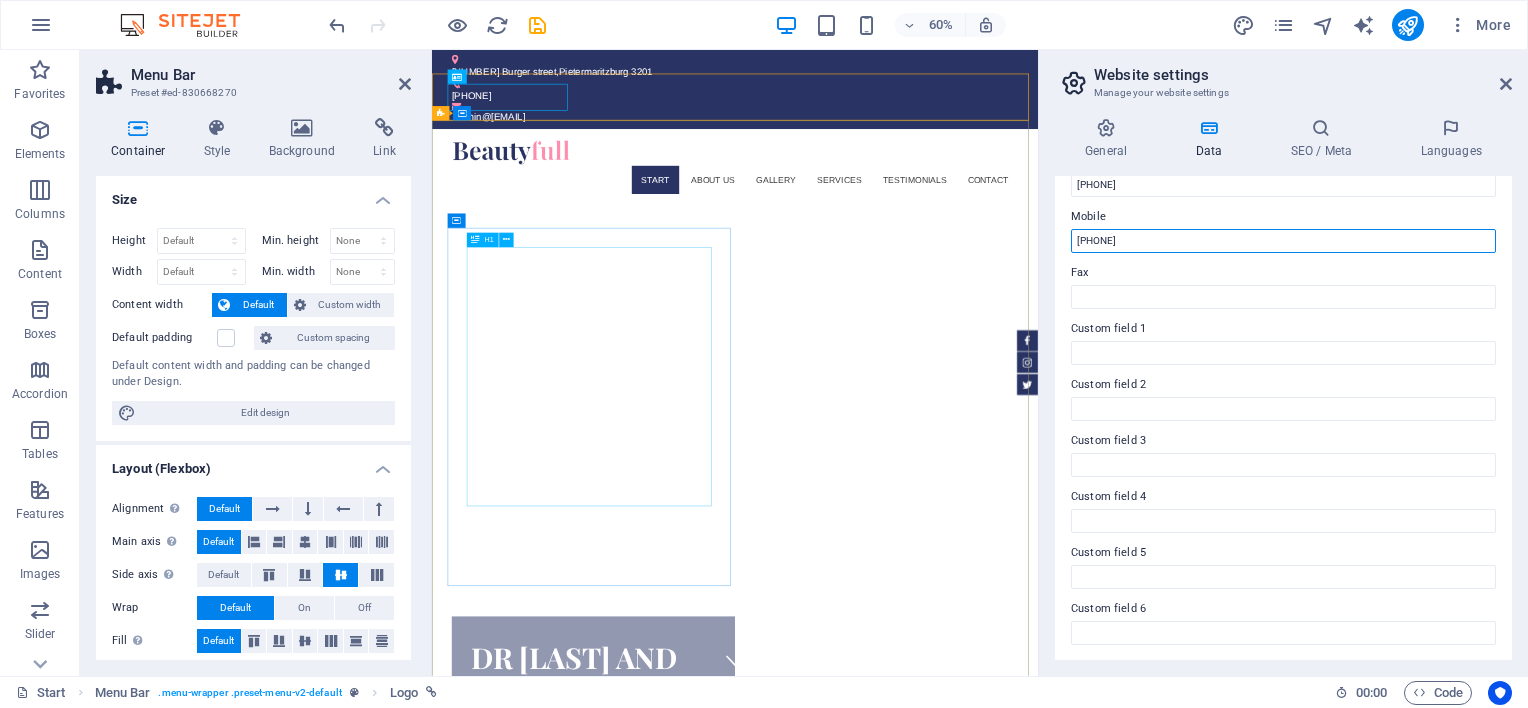 type on "[PHONE]" 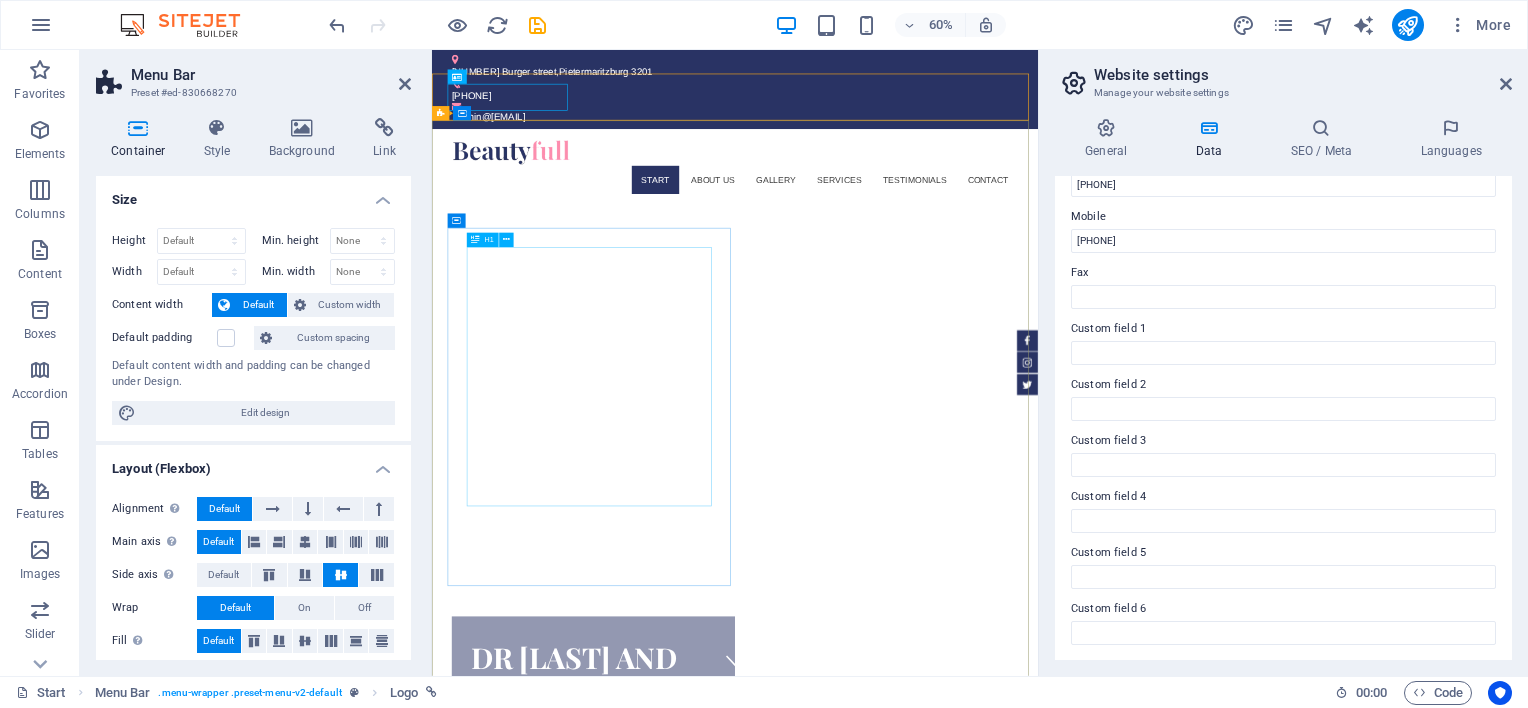 click on "Dr [LAST] and [LAST] Multi-discipline Group Practice Inc." at bounding box center [701, 1206] 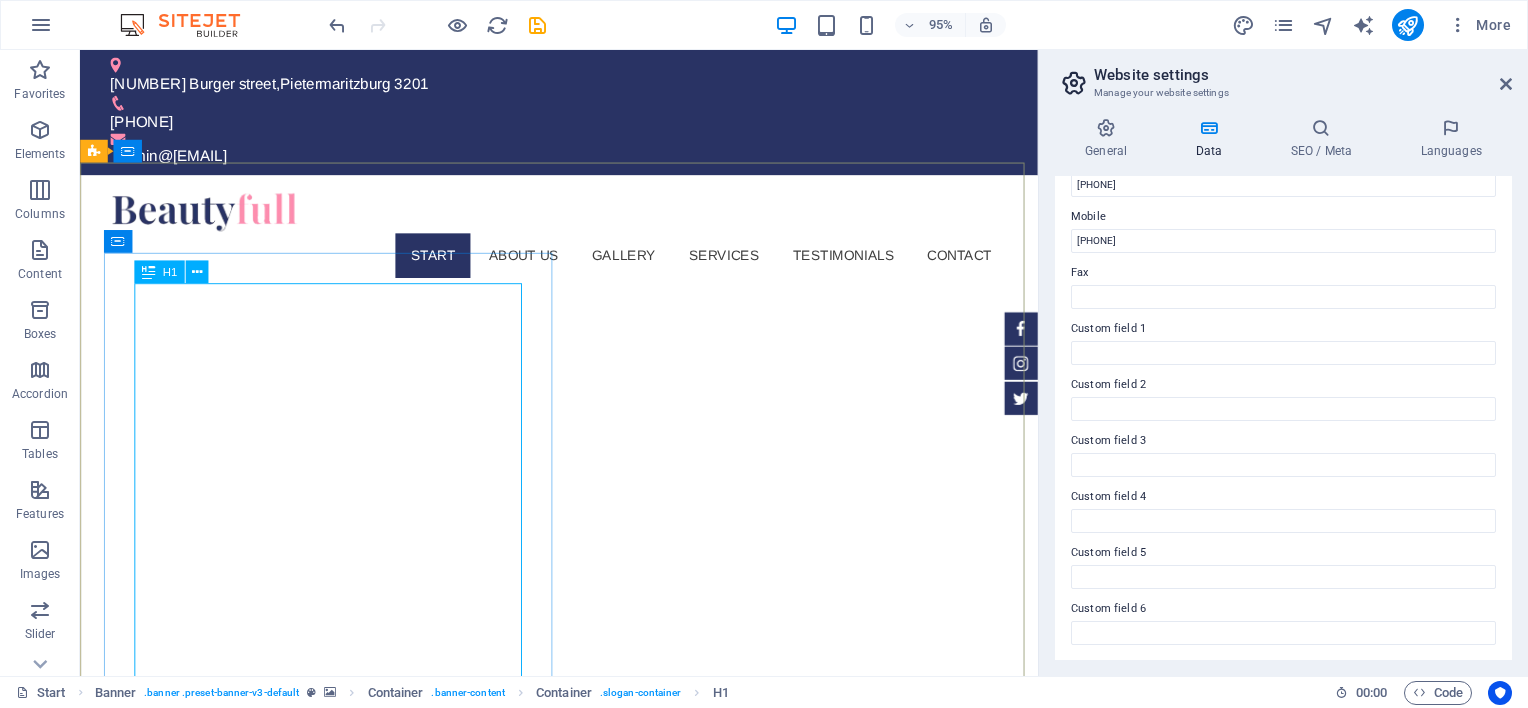 click at bounding box center [148, 271] 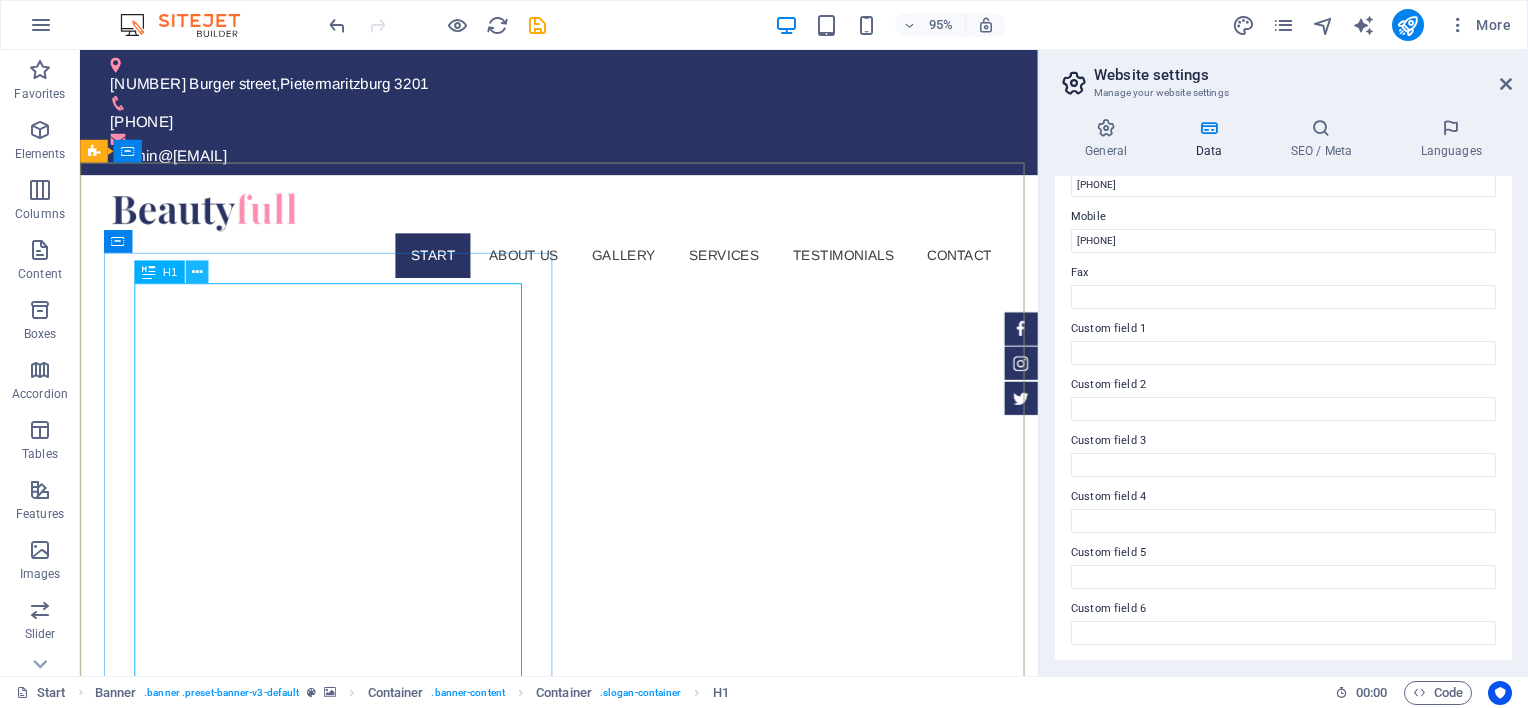 click at bounding box center (197, 272) 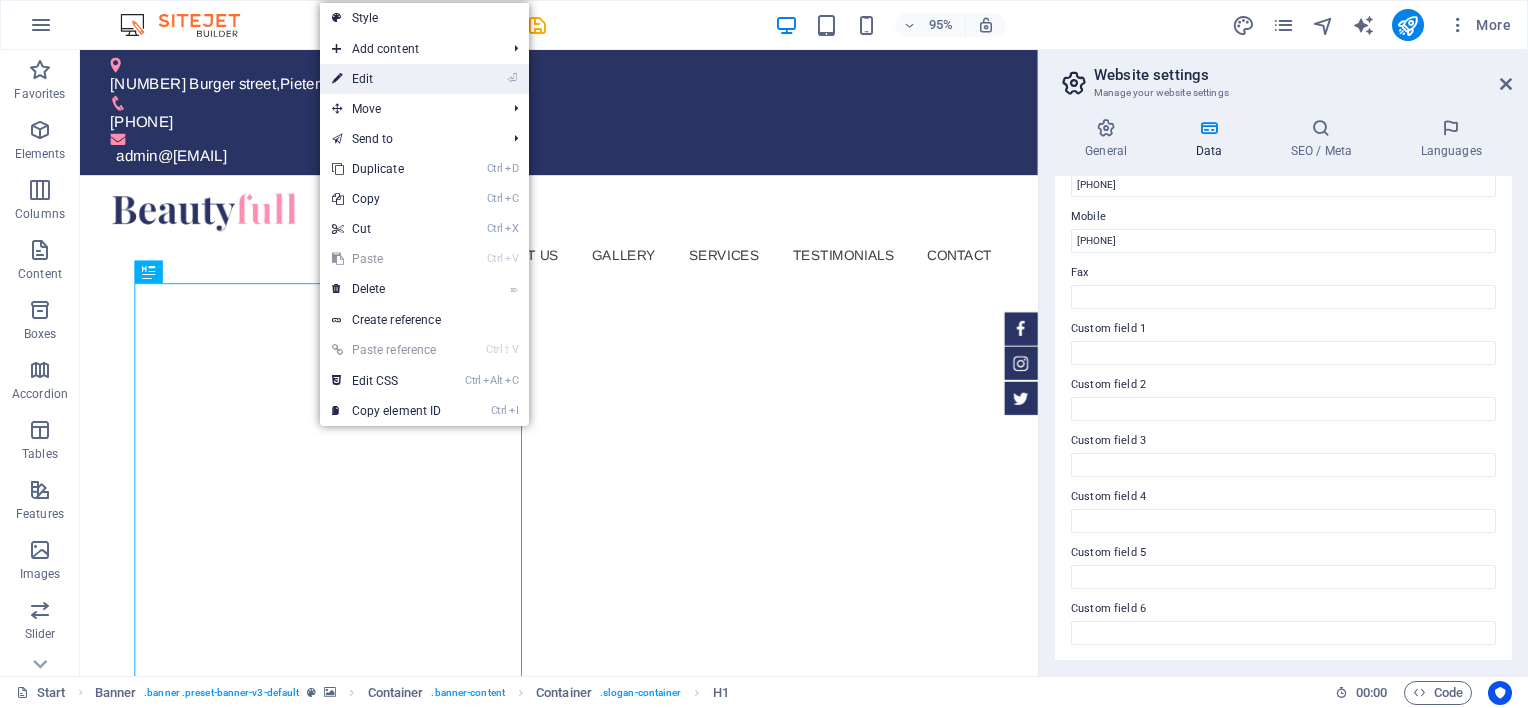 click on "⏎  Edit" at bounding box center [387, 79] 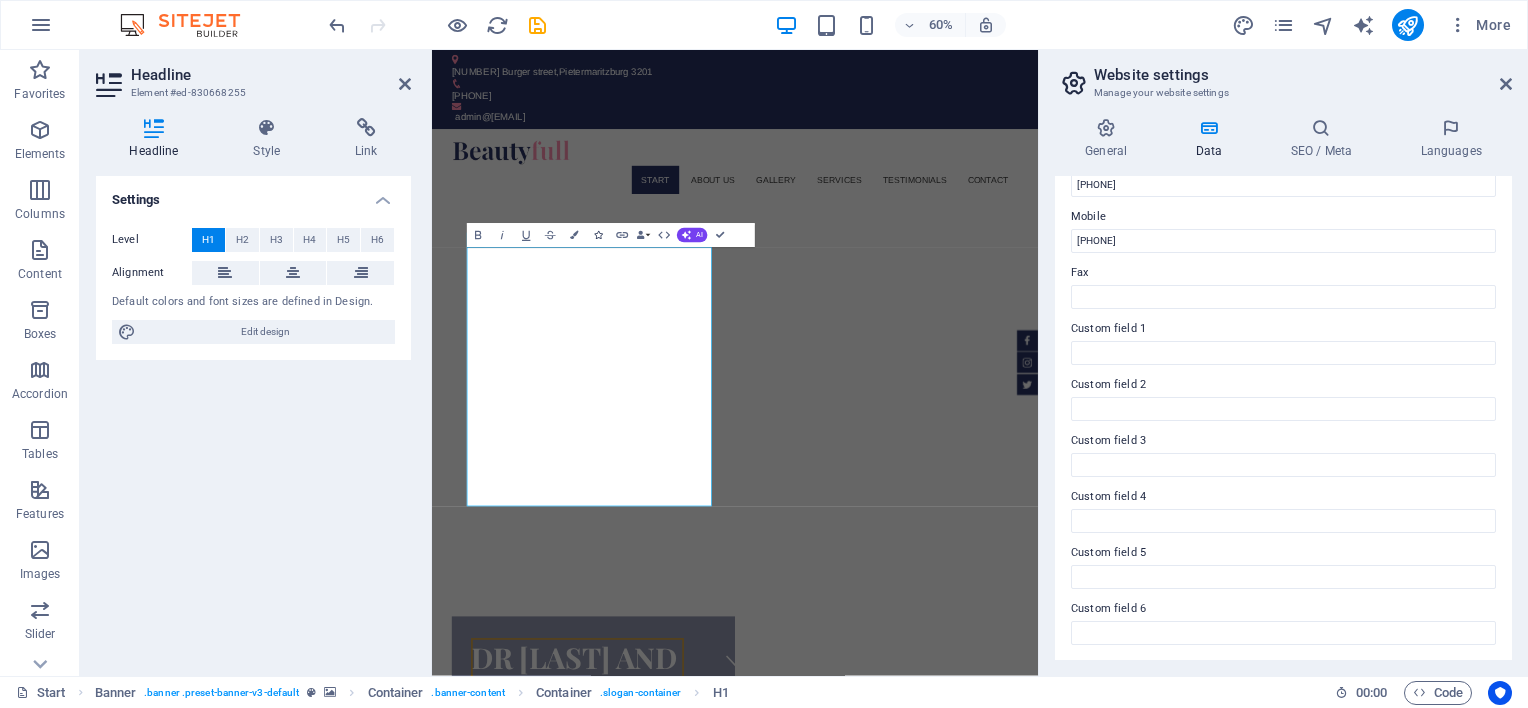 click at bounding box center [598, 235] 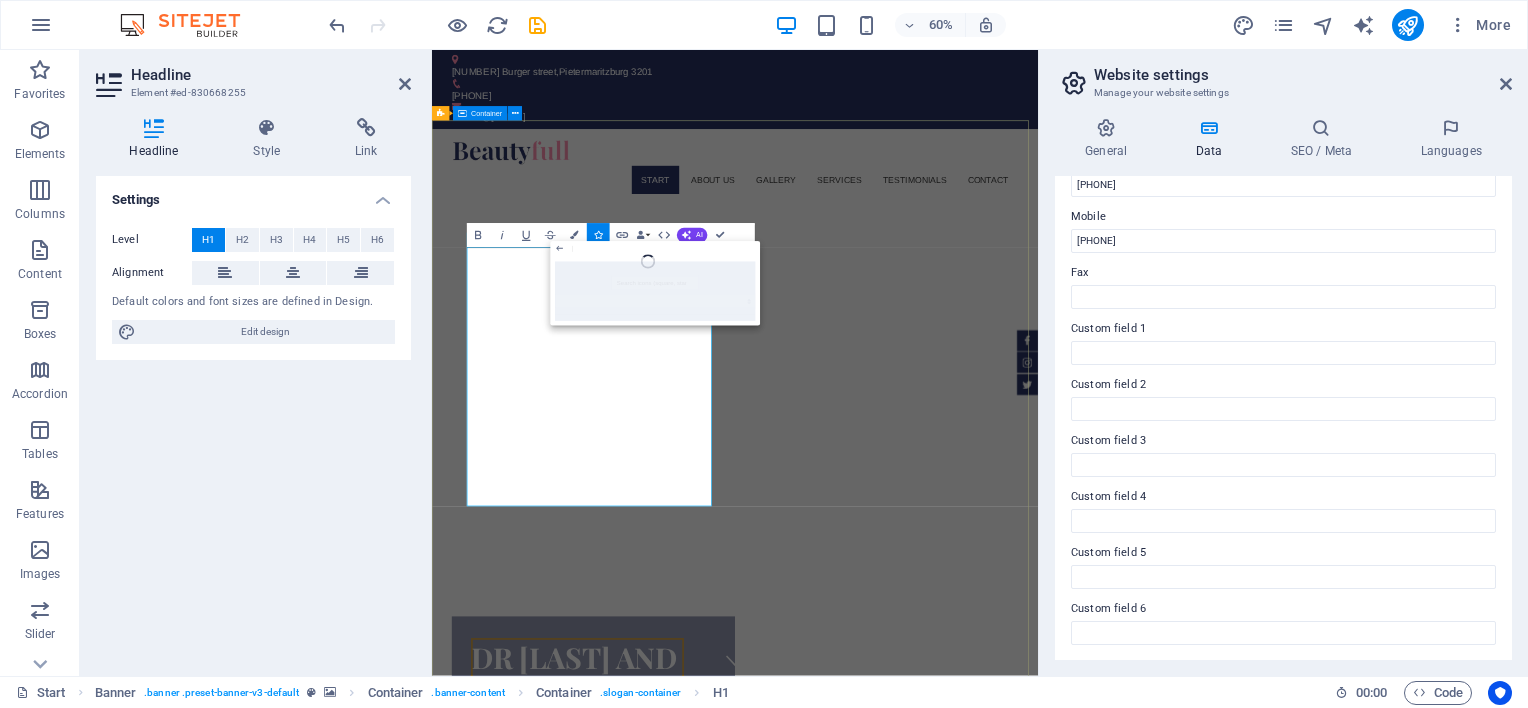 drag, startPoint x: 718, startPoint y: 277, endPoint x: 586, endPoint y: 306, distance: 135.14807 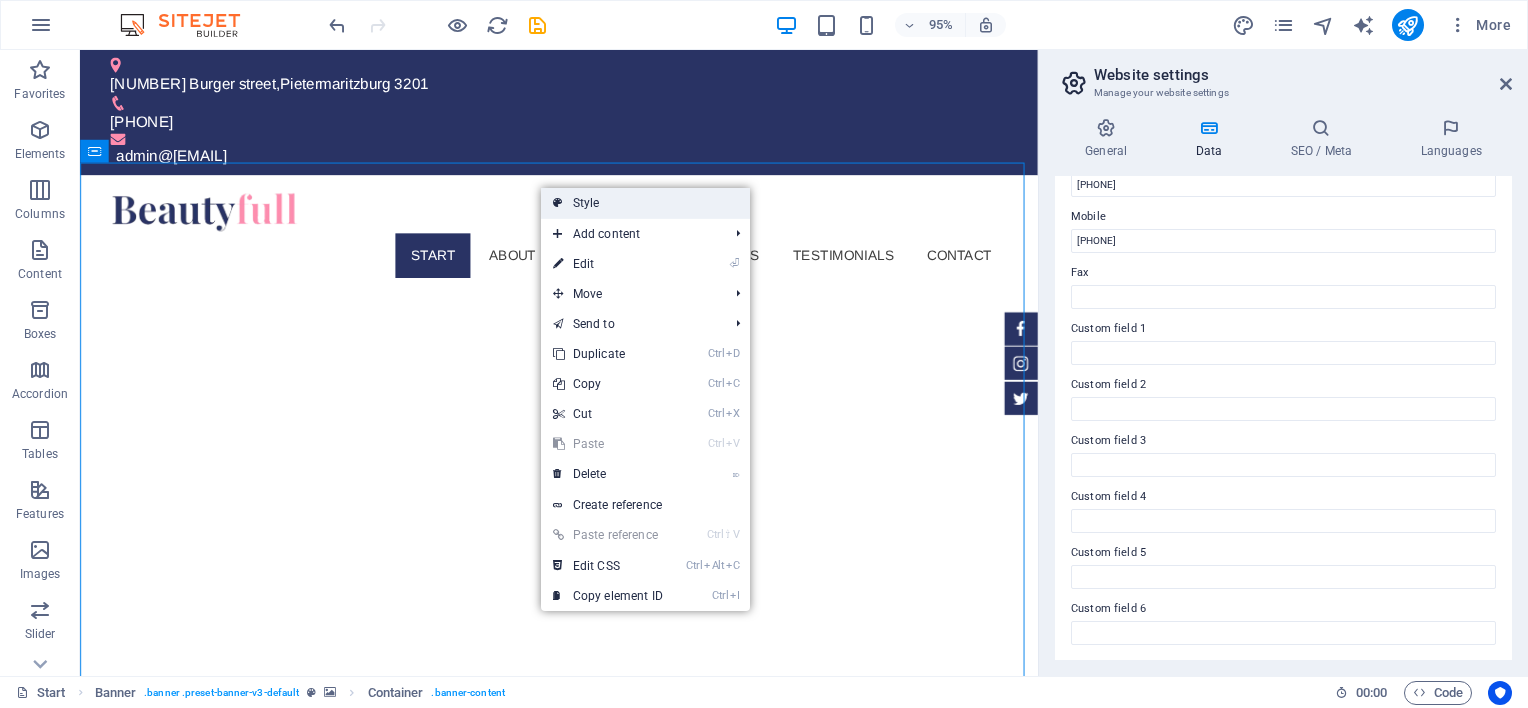 click on "Style" at bounding box center (645, 203) 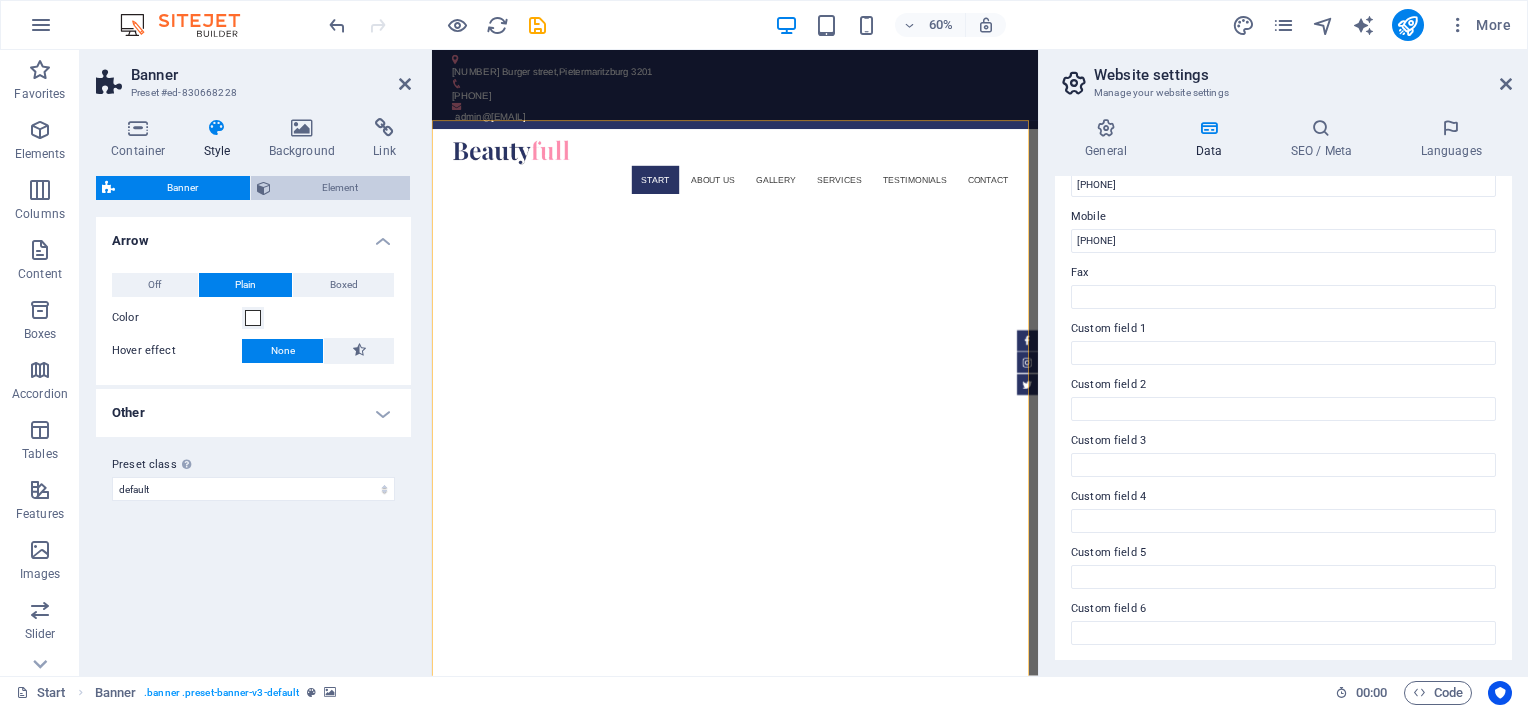 click on "Element" at bounding box center (341, 188) 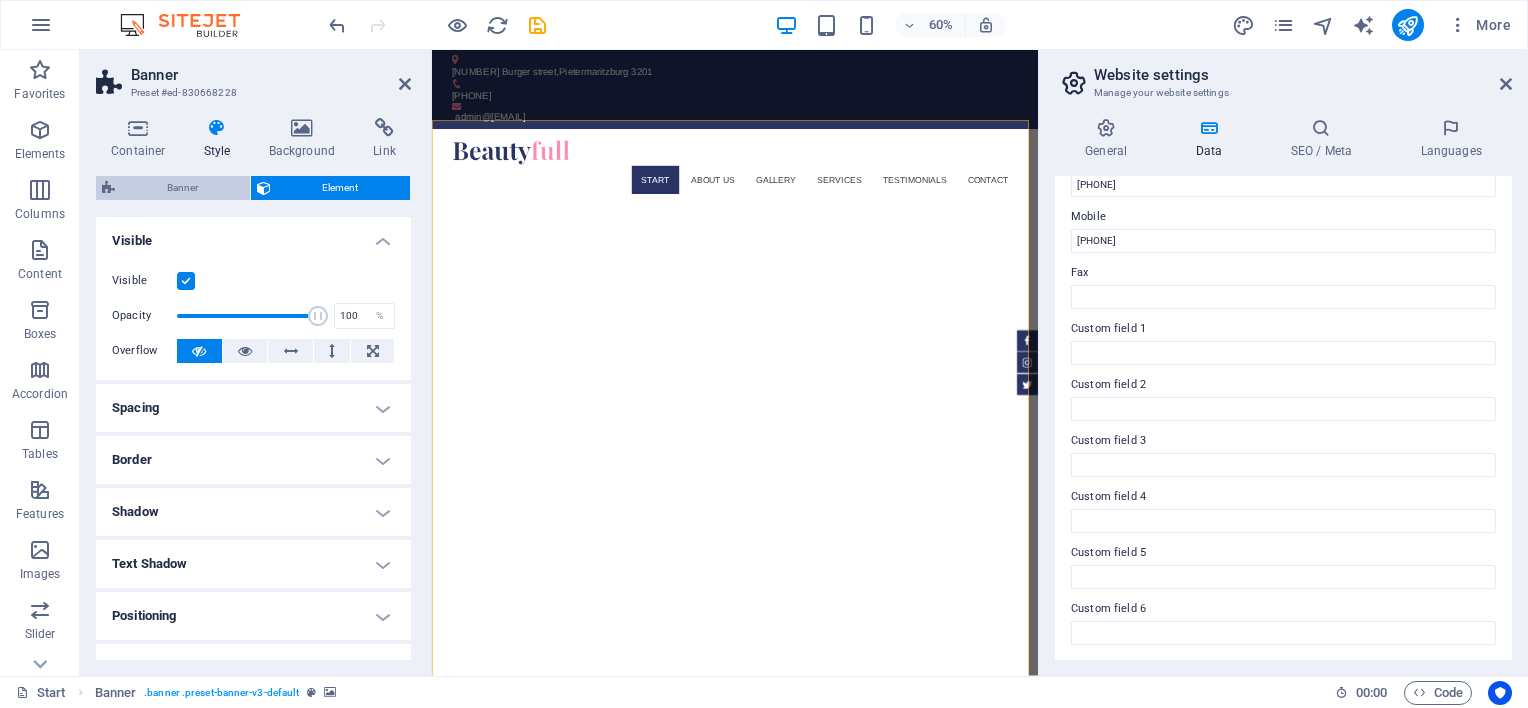 click on "Banner" at bounding box center (182, 188) 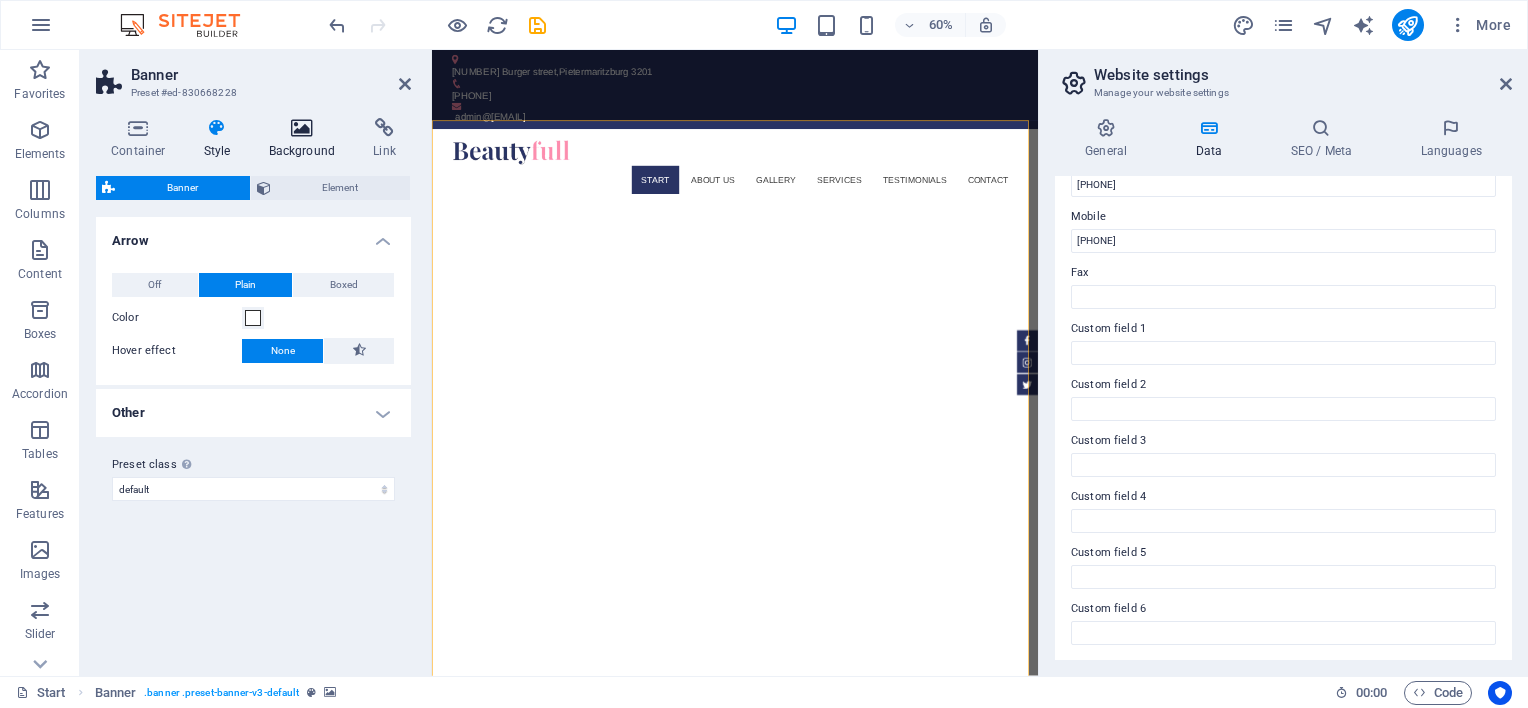 click on "Background" at bounding box center [306, 139] 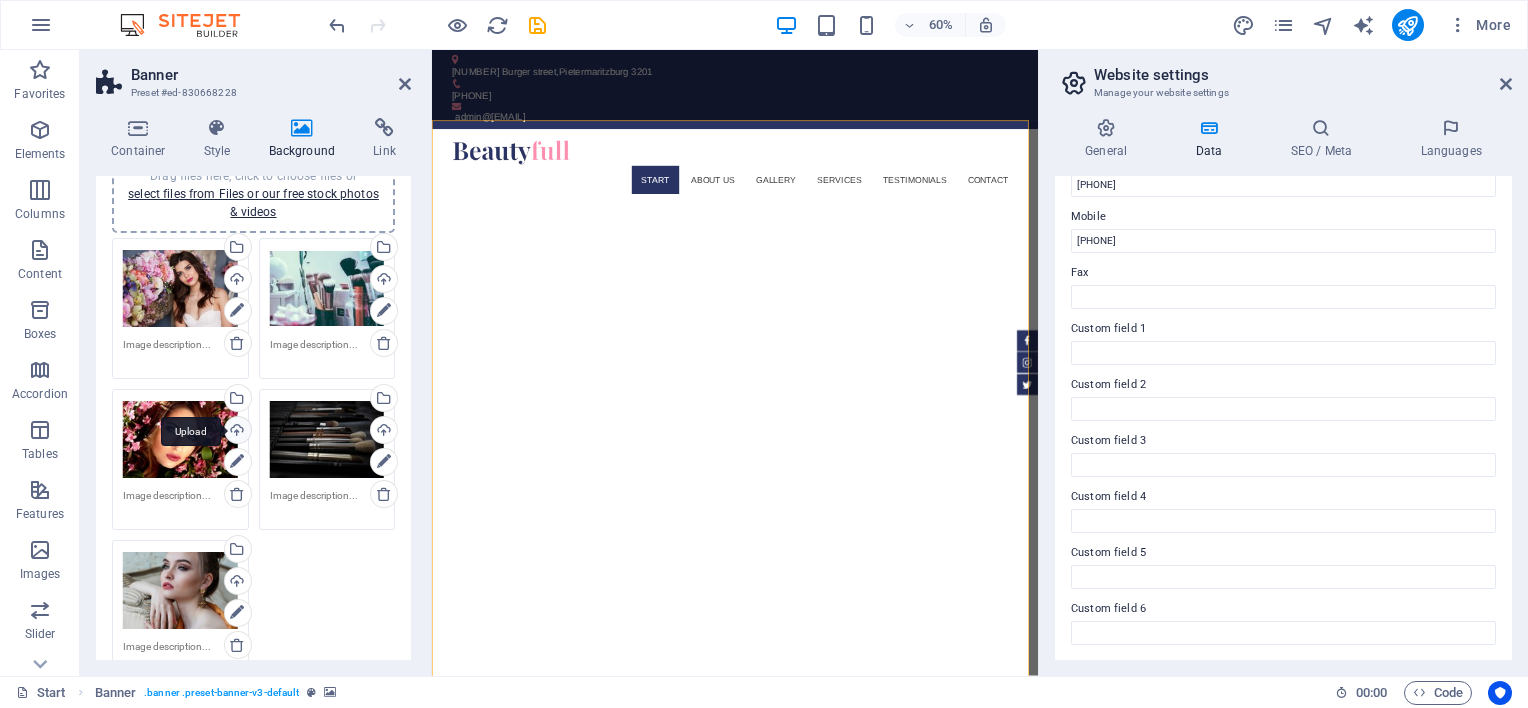 scroll, scrollTop: 160, scrollLeft: 0, axis: vertical 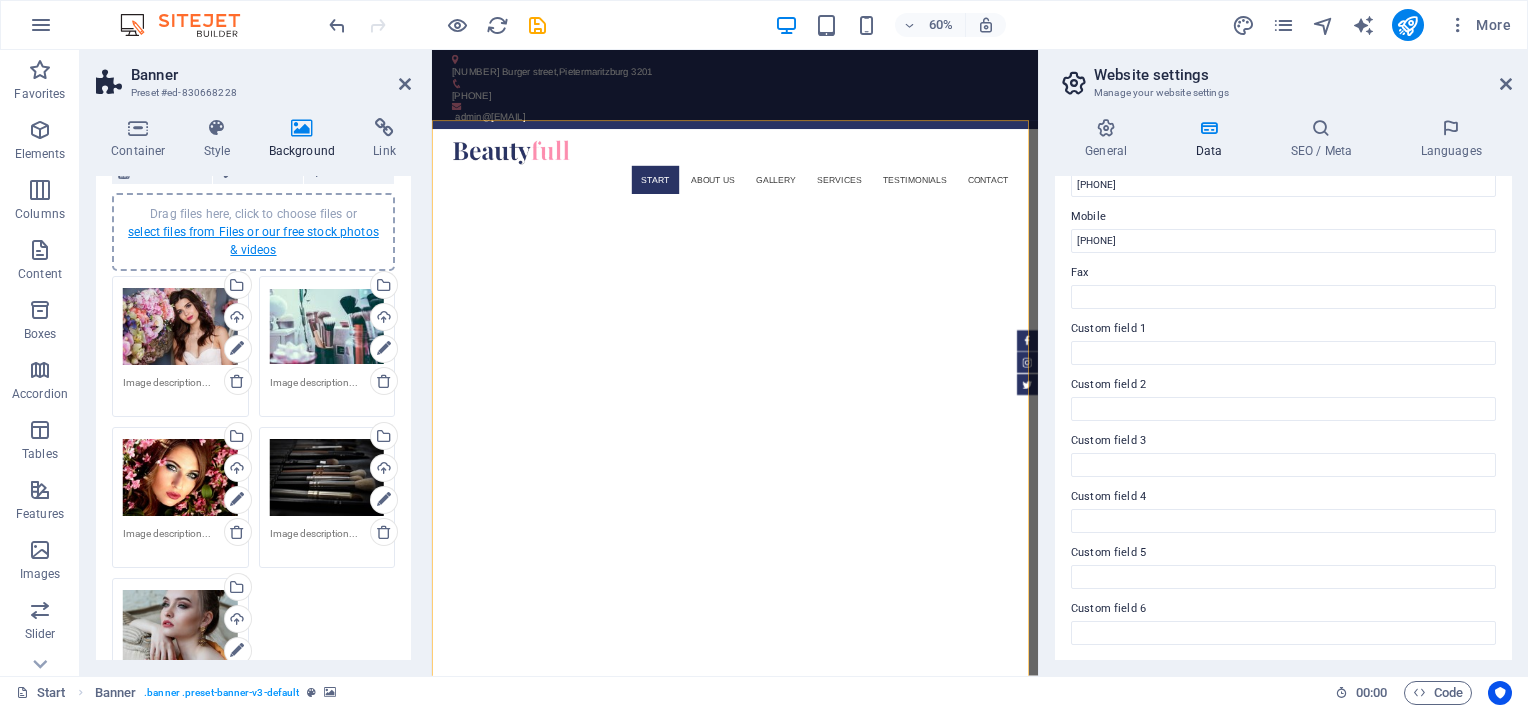 click on "select files from Files or our free stock photos & videos" at bounding box center (253, 241) 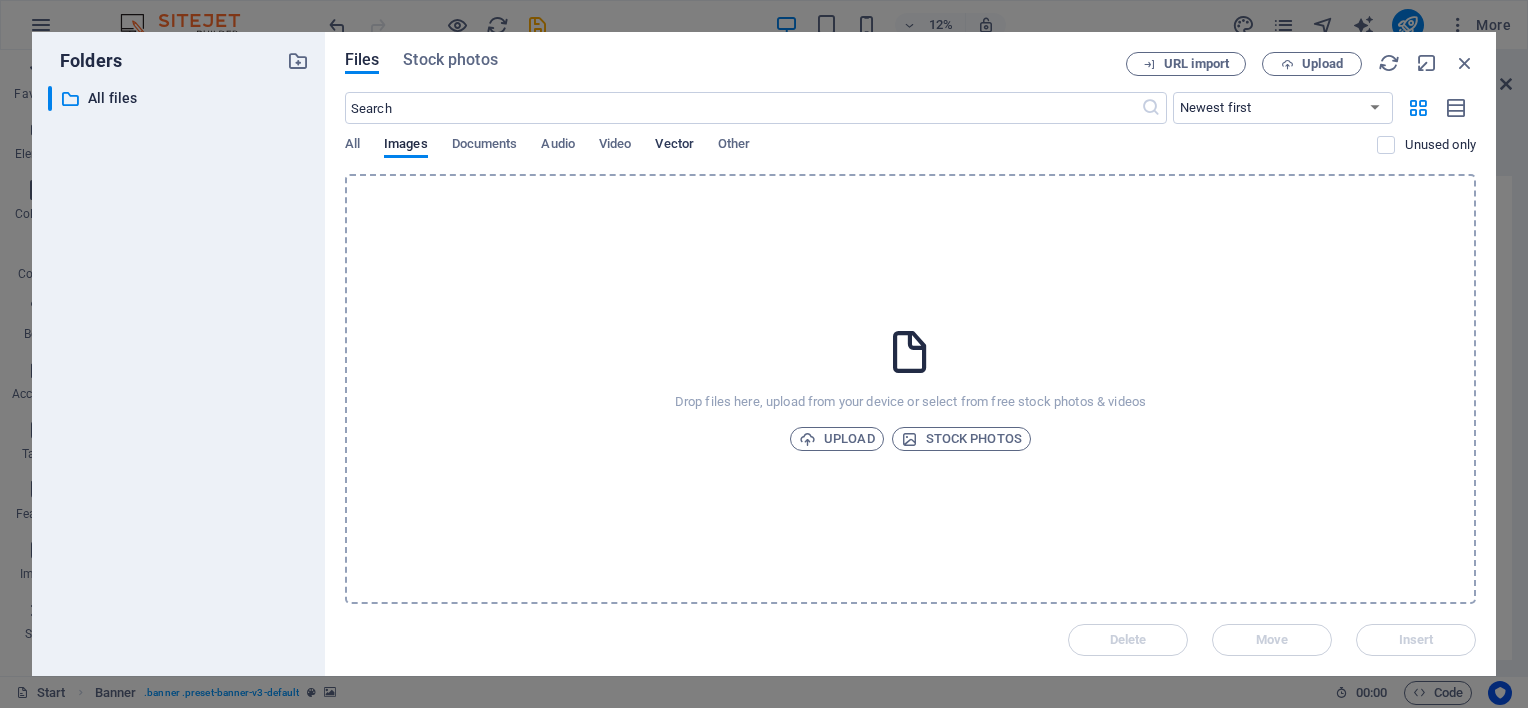 click on "Vector" at bounding box center [674, 146] 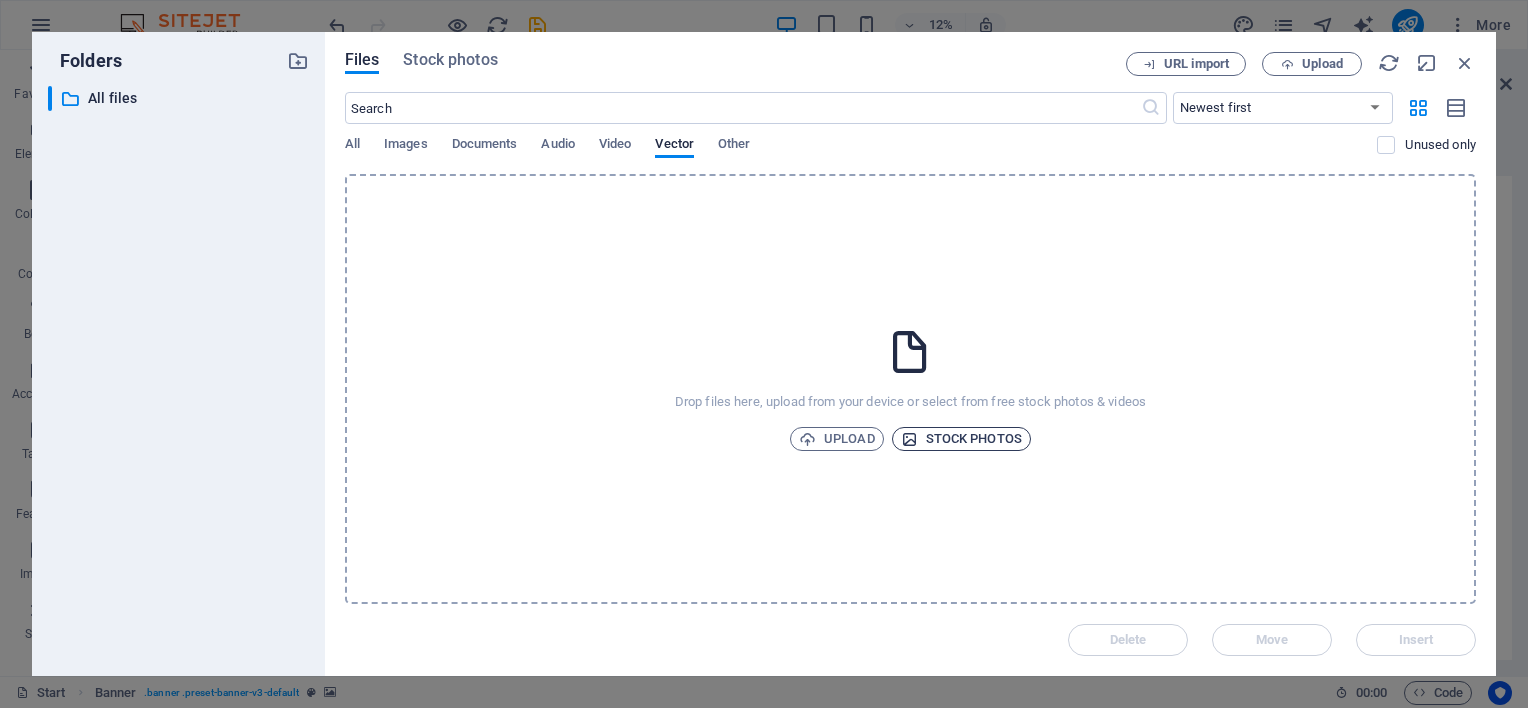 click on "Stock photos" at bounding box center (961, 439) 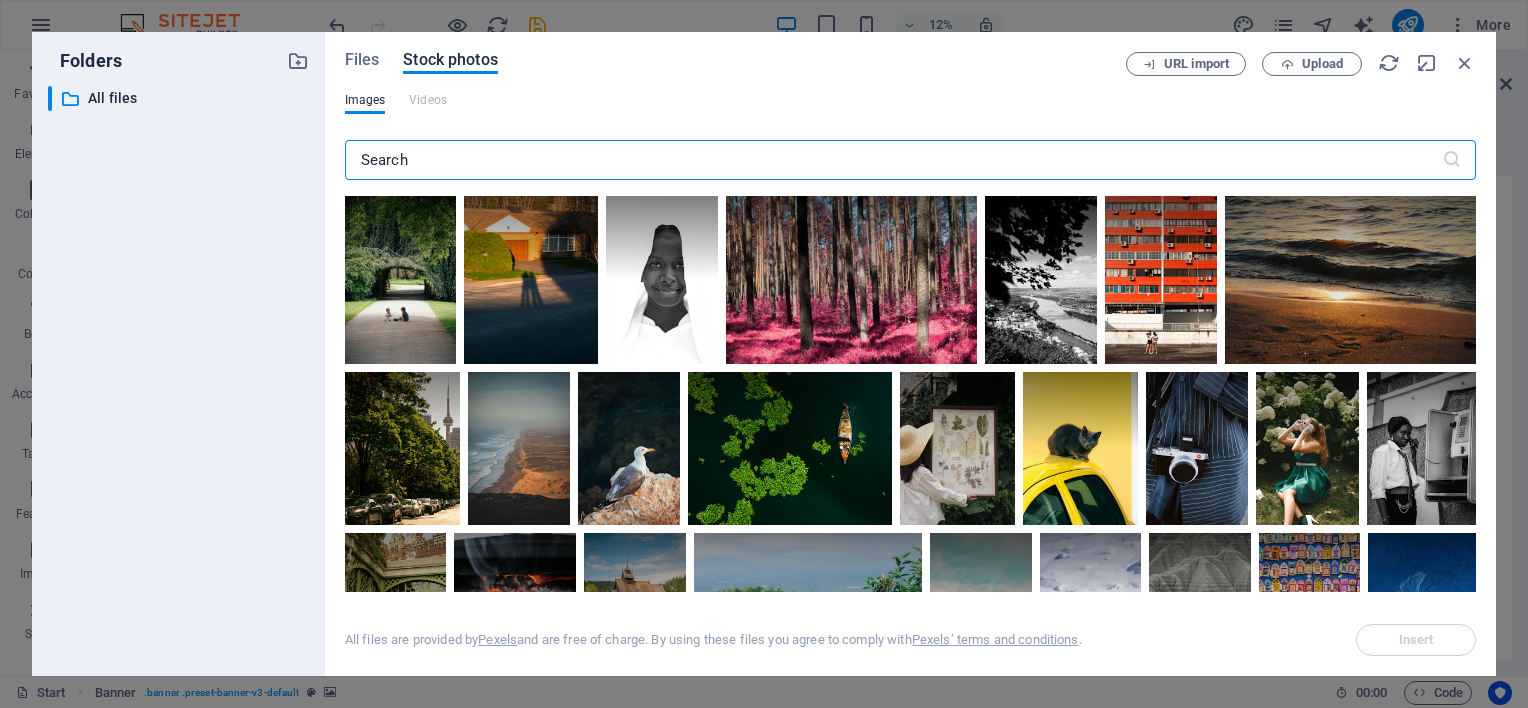 click at bounding box center (893, 160) 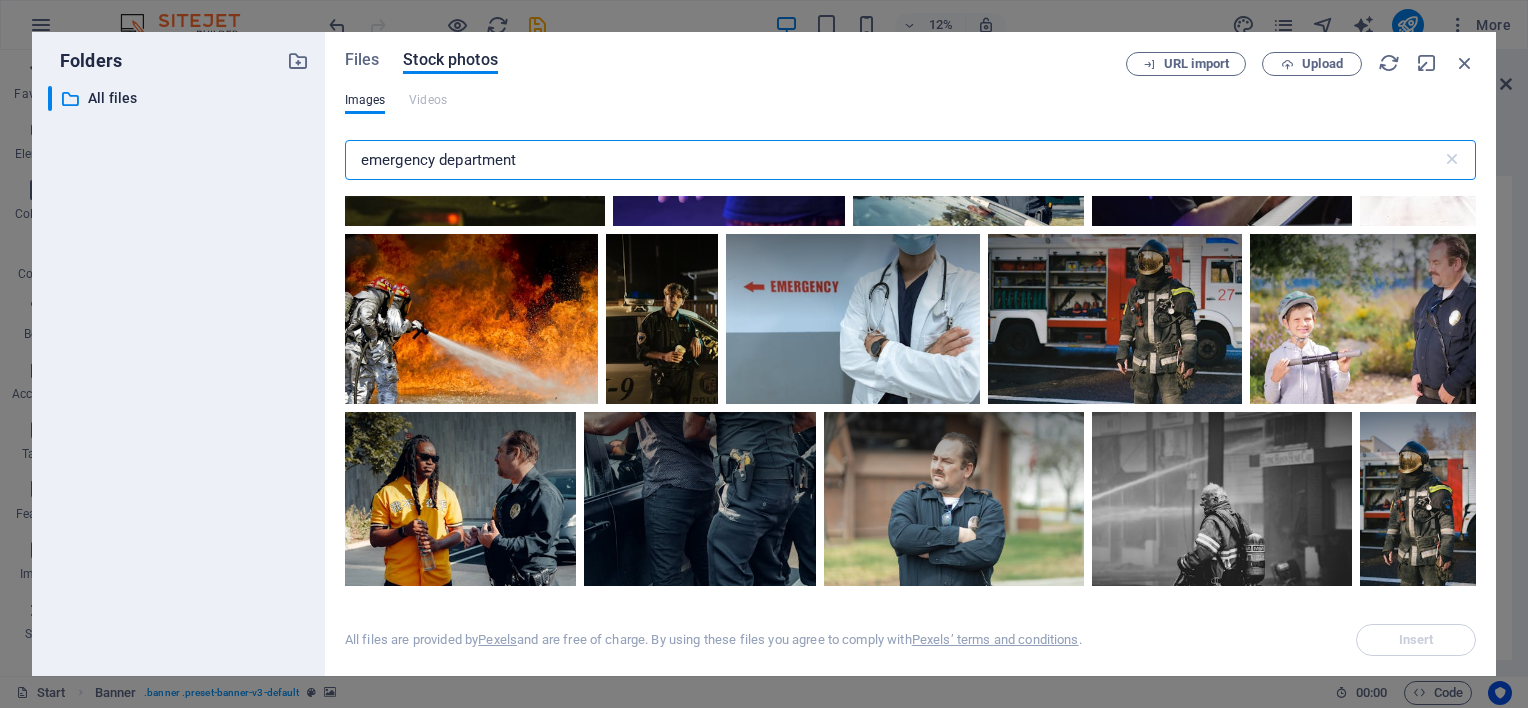 scroll, scrollTop: 2300, scrollLeft: 0, axis: vertical 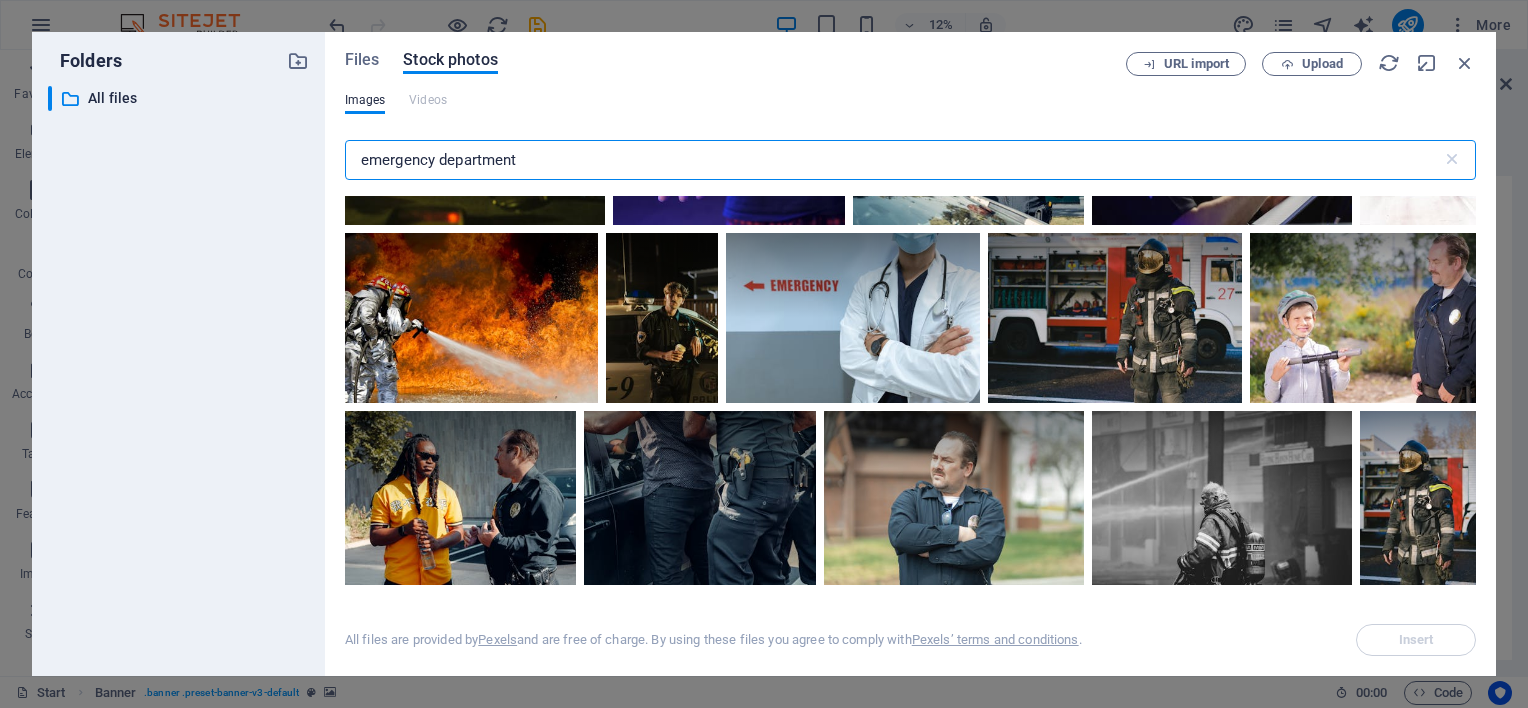 type on "emergency department" 